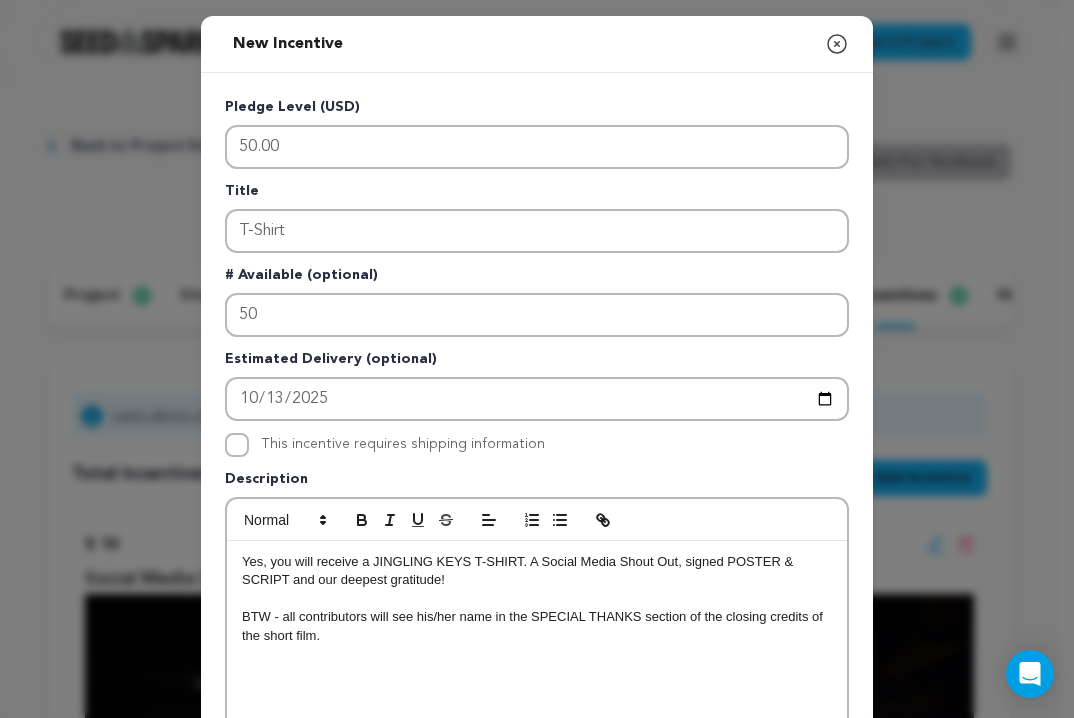 scroll, scrollTop: 0, scrollLeft: 0, axis: both 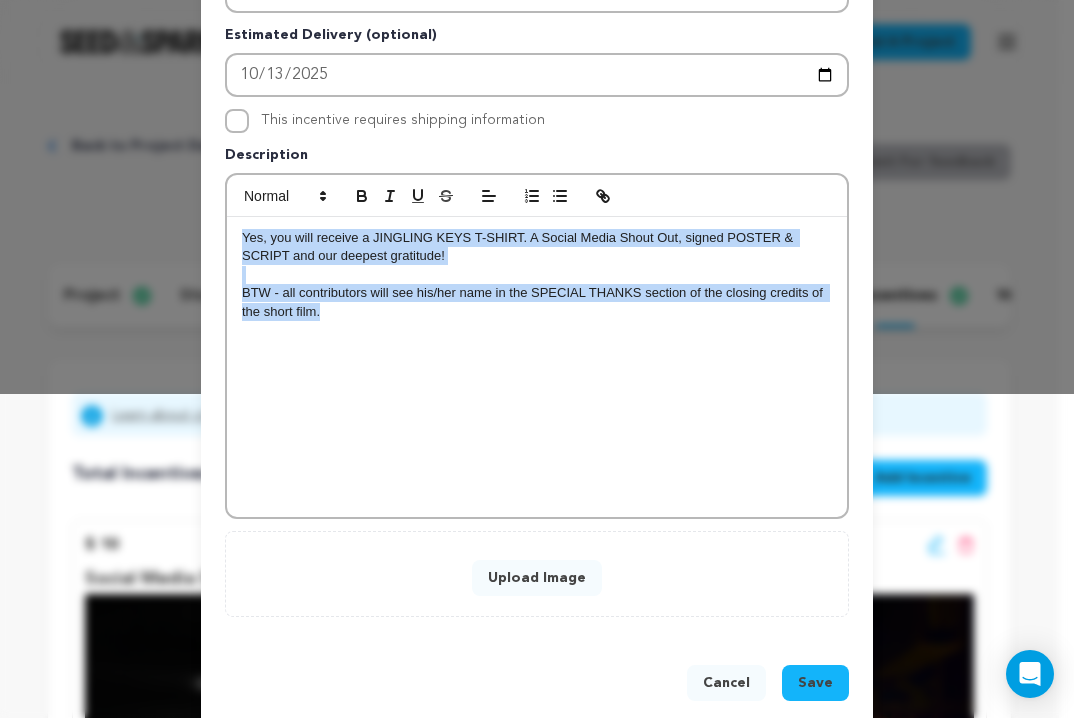 drag, startPoint x: 400, startPoint y: 352, endPoint x: 216, endPoint y: 229, distance: 221.32555 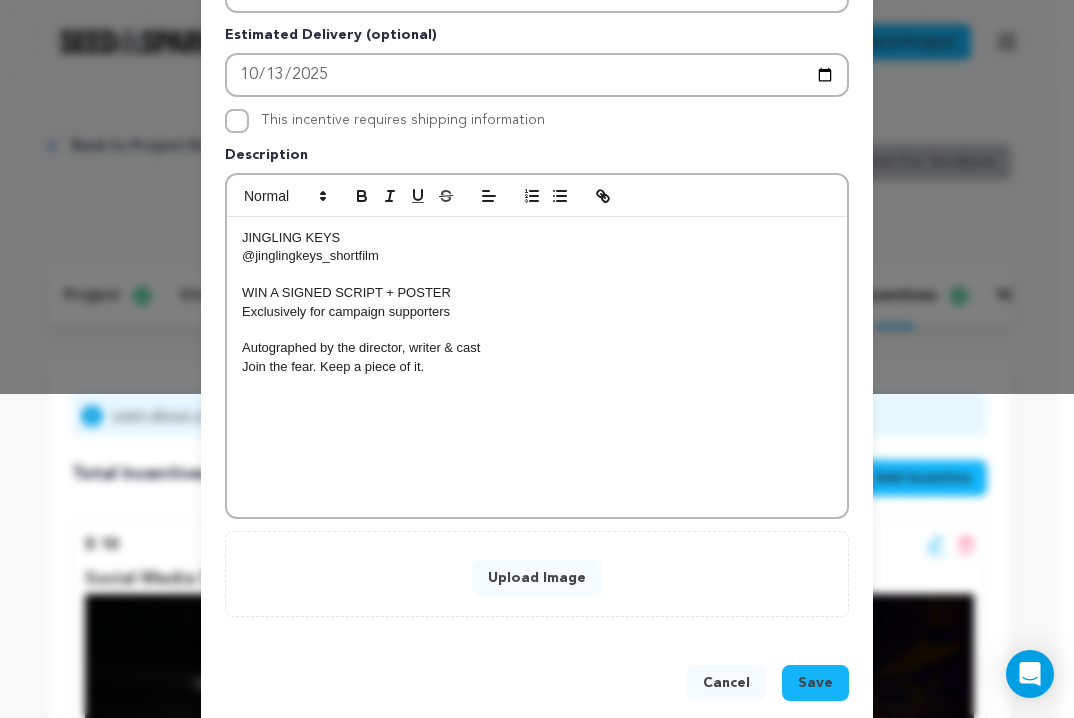 scroll, scrollTop: 19, scrollLeft: 0, axis: vertical 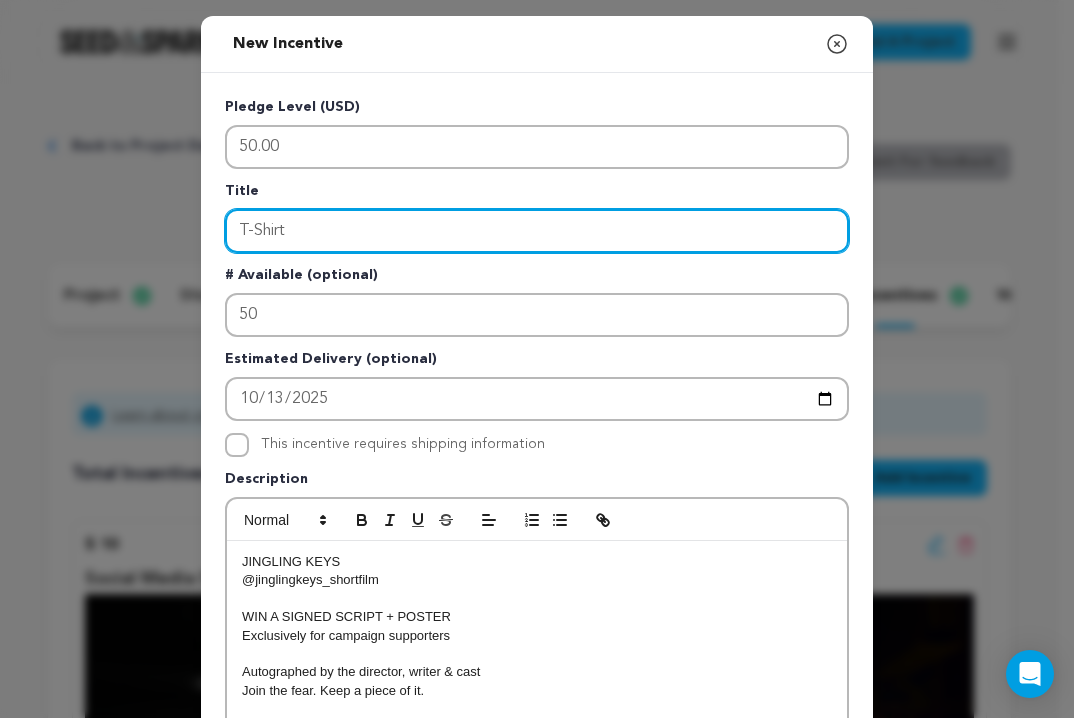 drag, startPoint x: 313, startPoint y: 232, endPoint x: 233, endPoint y: 227, distance: 80.1561 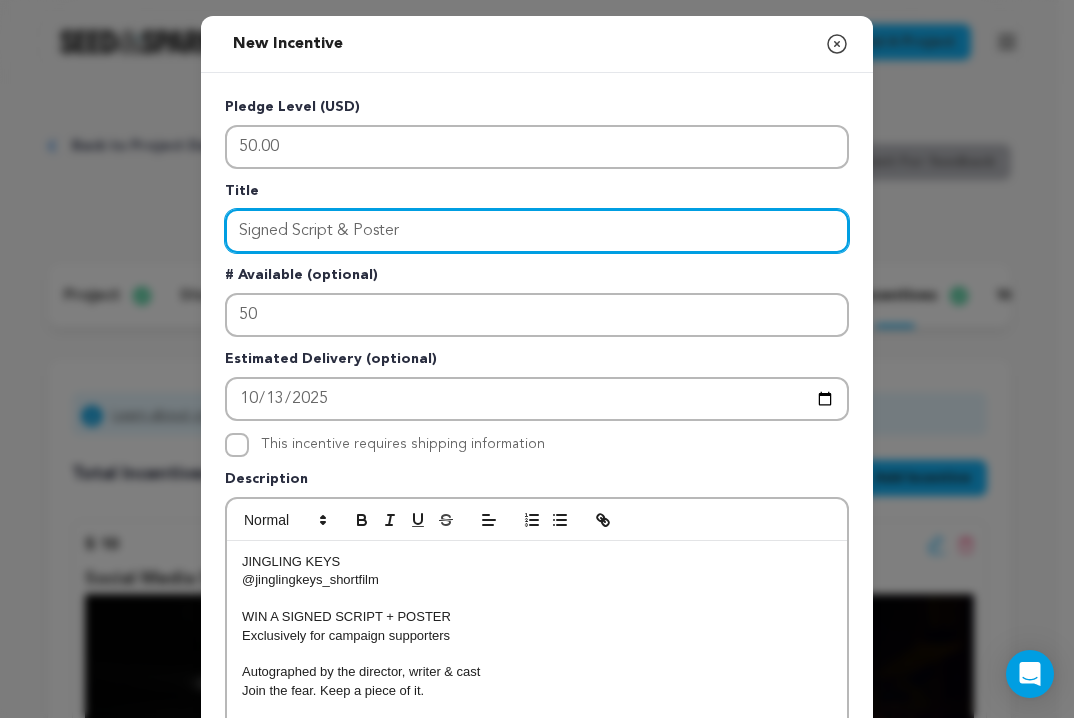scroll, scrollTop: 356, scrollLeft: 0, axis: vertical 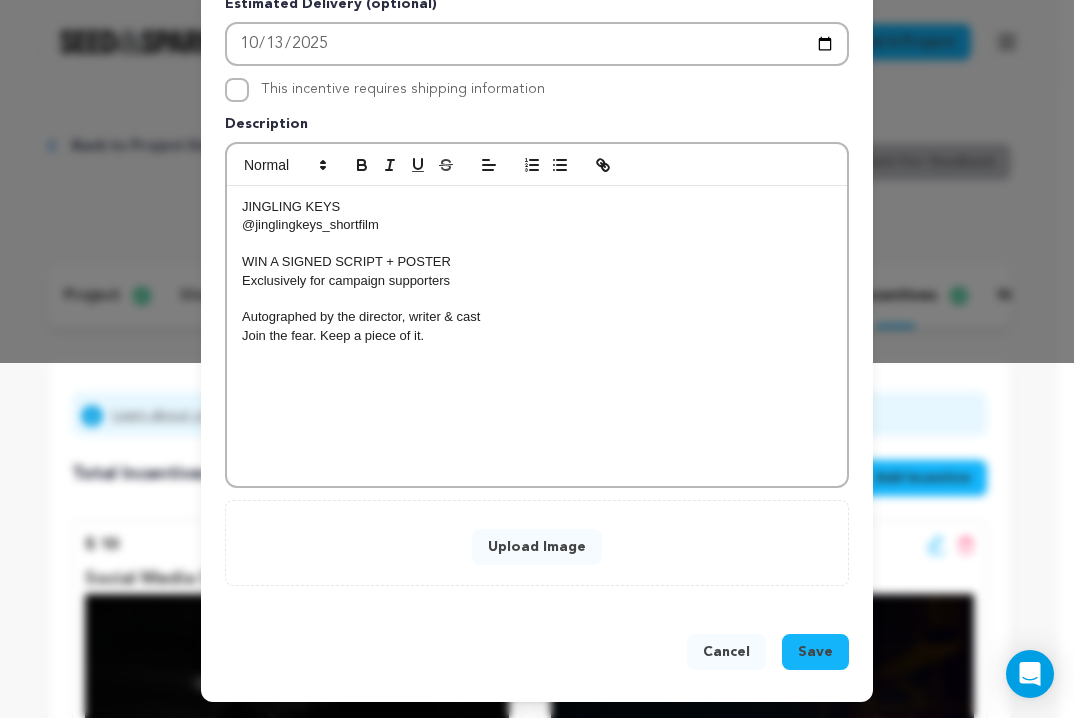 type on "Signed Script & Poster" 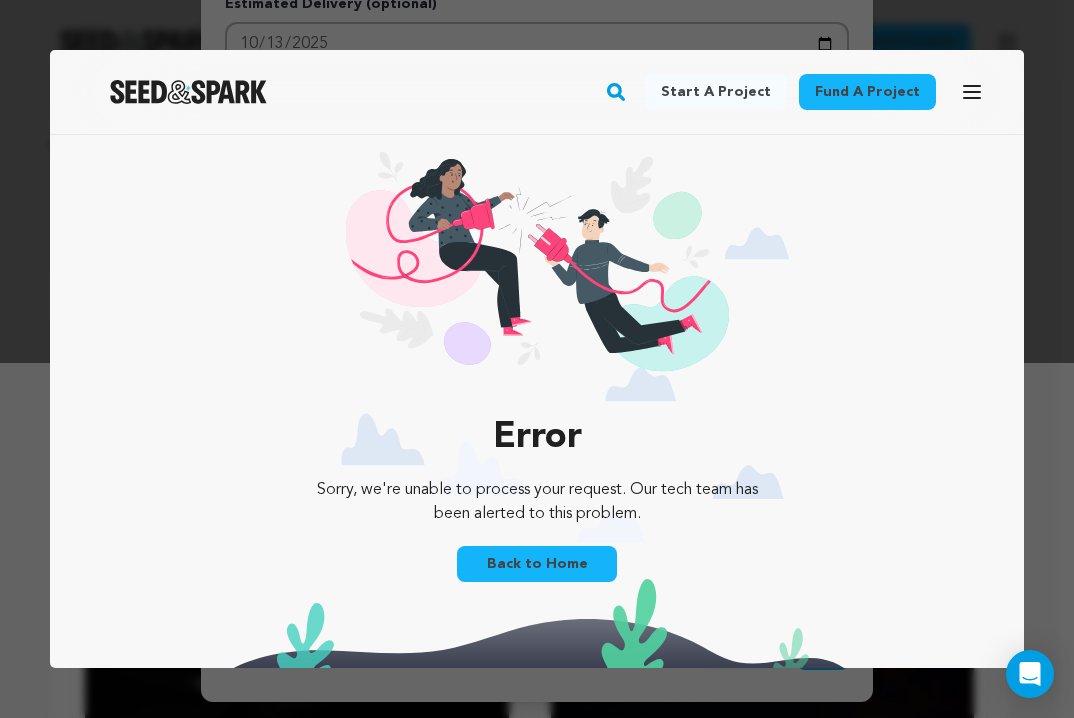 scroll, scrollTop: 0, scrollLeft: 0, axis: both 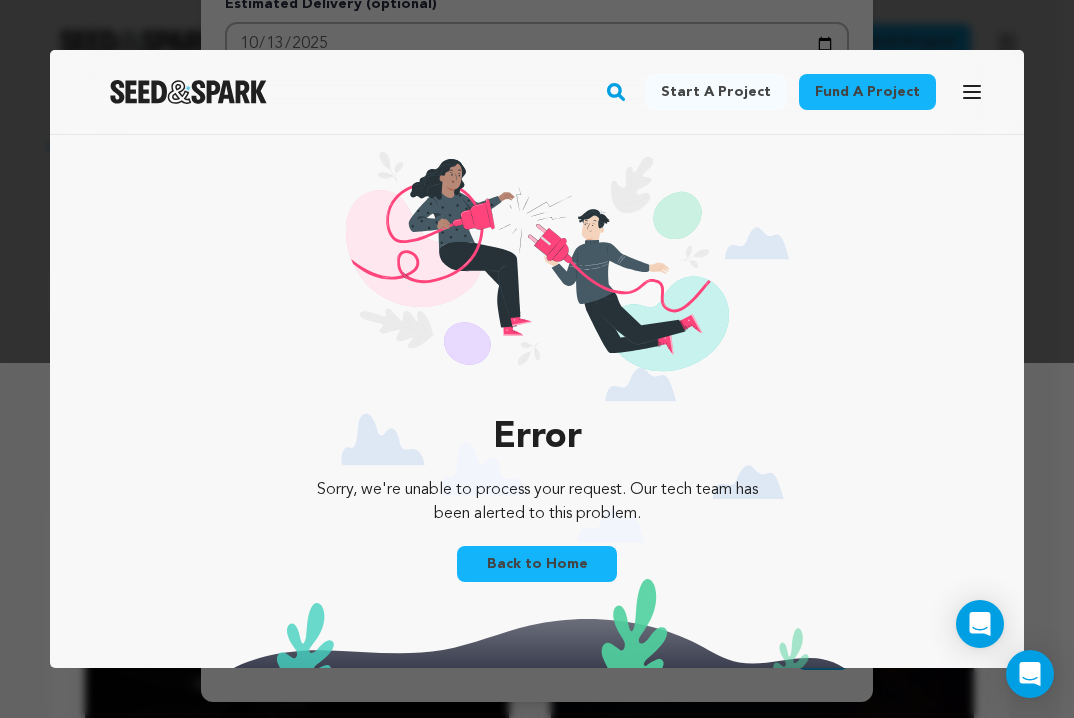 click on "Back to Home" at bounding box center (537, 564) 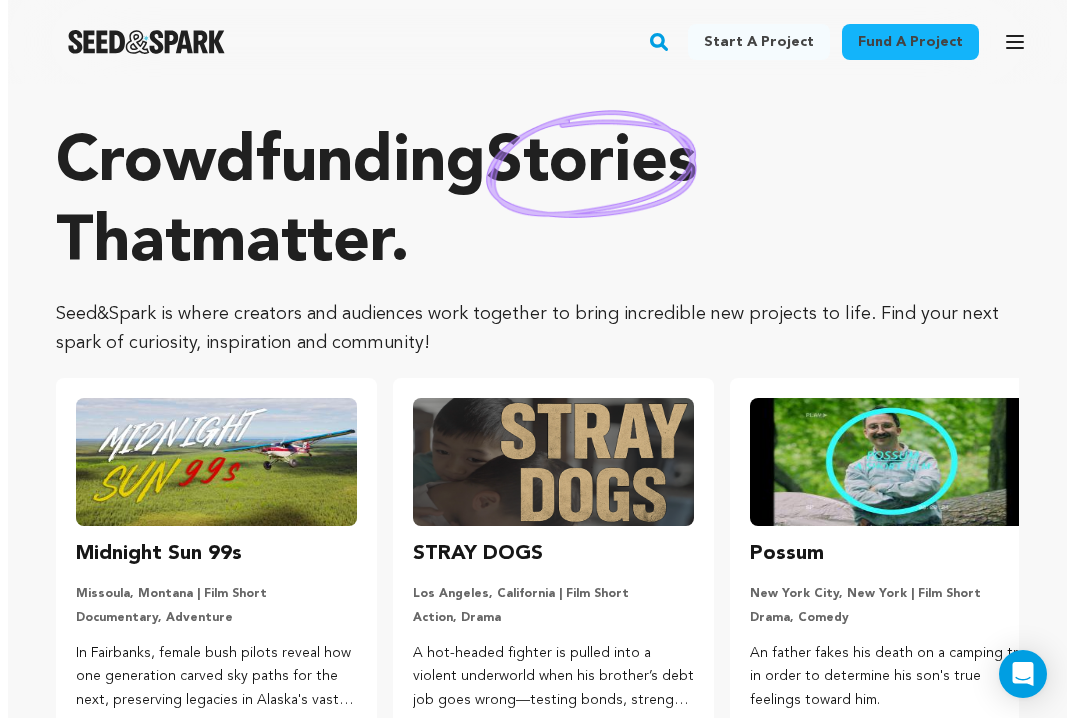 scroll, scrollTop: 0, scrollLeft: 0, axis: both 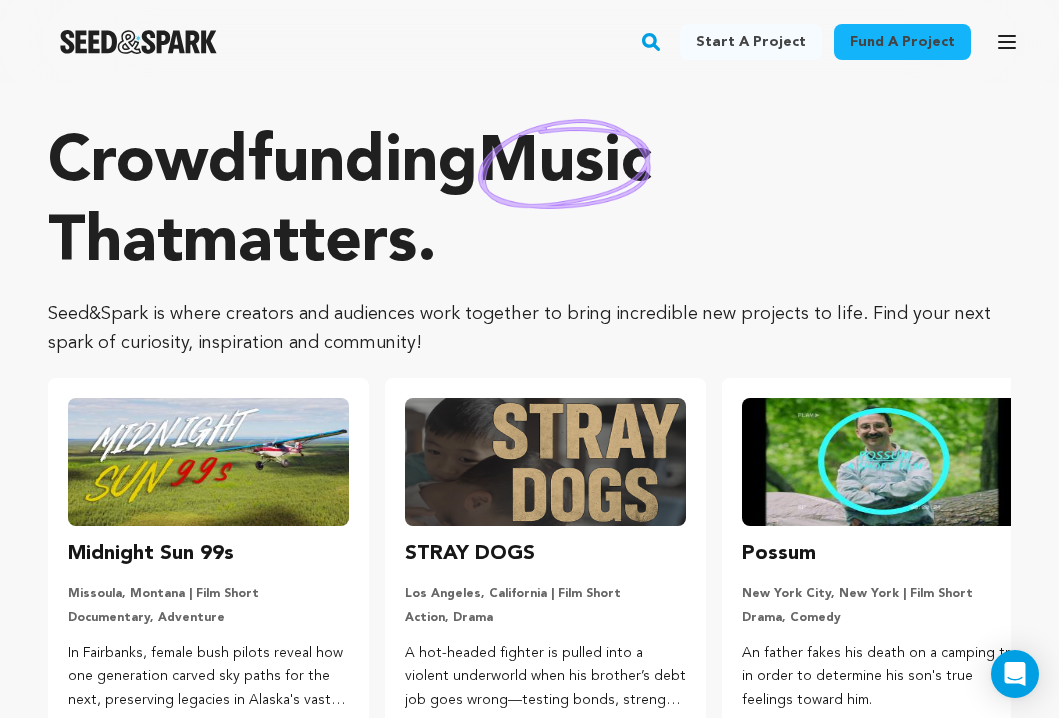 click 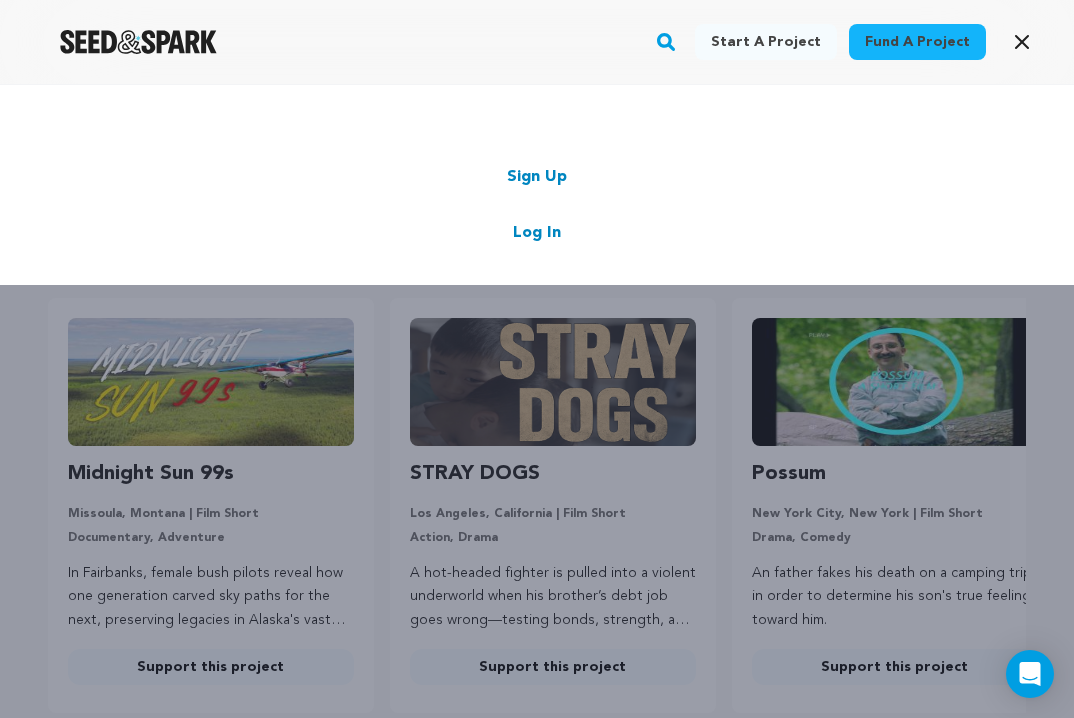 click on "Log In" at bounding box center (537, 233) 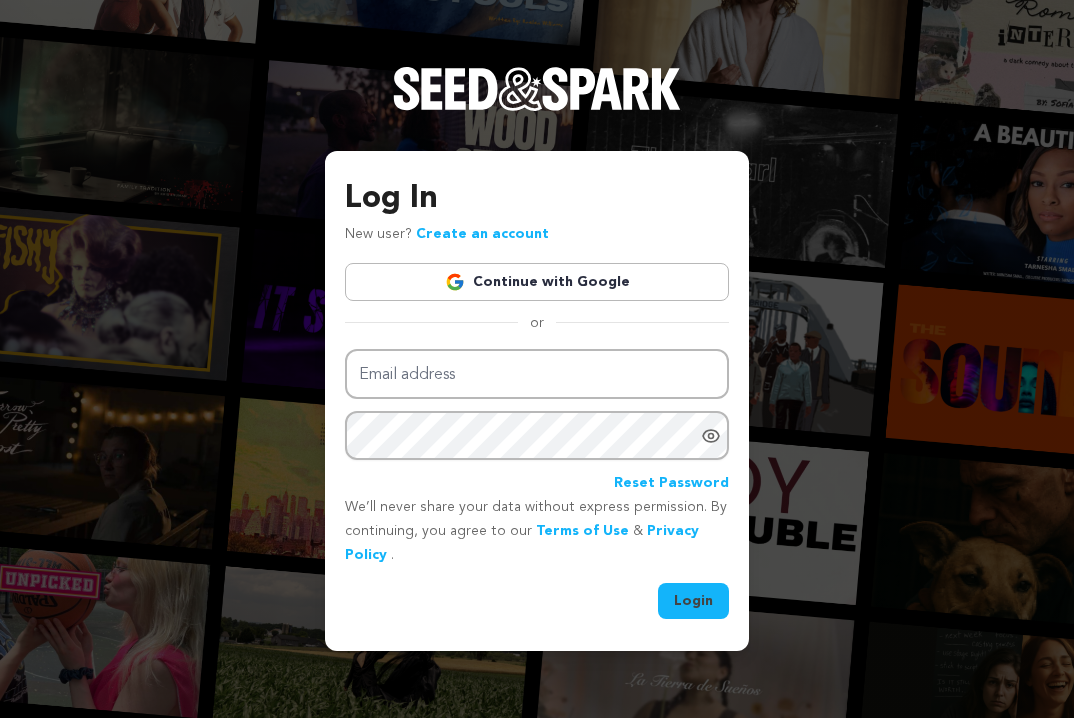 scroll, scrollTop: 0, scrollLeft: 0, axis: both 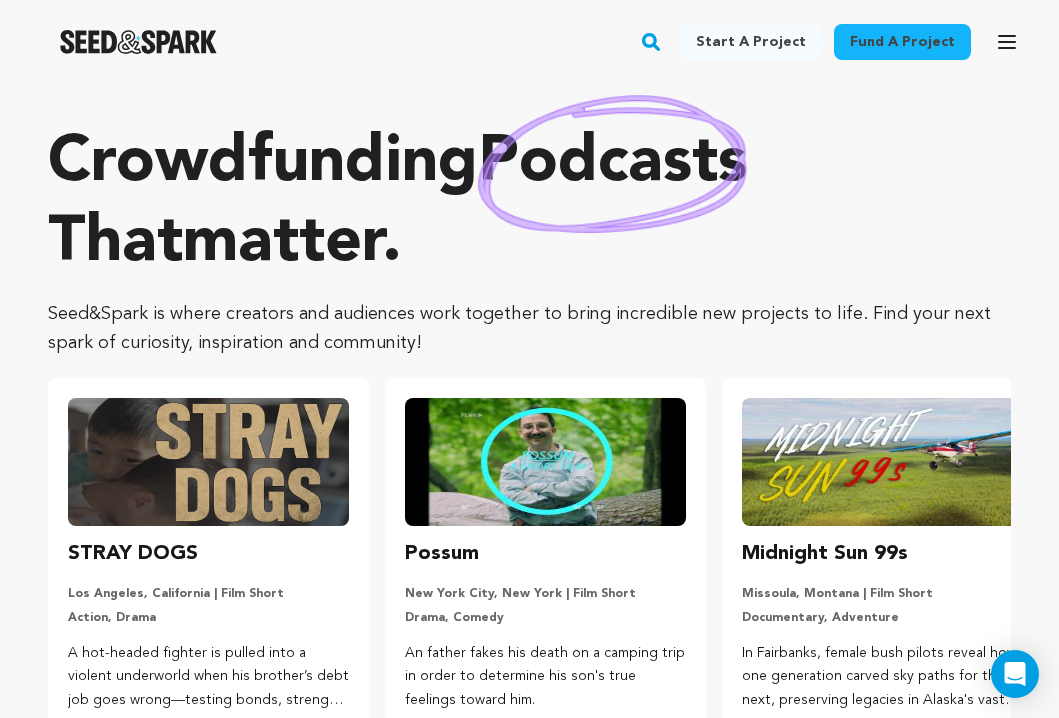 click at bounding box center (138, 42) 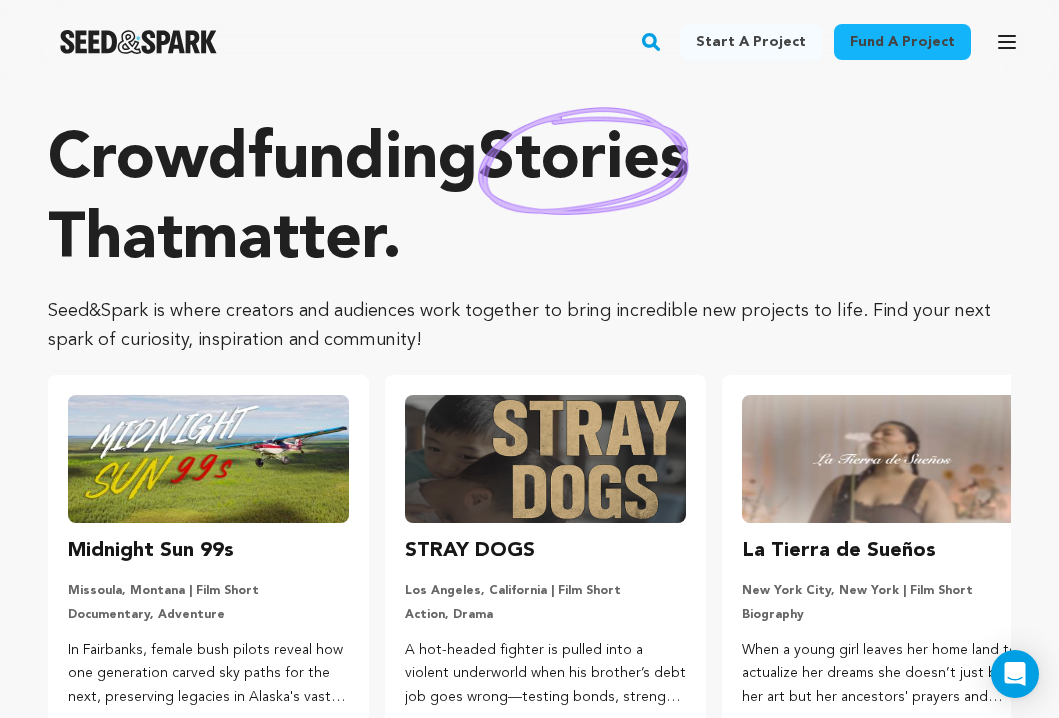 scroll, scrollTop: 226, scrollLeft: 0, axis: vertical 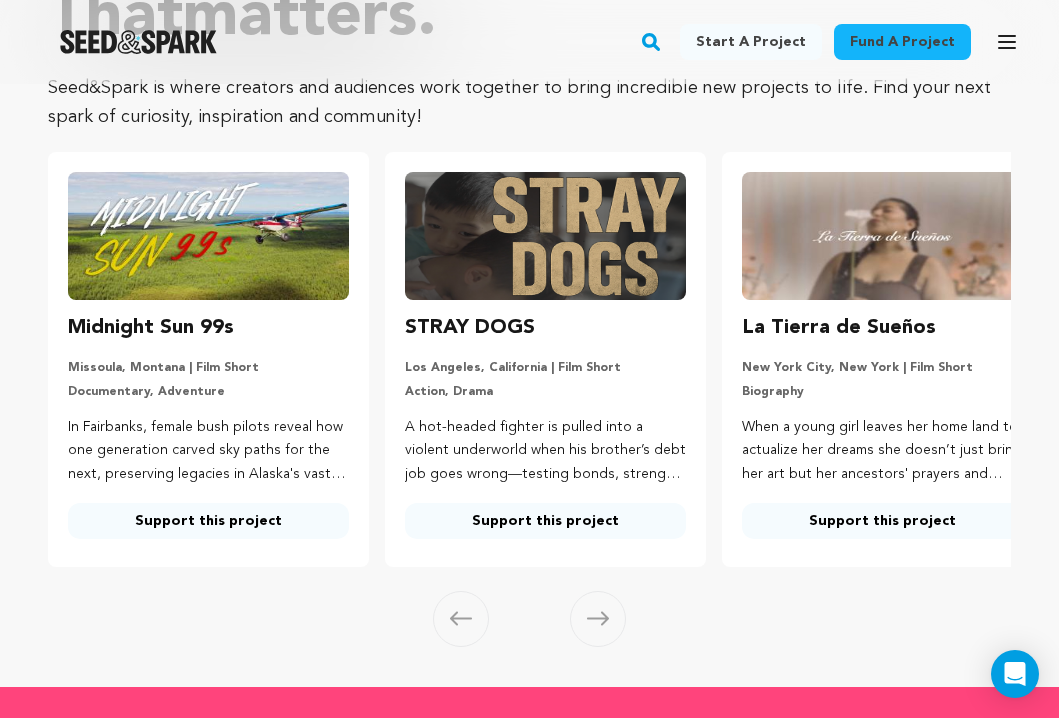 click at bounding box center [545, 236] 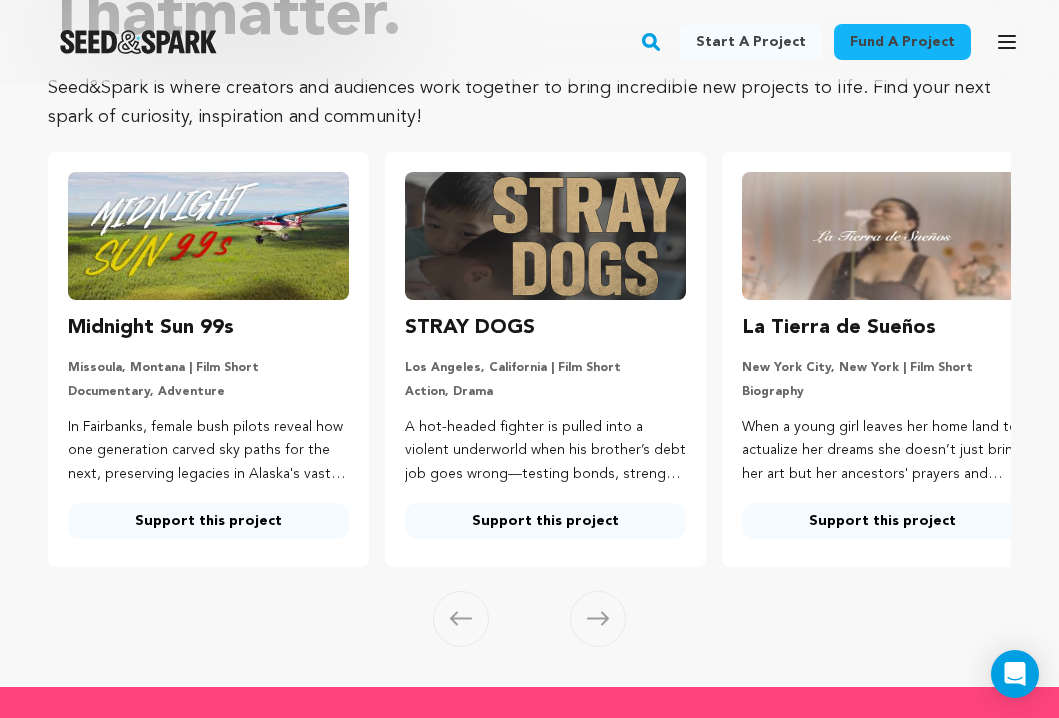 click at bounding box center (545, 236) 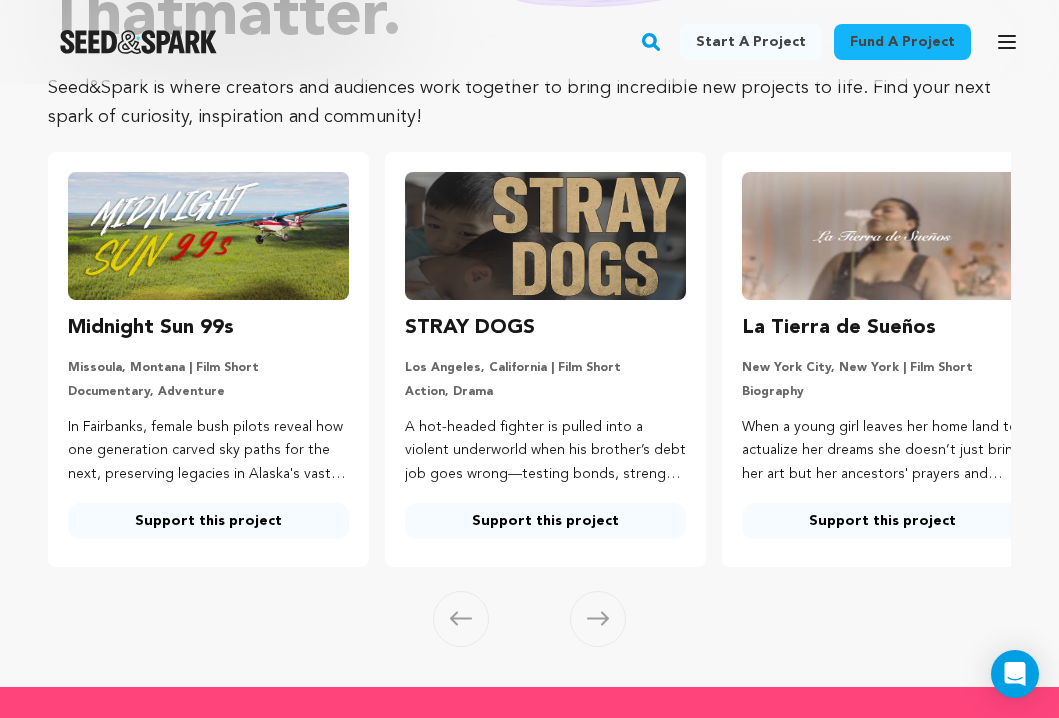 click on "Support this project" at bounding box center [545, 521] 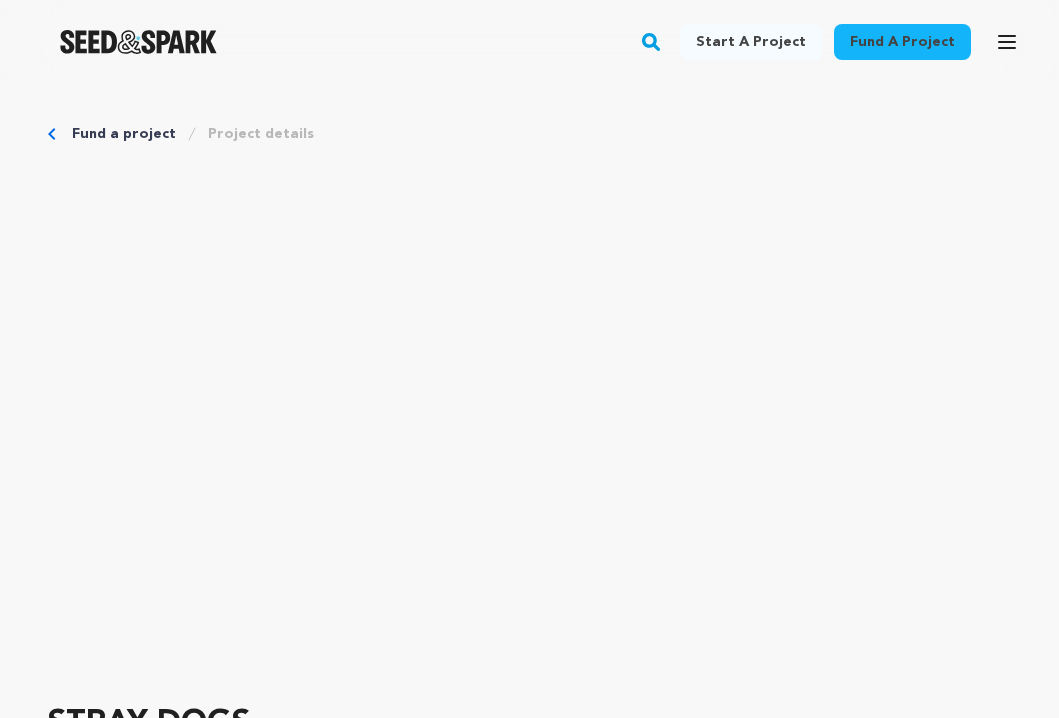 scroll, scrollTop: 0, scrollLeft: 0, axis: both 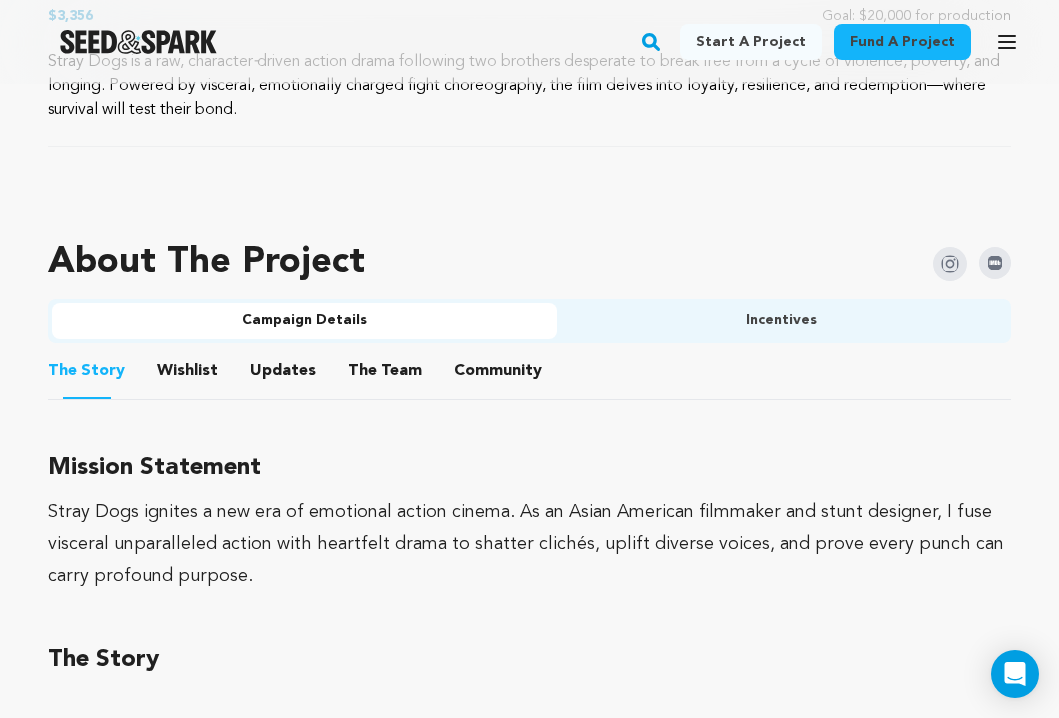 click on "Wishlist" at bounding box center (188, 375) 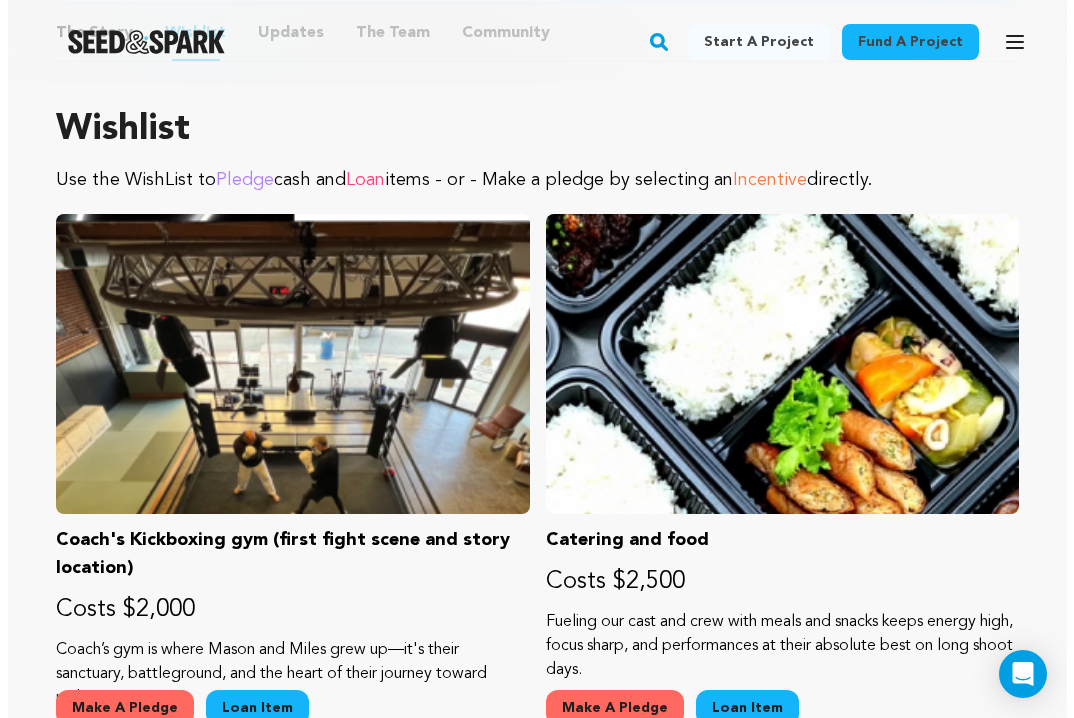 scroll, scrollTop: 1457, scrollLeft: 0, axis: vertical 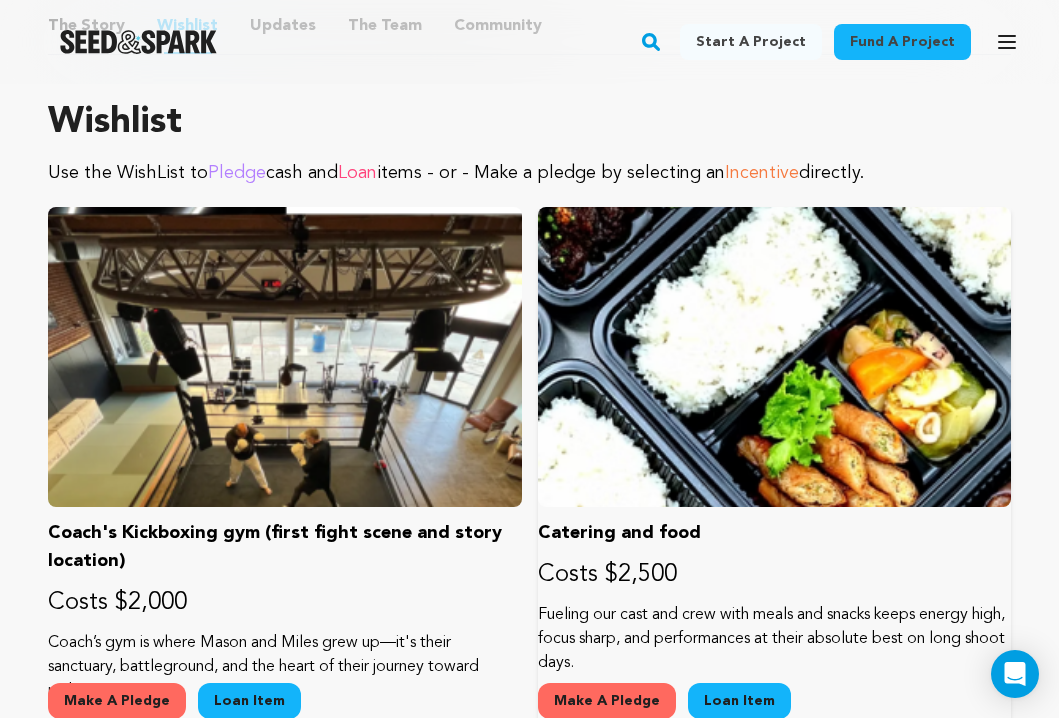drag, startPoint x: 662, startPoint y: 654, endPoint x: 540, endPoint y: 612, distance: 129.02713 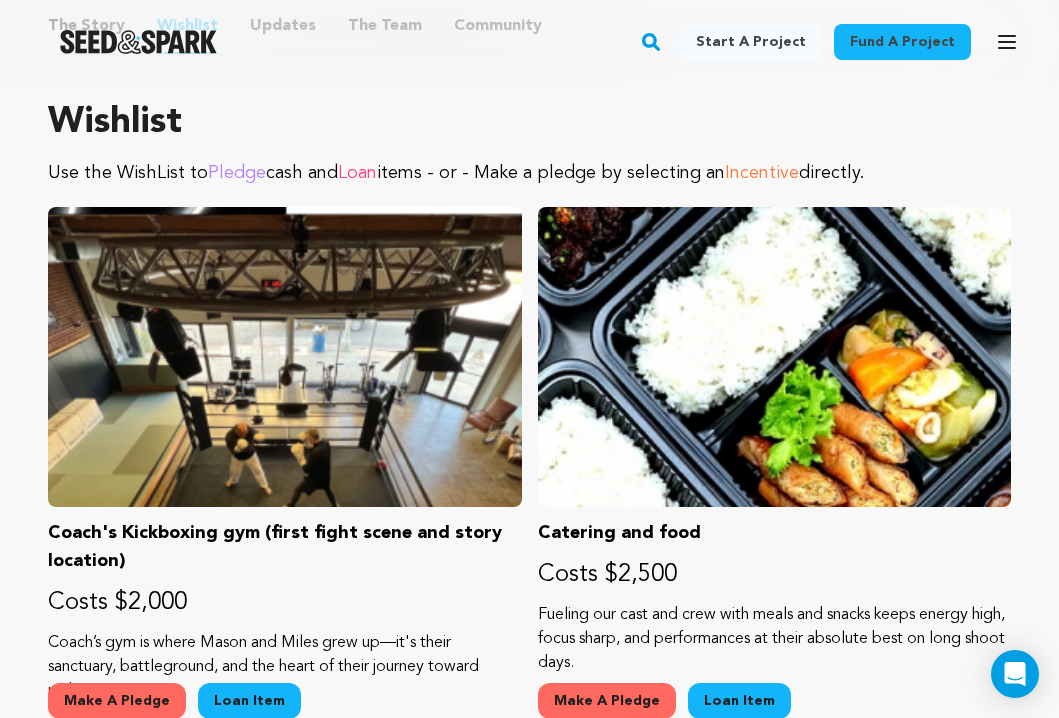 click 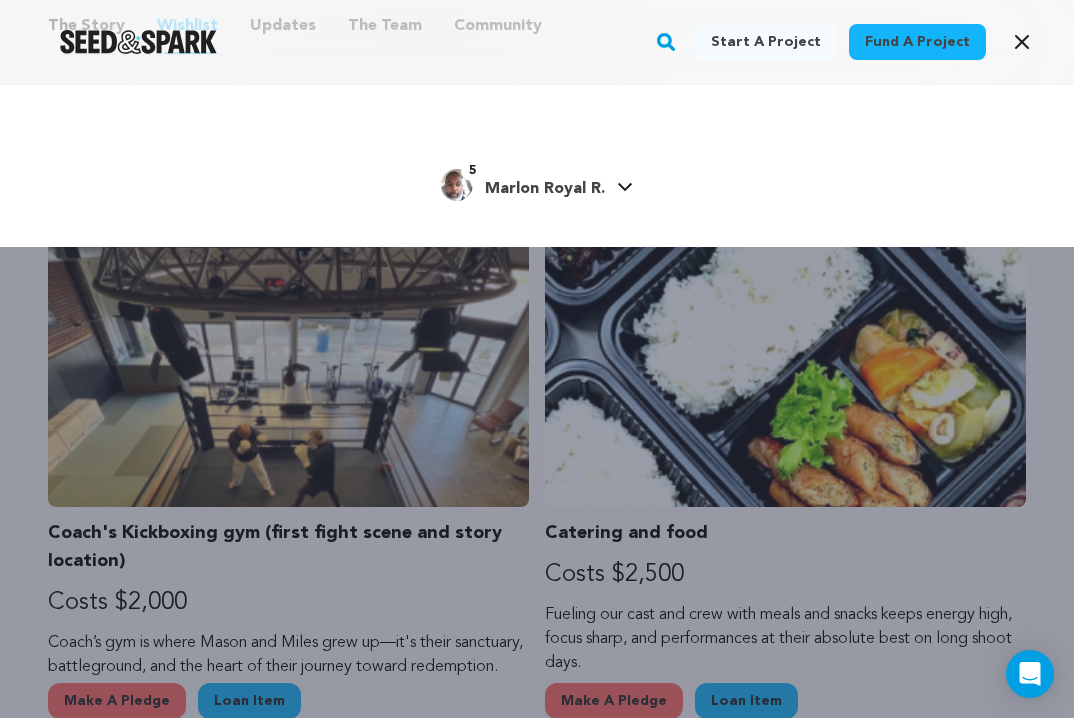 click on "Marlon Royal R." at bounding box center [545, 189] 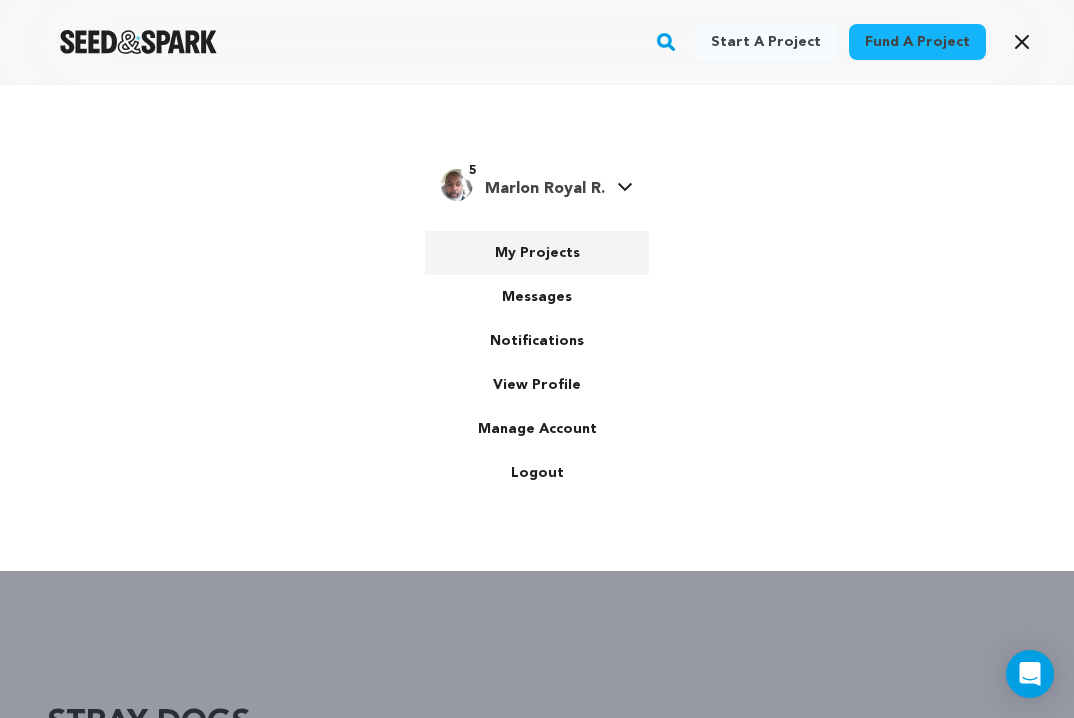 click on "My Projects" at bounding box center [537, 253] 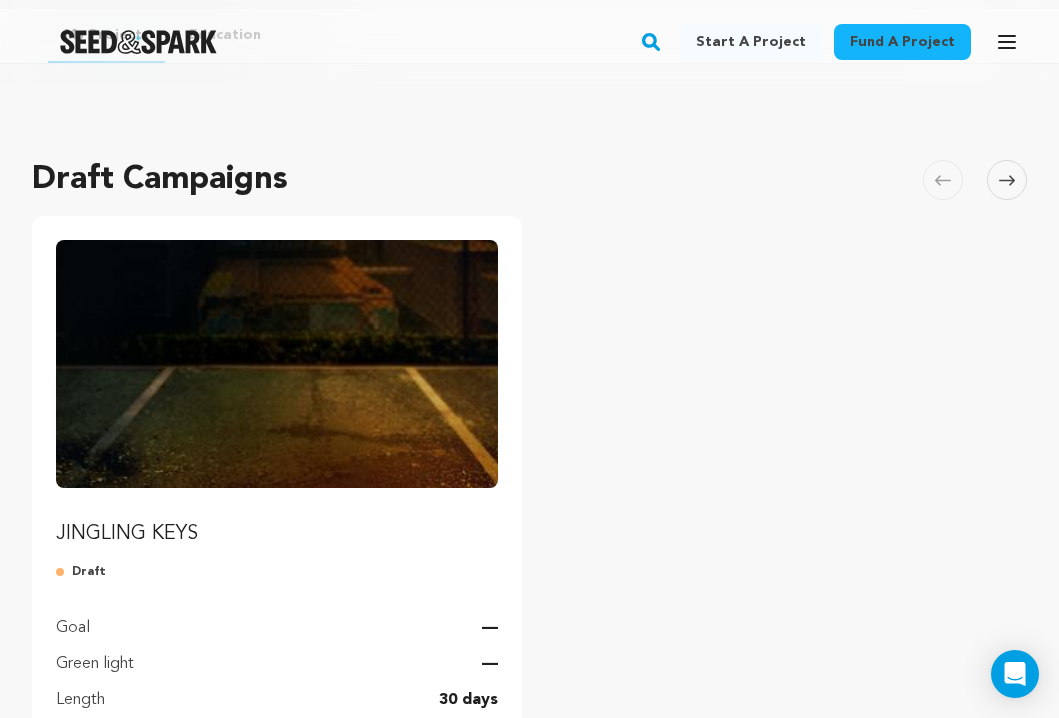 scroll, scrollTop: 0, scrollLeft: 0, axis: both 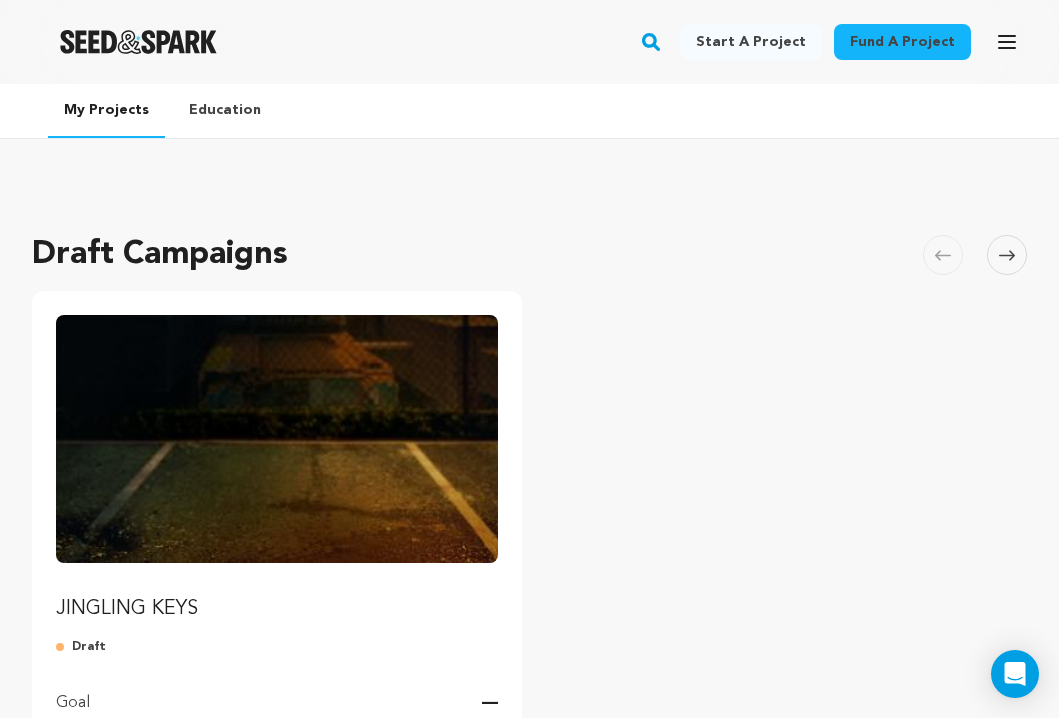 click at bounding box center (277, 439) 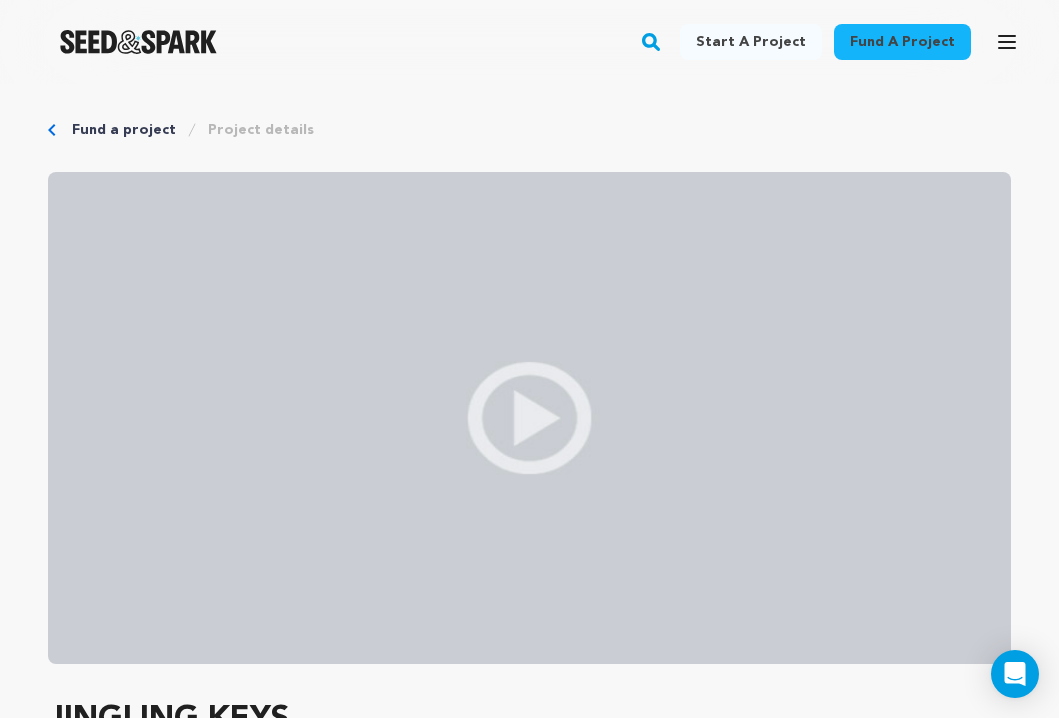 scroll, scrollTop: 926, scrollLeft: 0, axis: vertical 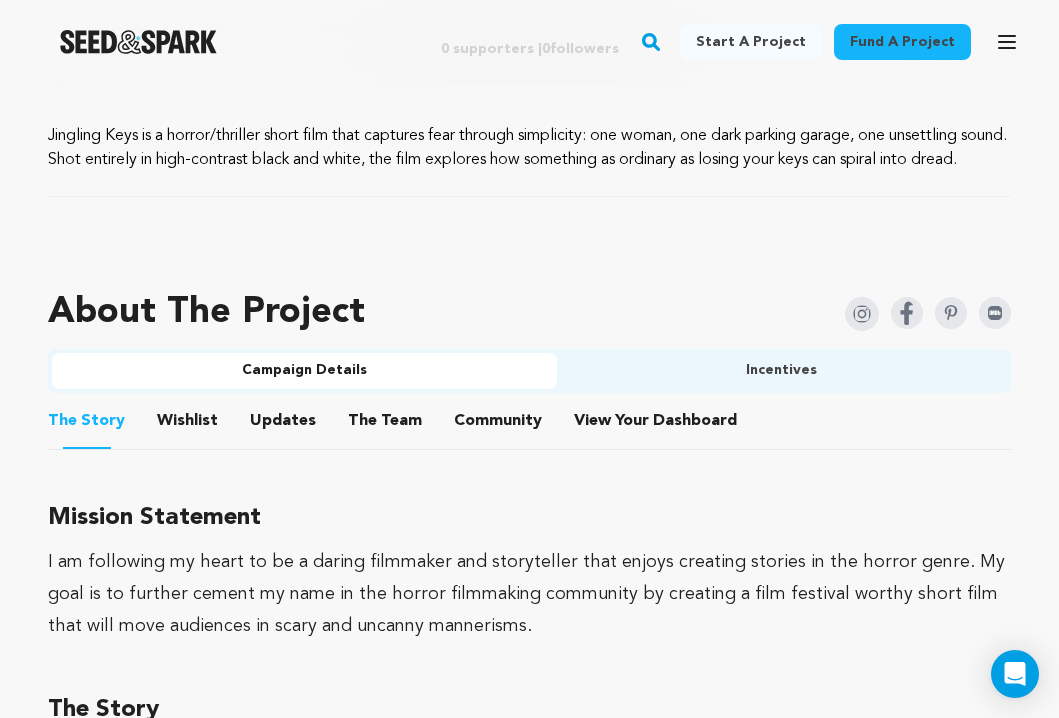 click on "Wishlist" at bounding box center (188, 425) 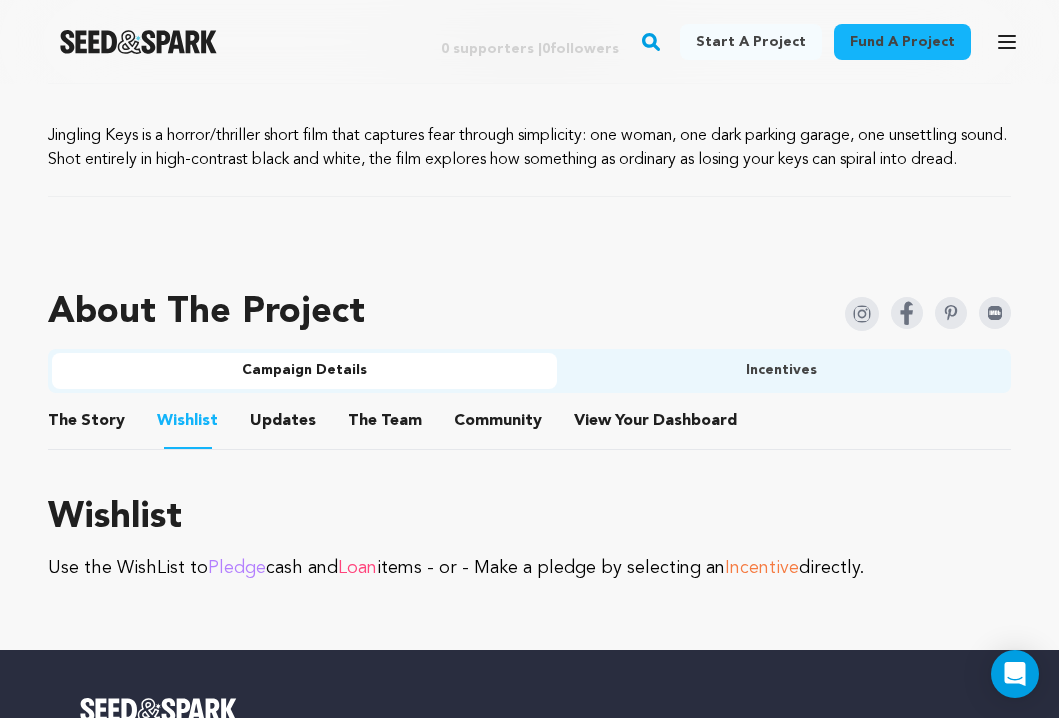 scroll, scrollTop: 1228, scrollLeft: 0, axis: vertical 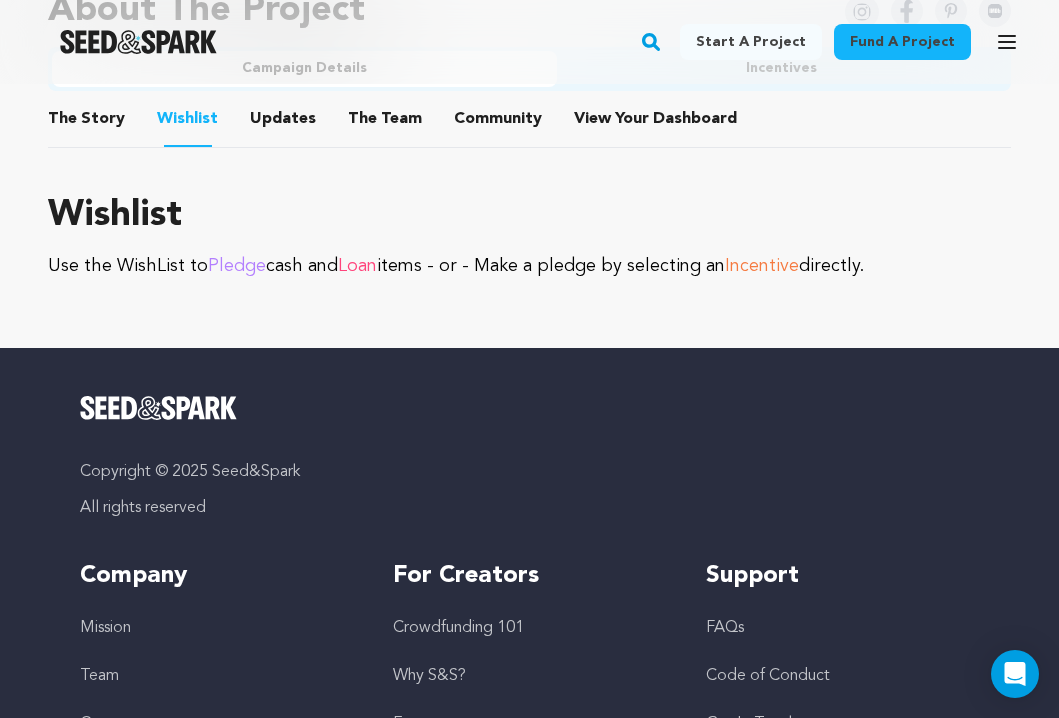 click on "Pledge" at bounding box center (237, 266) 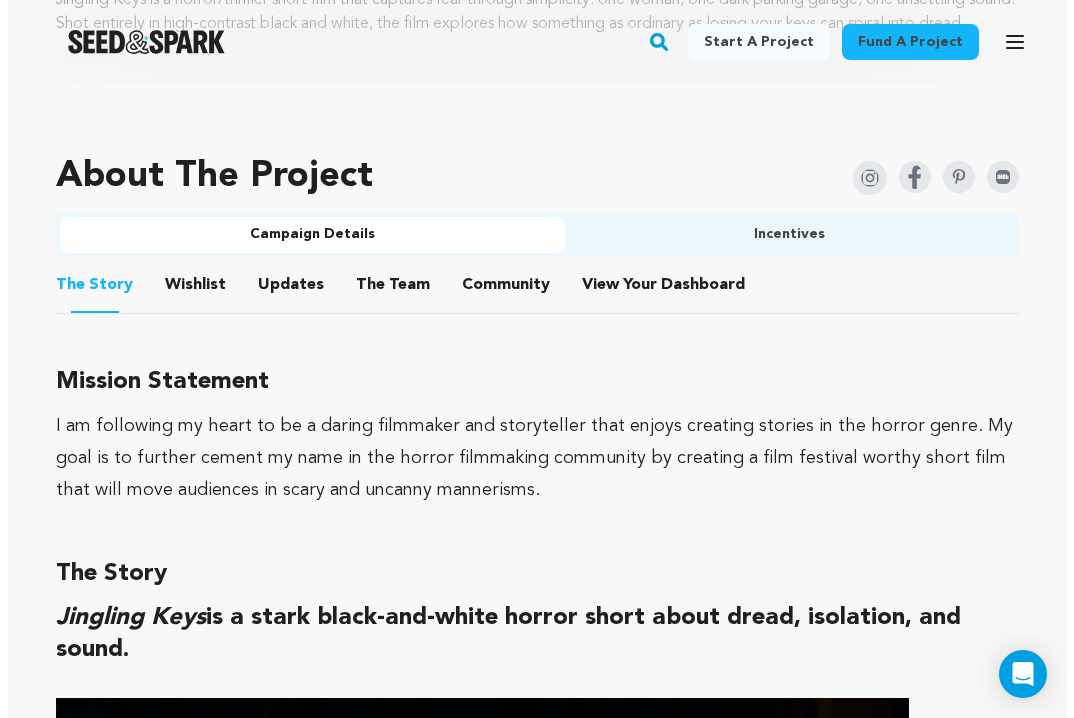 scroll, scrollTop: 549, scrollLeft: 0, axis: vertical 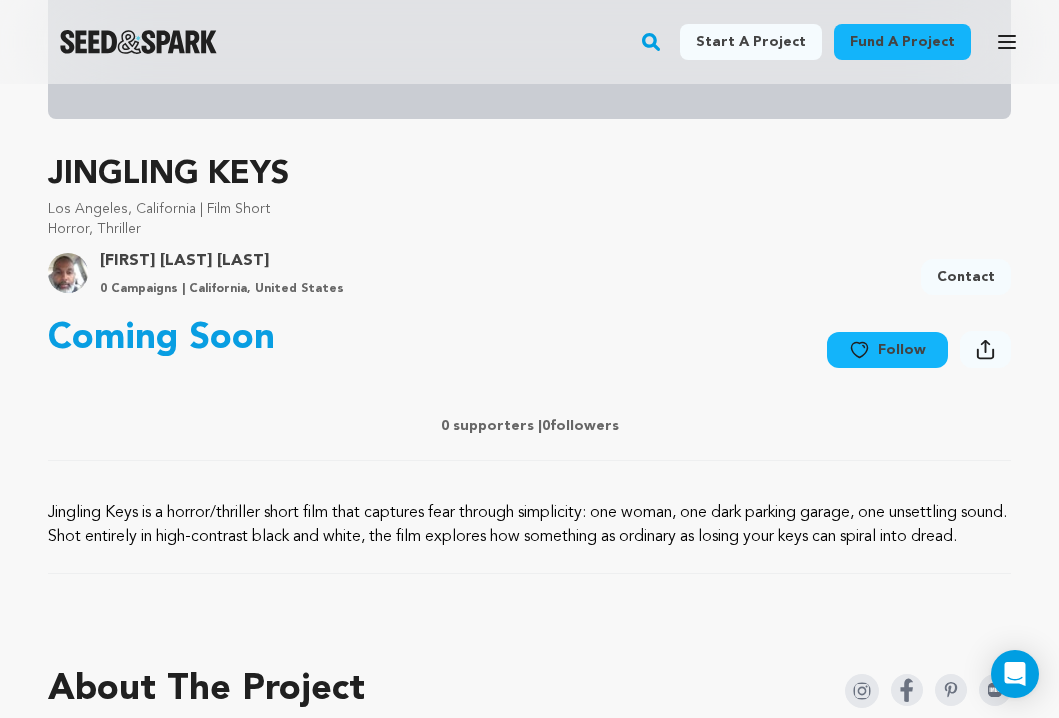 click 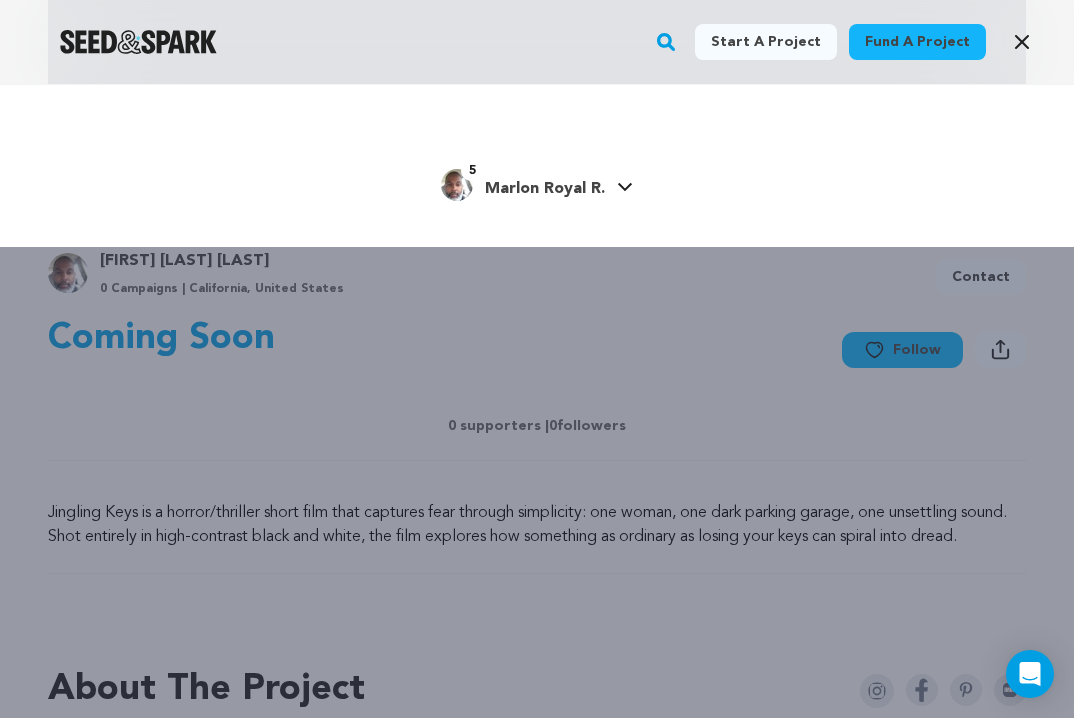 click 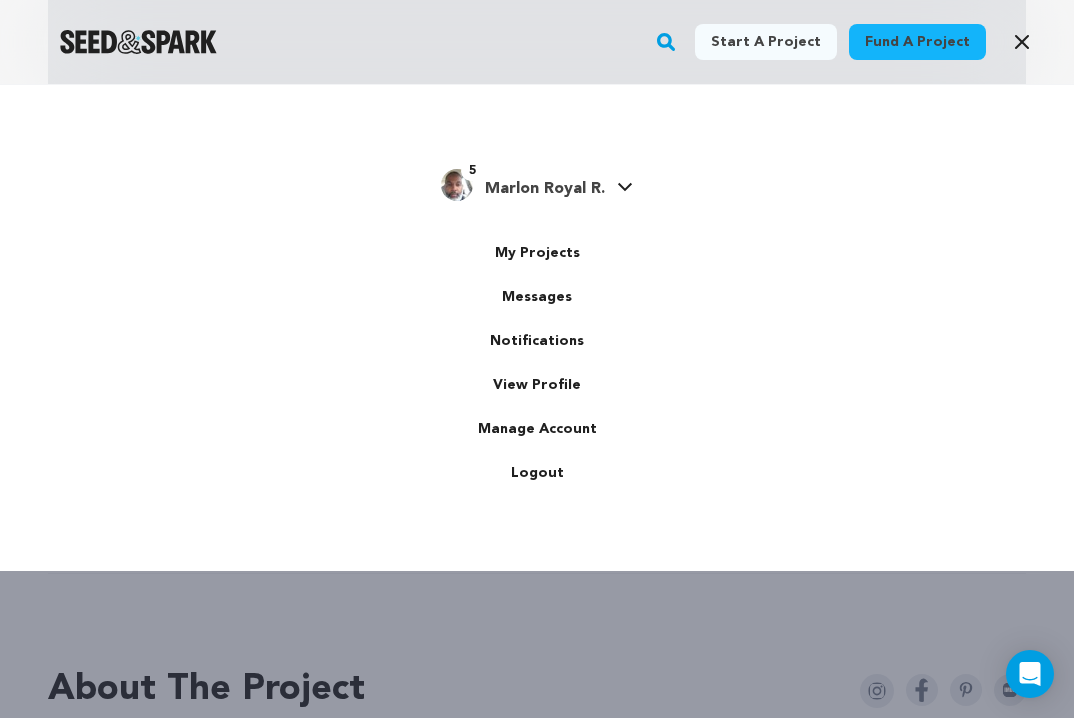 scroll, scrollTop: 0, scrollLeft: 0, axis: both 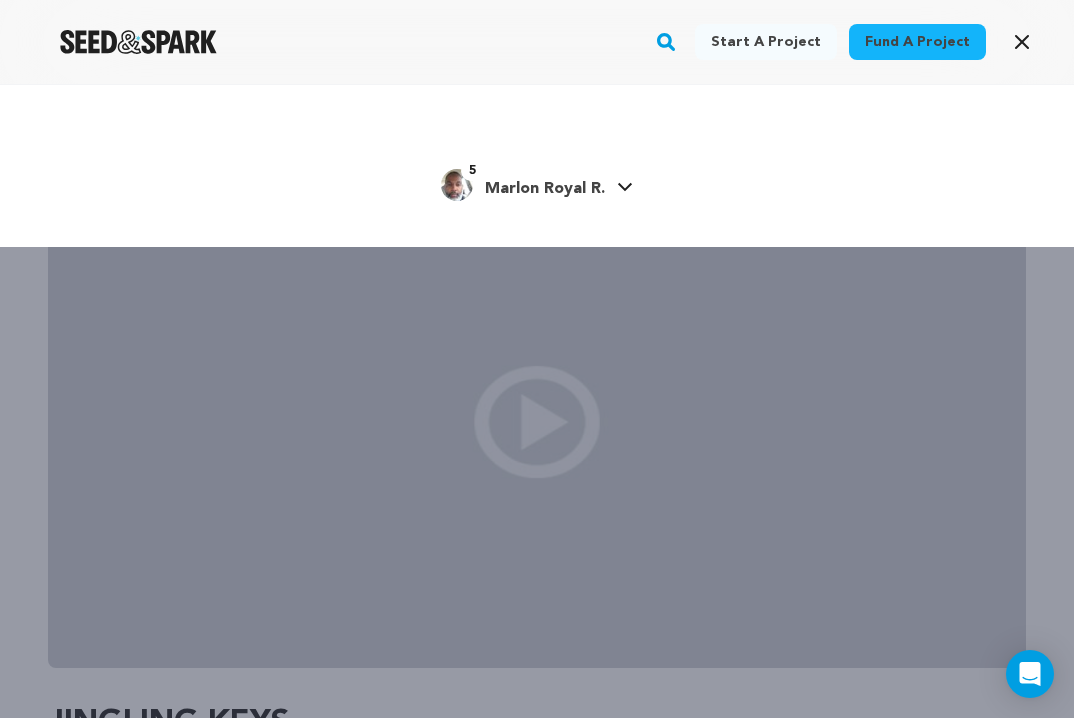 click on "Marlon Royal R." at bounding box center [545, 189] 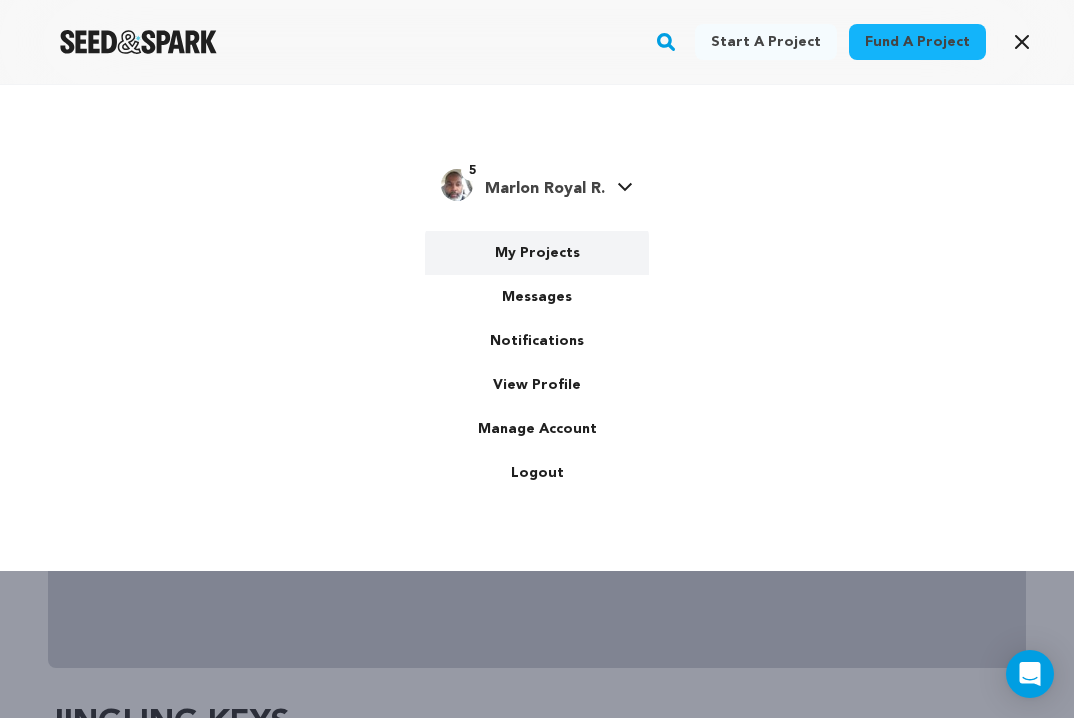 click on "My Projects" at bounding box center (537, 253) 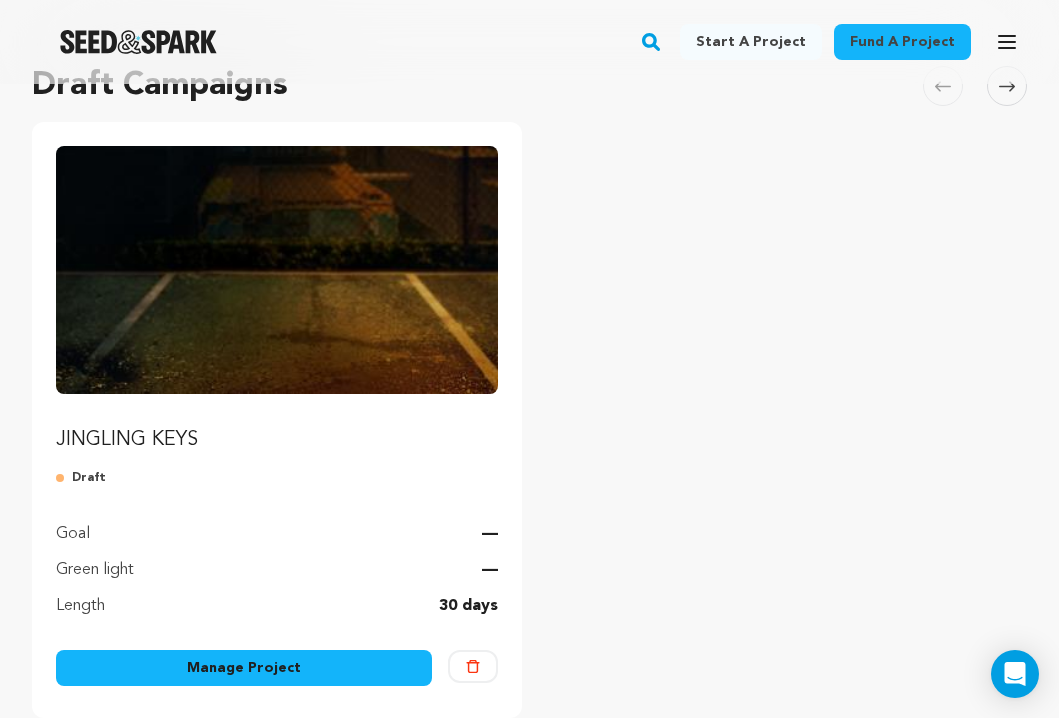 scroll, scrollTop: 557, scrollLeft: 0, axis: vertical 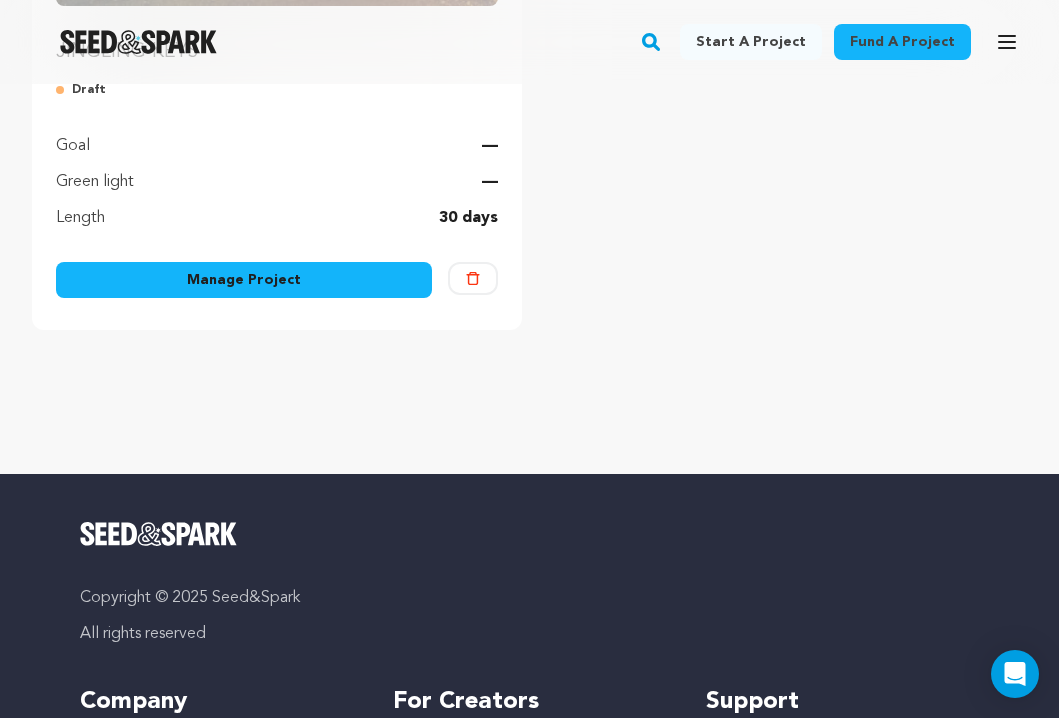 click on "Manage Project" at bounding box center [244, 280] 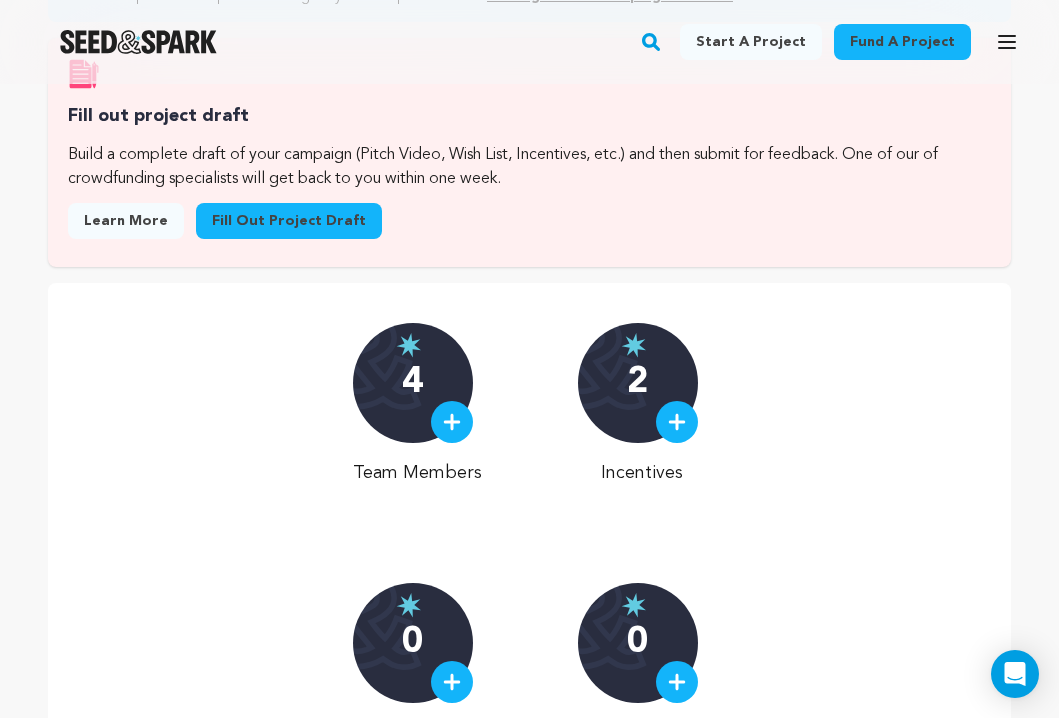 scroll, scrollTop: 588, scrollLeft: 0, axis: vertical 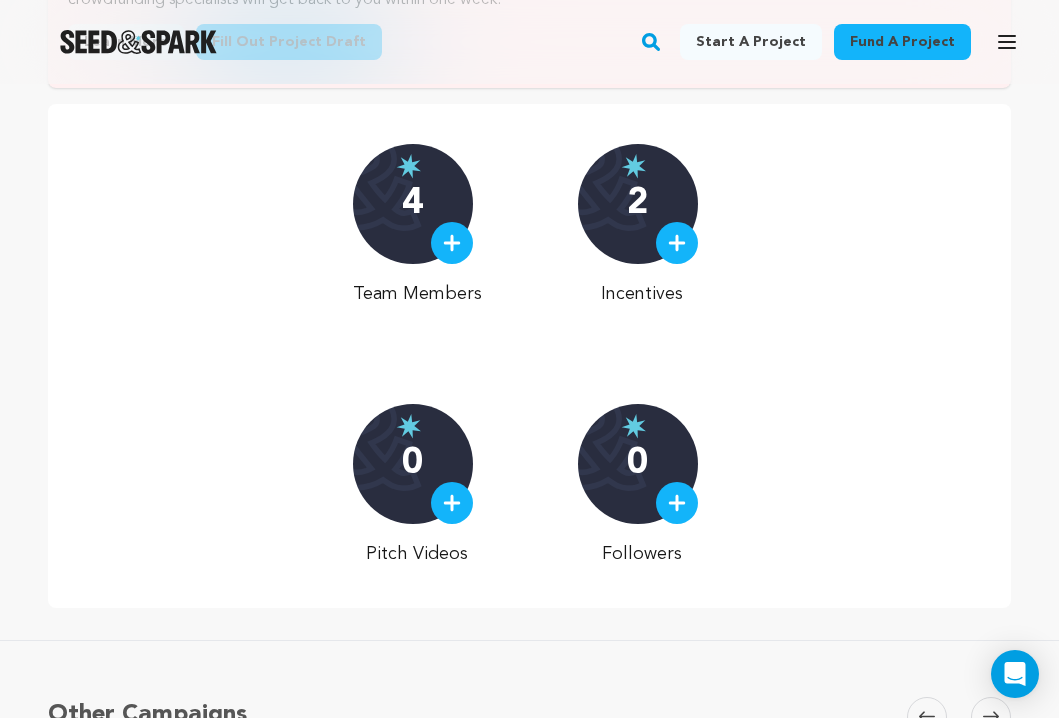 click on "2" at bounding box center [637, 204] 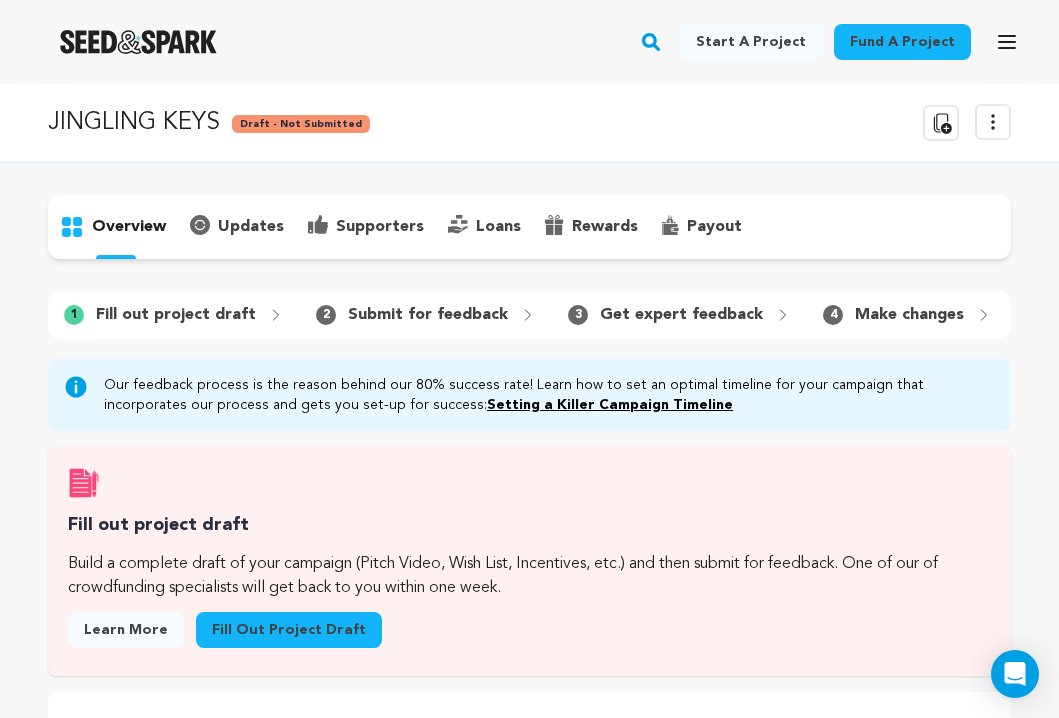 click on "updates" at bounding box center (251, 227) 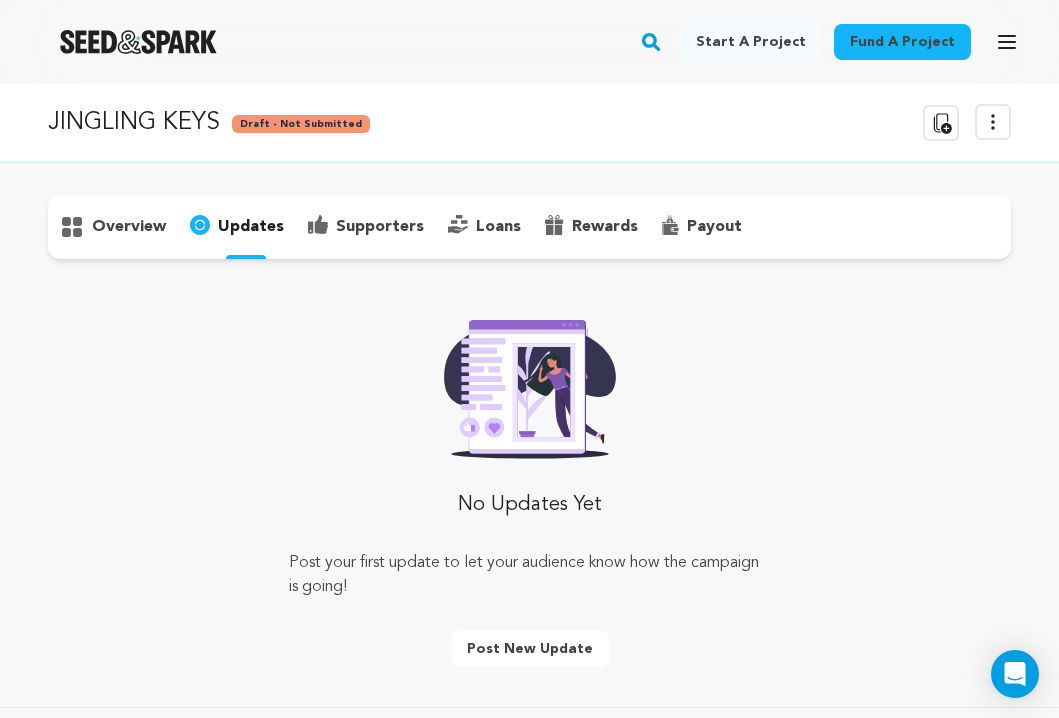 click on "supporters" at bounding box center [380, 227] 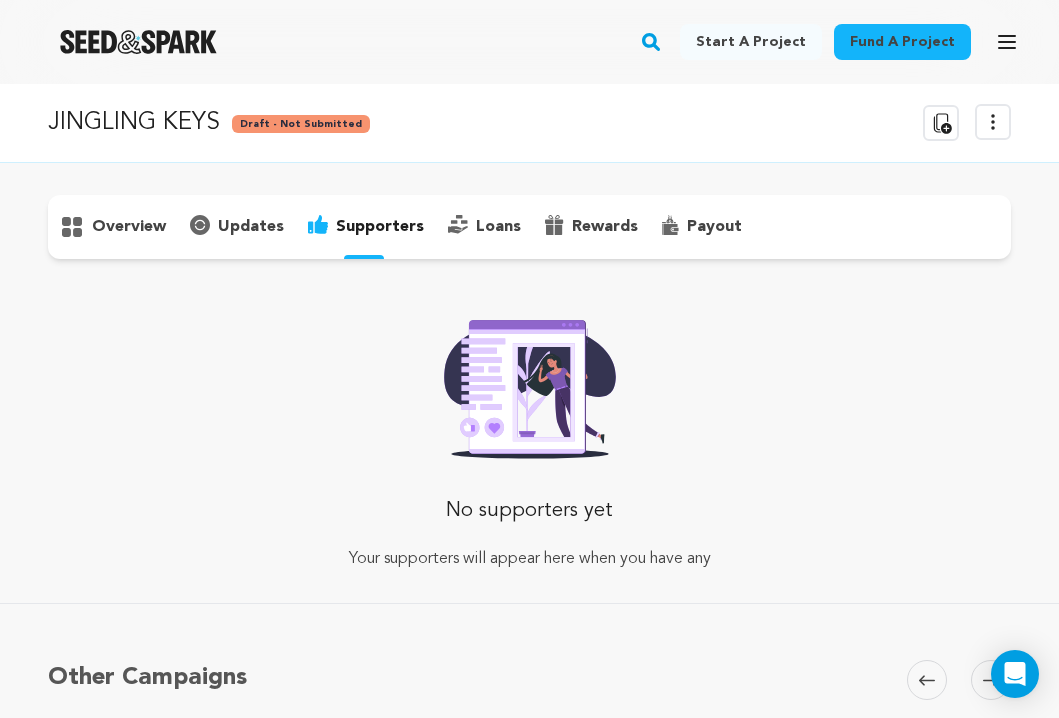 click on "loans" at bounding box center [484, 227] 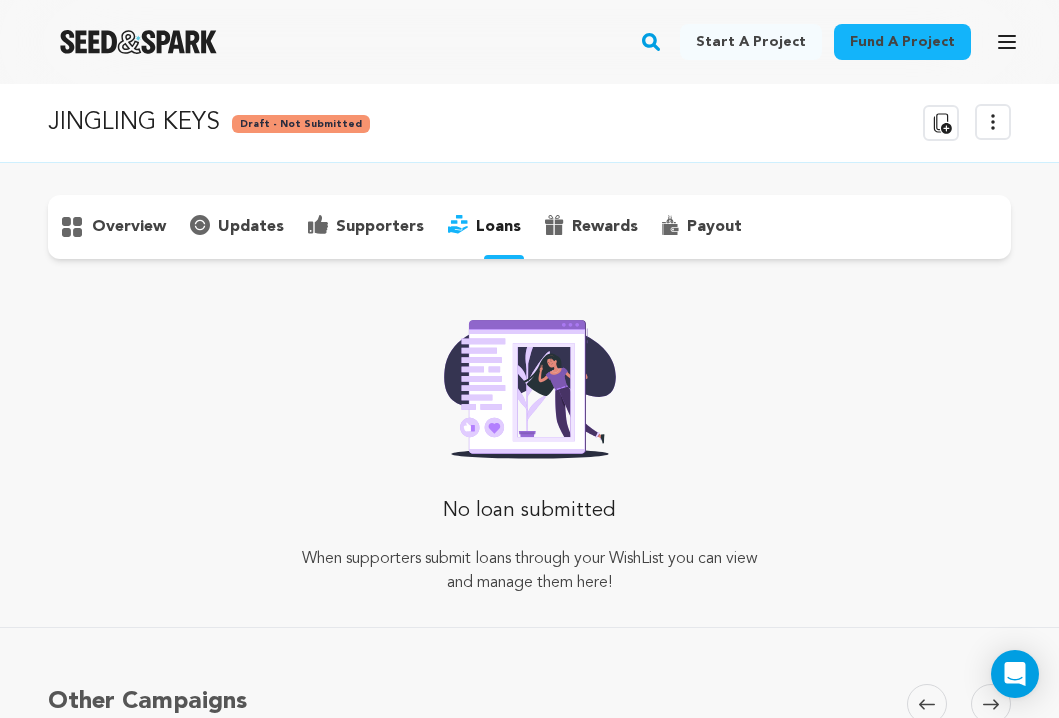 drag, startPoint x: 607, startPoint y: 224, endPoint x: 620, endPoint y: 224, distance: 13 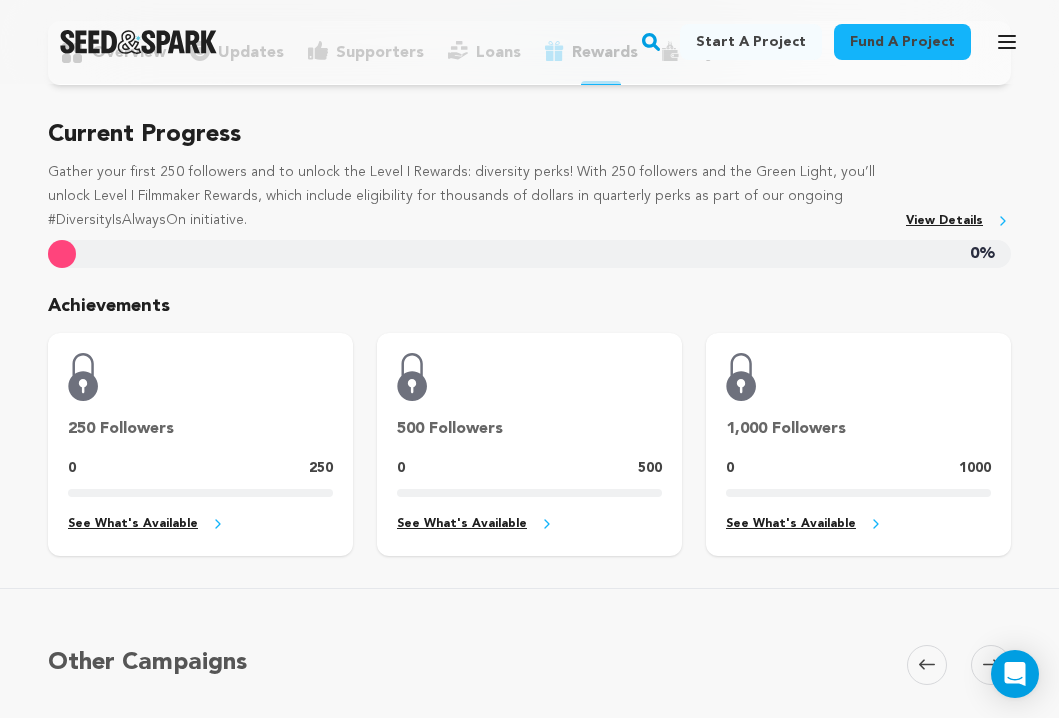 scroll, scrollTop: 0, scrollLeft: 0, axis: both 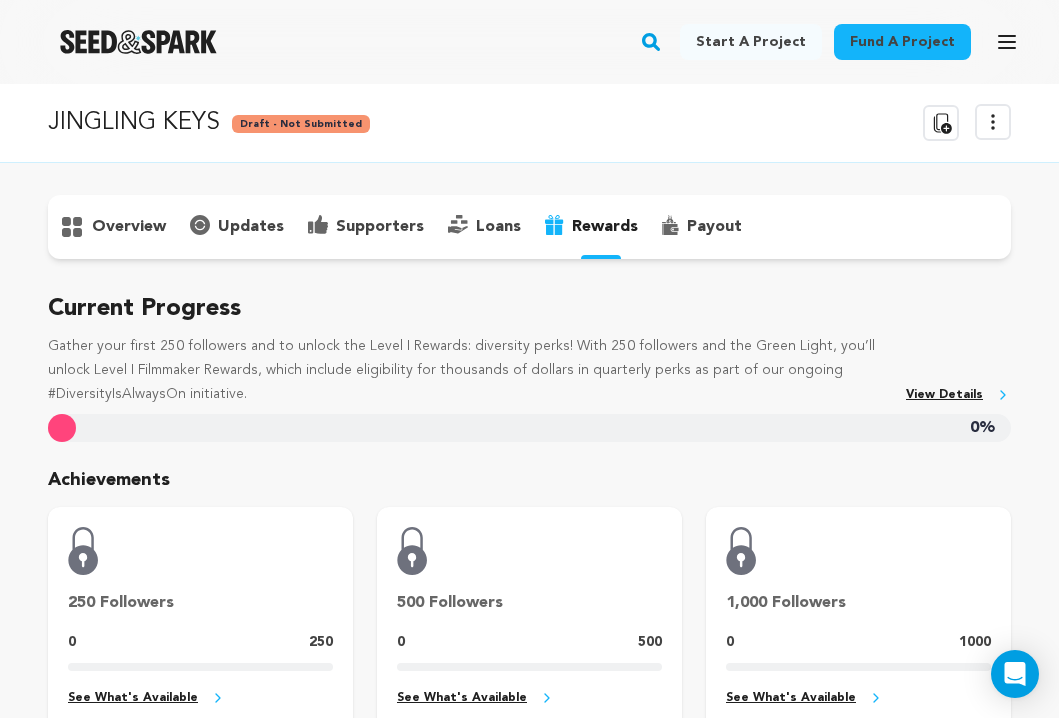 click 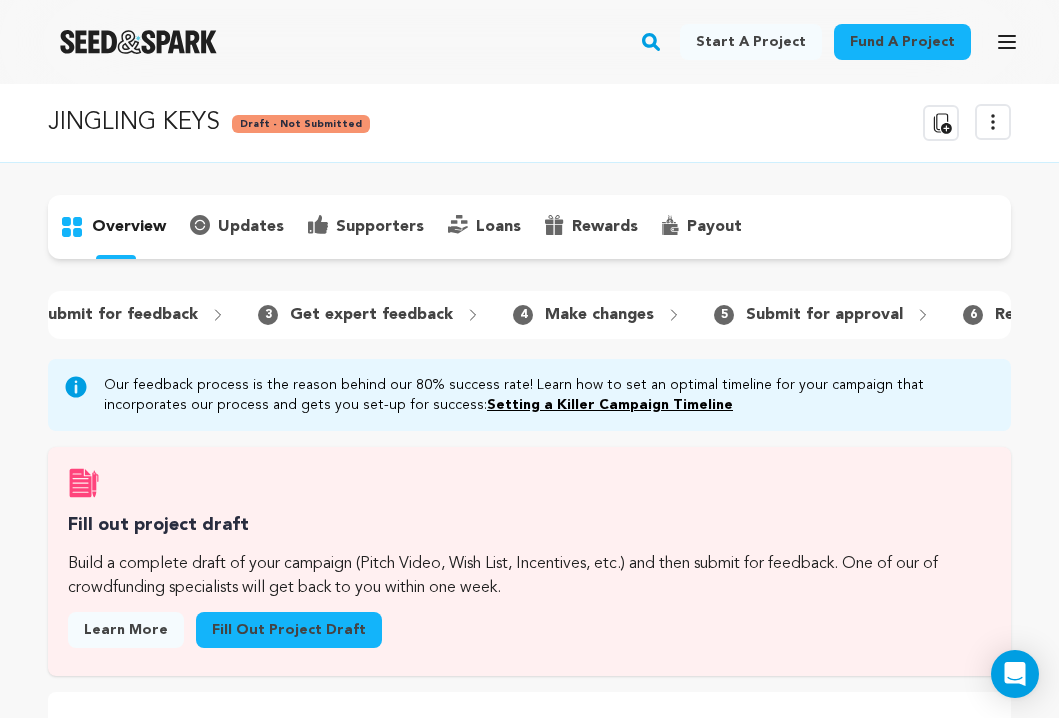scroll, scrollTop: 0, scrollLeft: 439, axis: horizontal 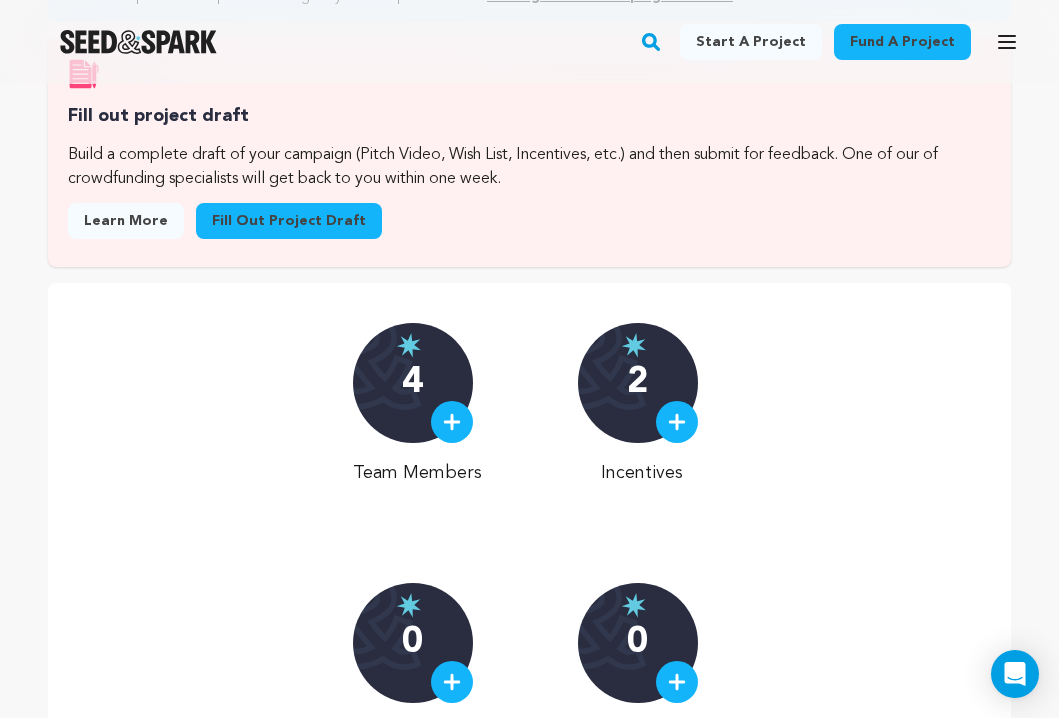 click on "Fill out project draft" at bounding box center [289, 221] 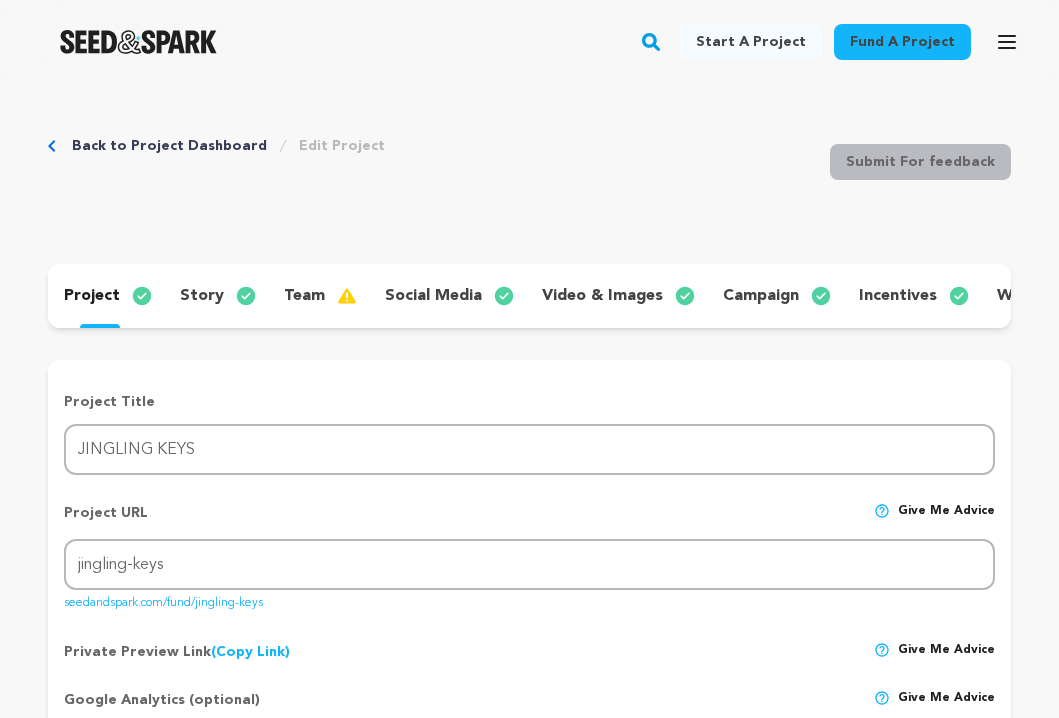 scroll, scrollTop: 0, scrollLeft: 0, axis: both 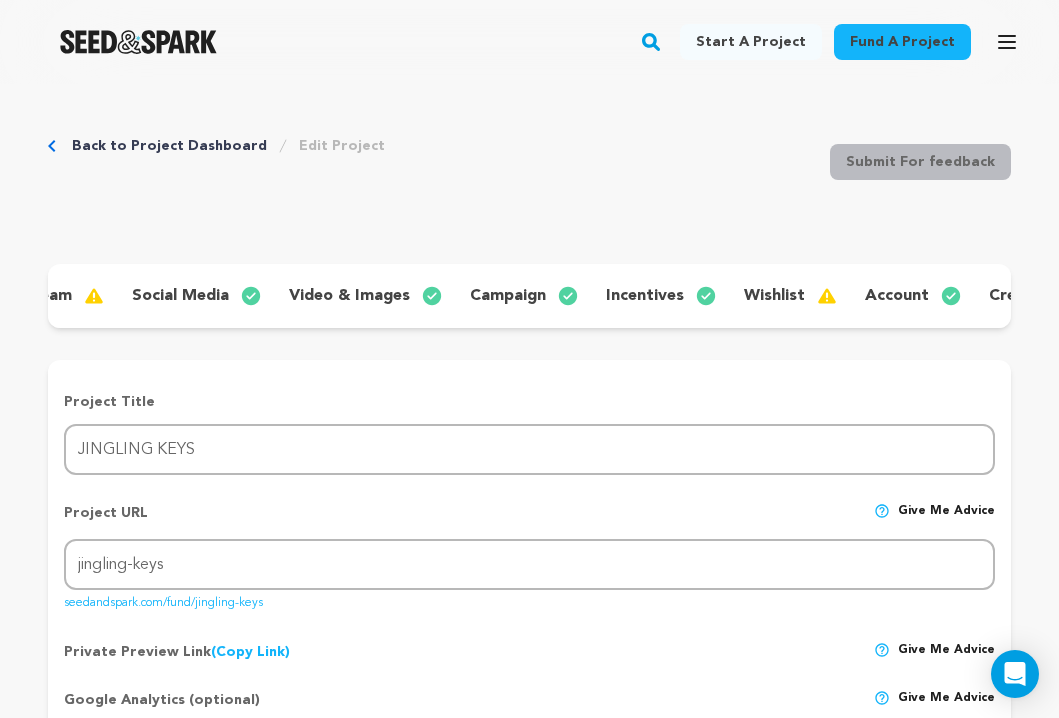 click on "wishlist" at bounding box center [774, 296] 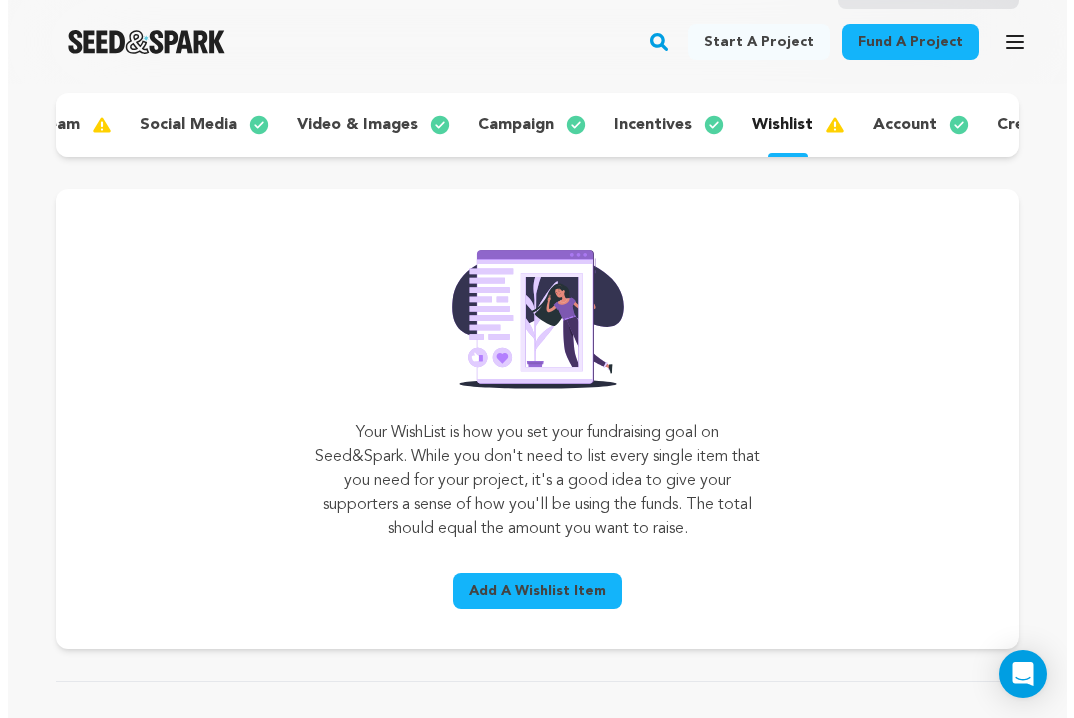 scroll, scrollTop: 550, scrollLeft: 0, axis: vertical 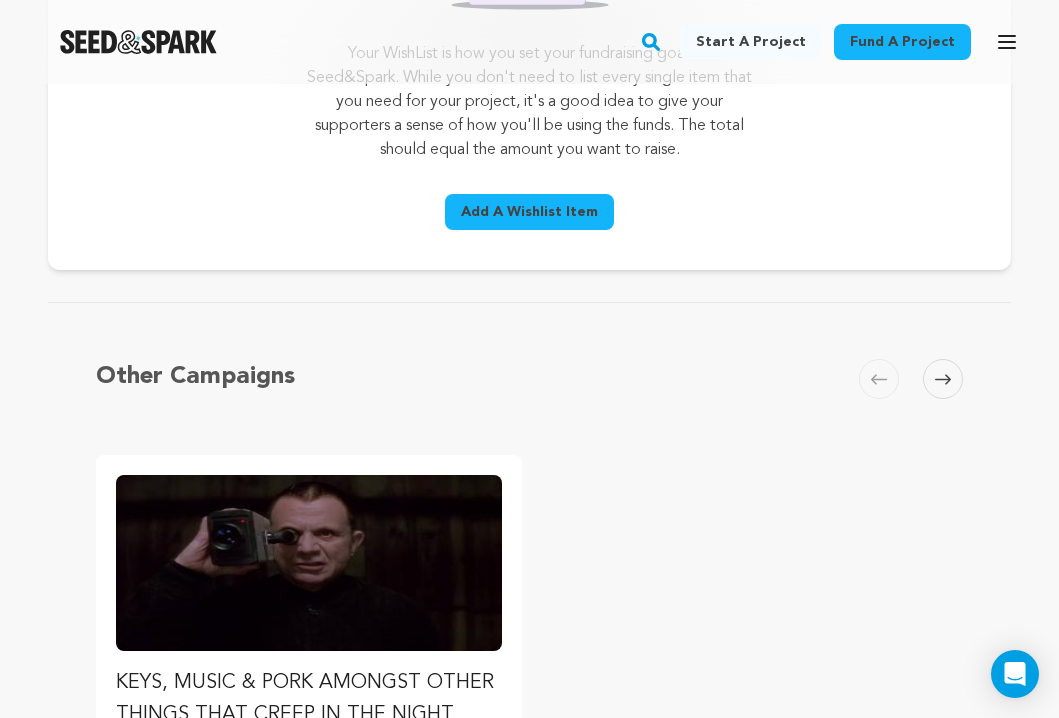 click on "Add A Wishlist Item" at bounding box center [529, 212] 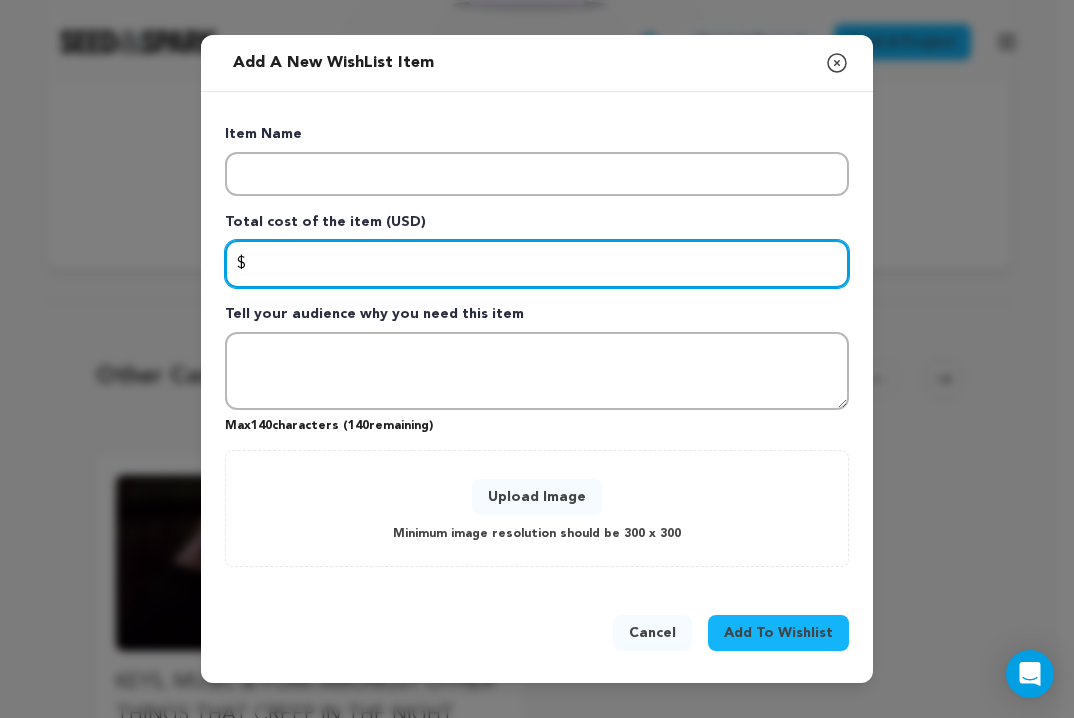 click at bounding box center (537, 264) 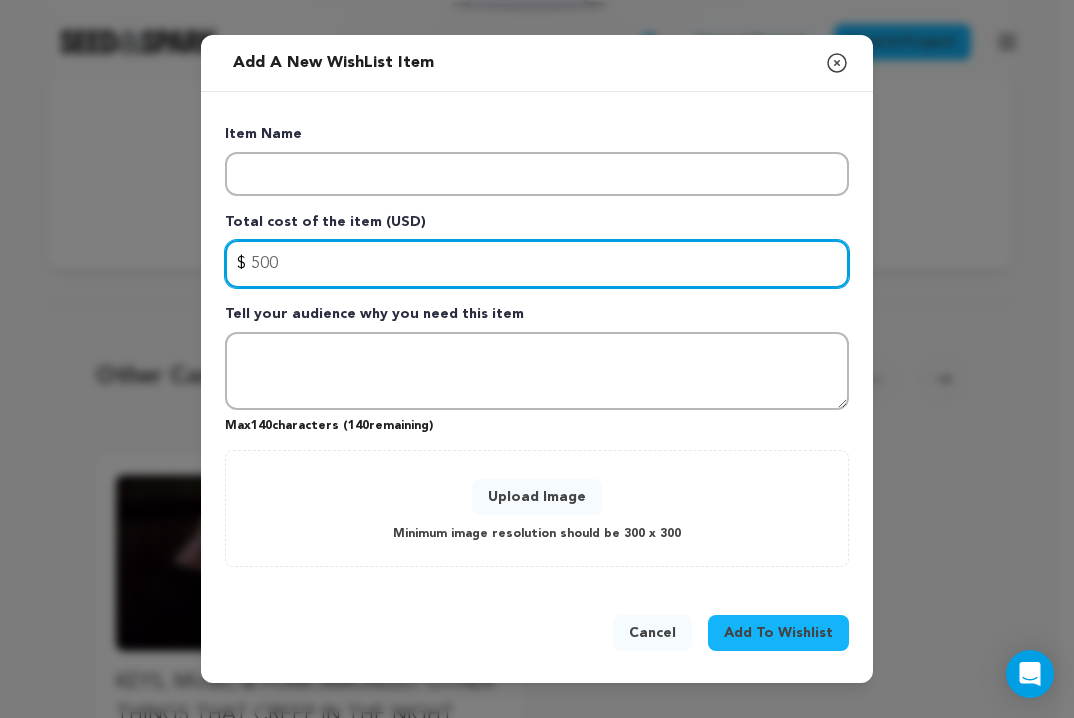 type on "500" 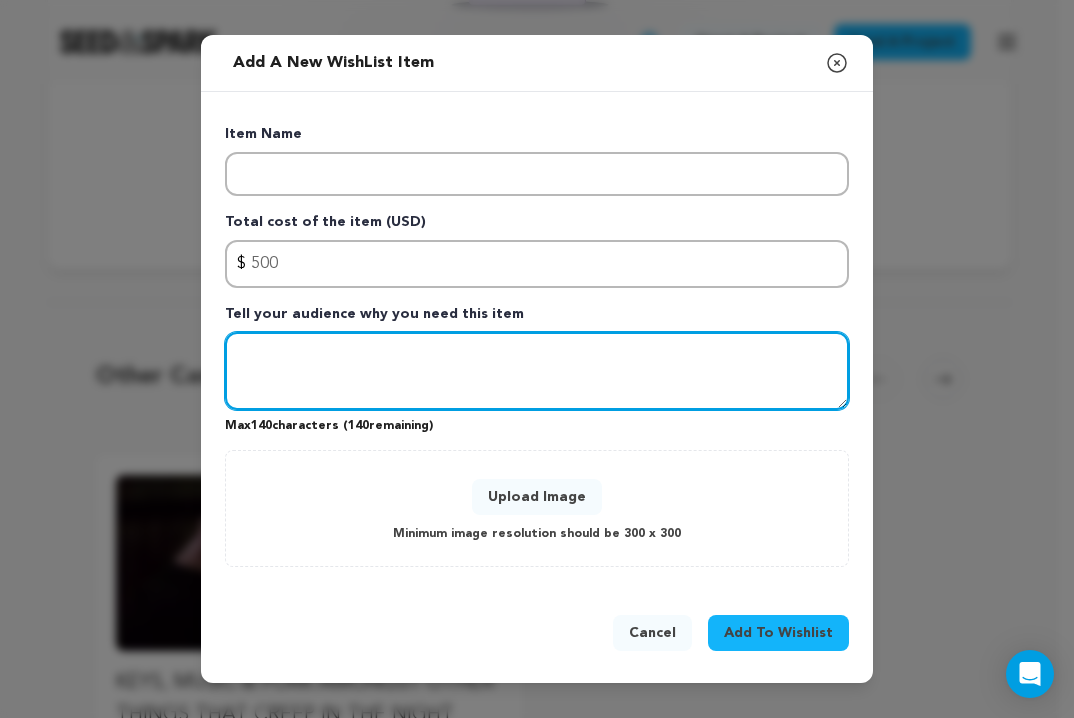 click at bounding box center [537, 371] 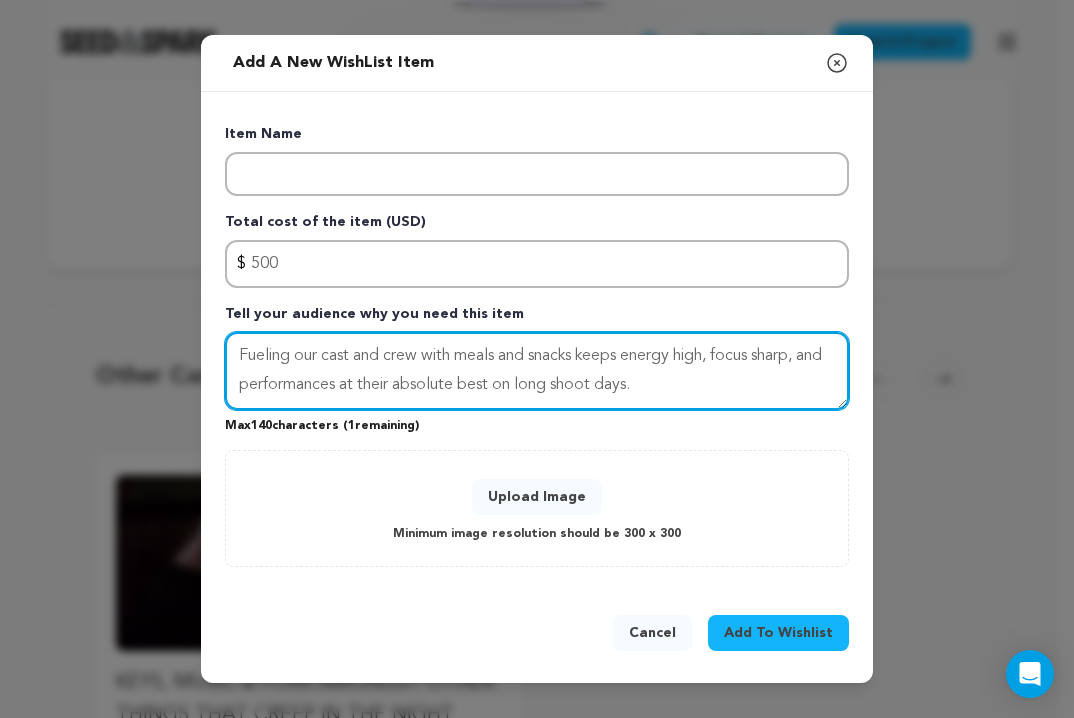 drag, startPoint x: 668, startPoint y: 384, endPoint x: 554, endPoint y: 389, distance: 114.1096 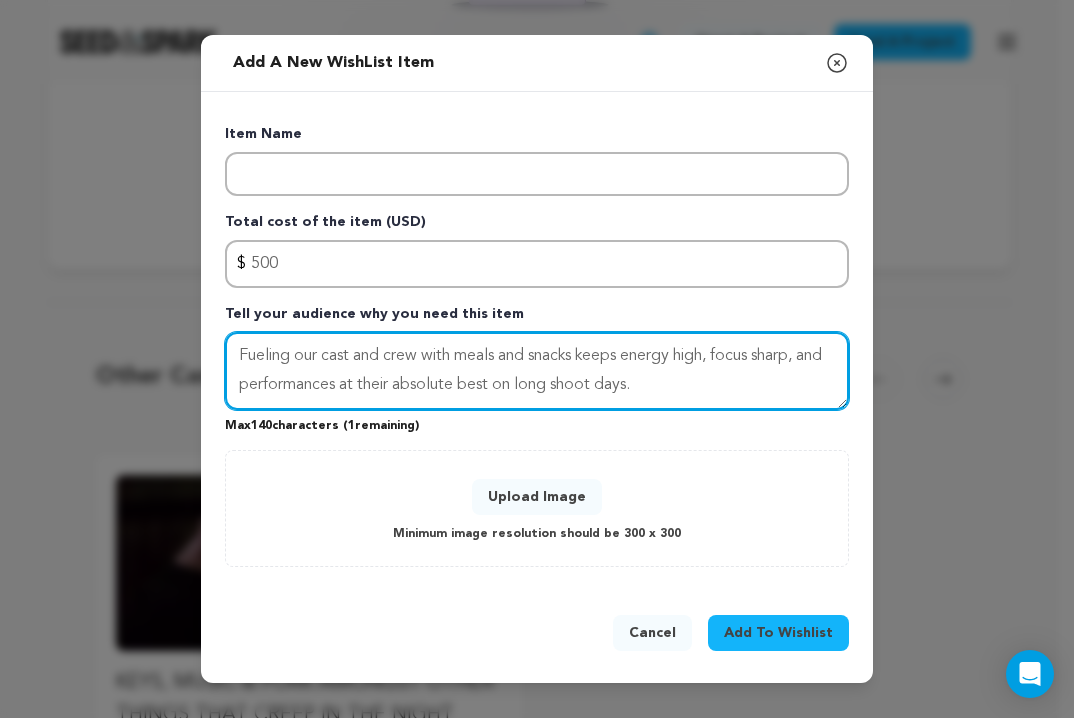 click on "Fueling our cast and crew with meals and snacks keeps energy high, focus sharp, and performances at their absolute best on long shoot days." at bounding box center (537, 371) 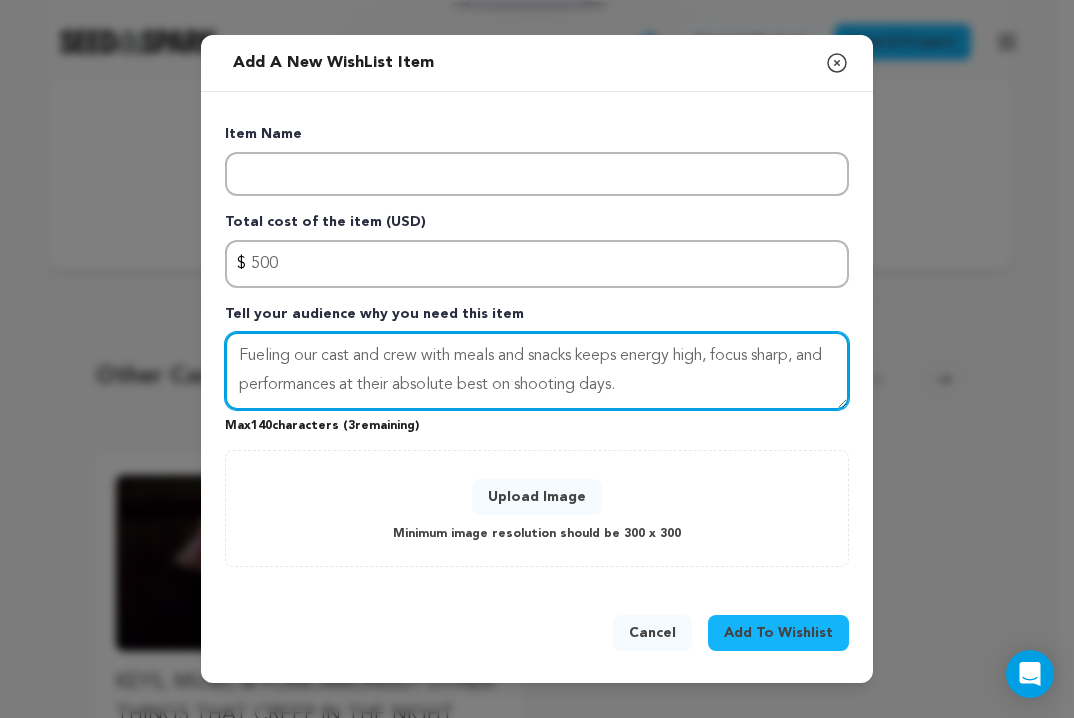 type on "Fueling our cast and crew with meals and snacks keeps energy high, focus sharp, and performances at their absolute best on shooting days." 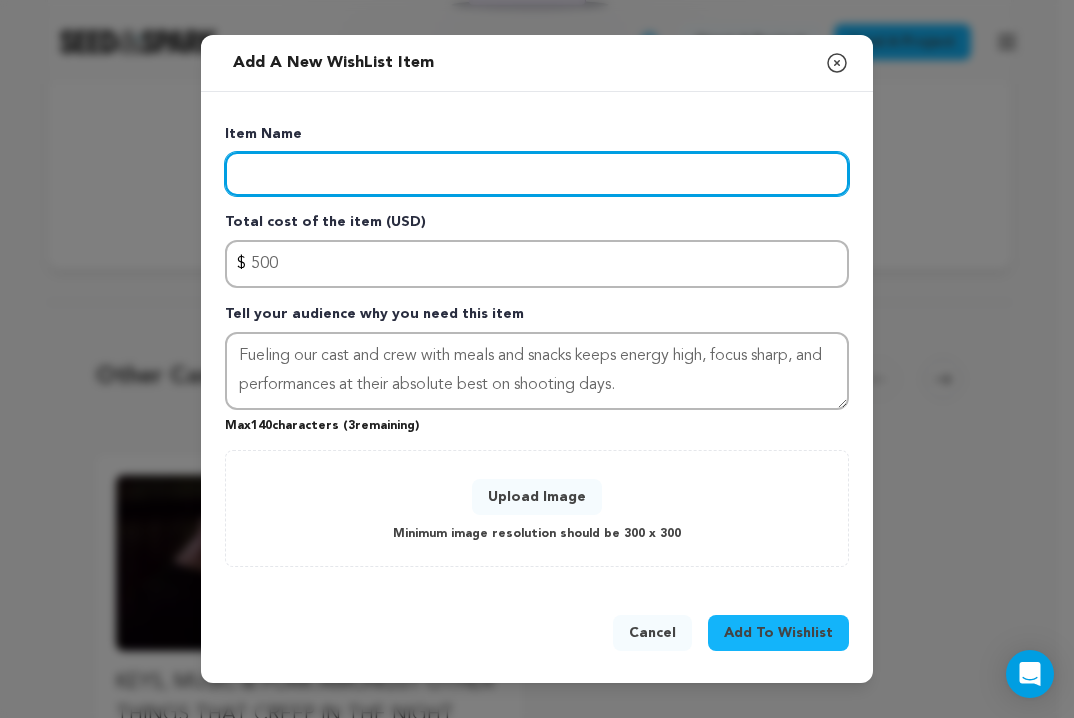 click at bounding box center [537, 174] 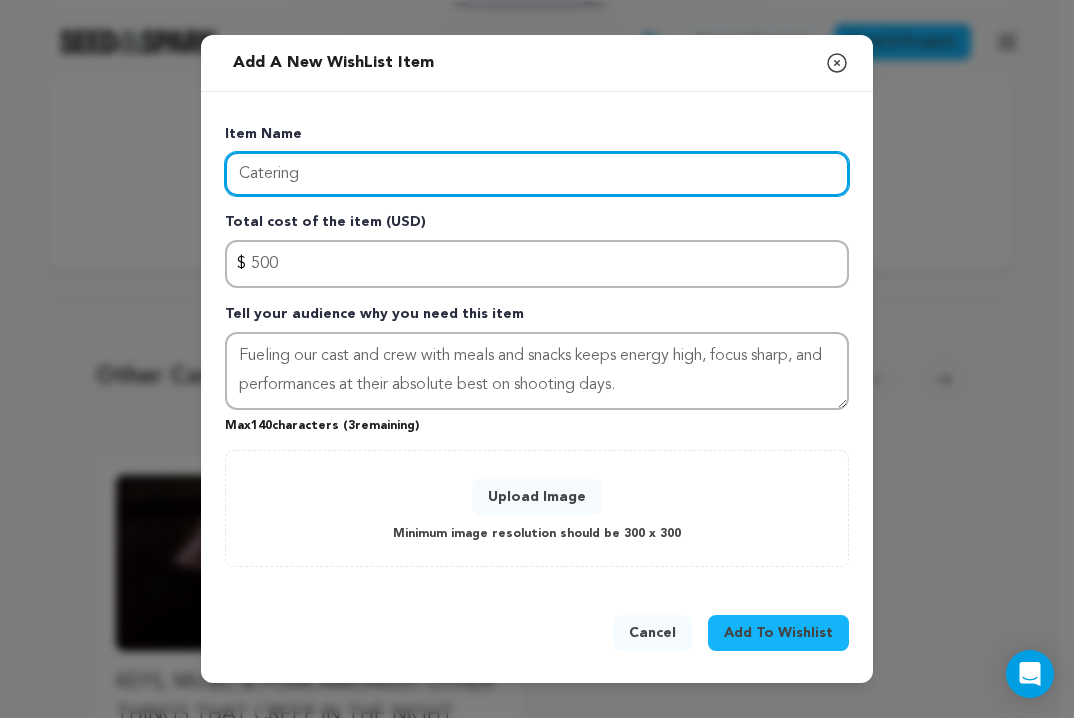 type on "Catering" 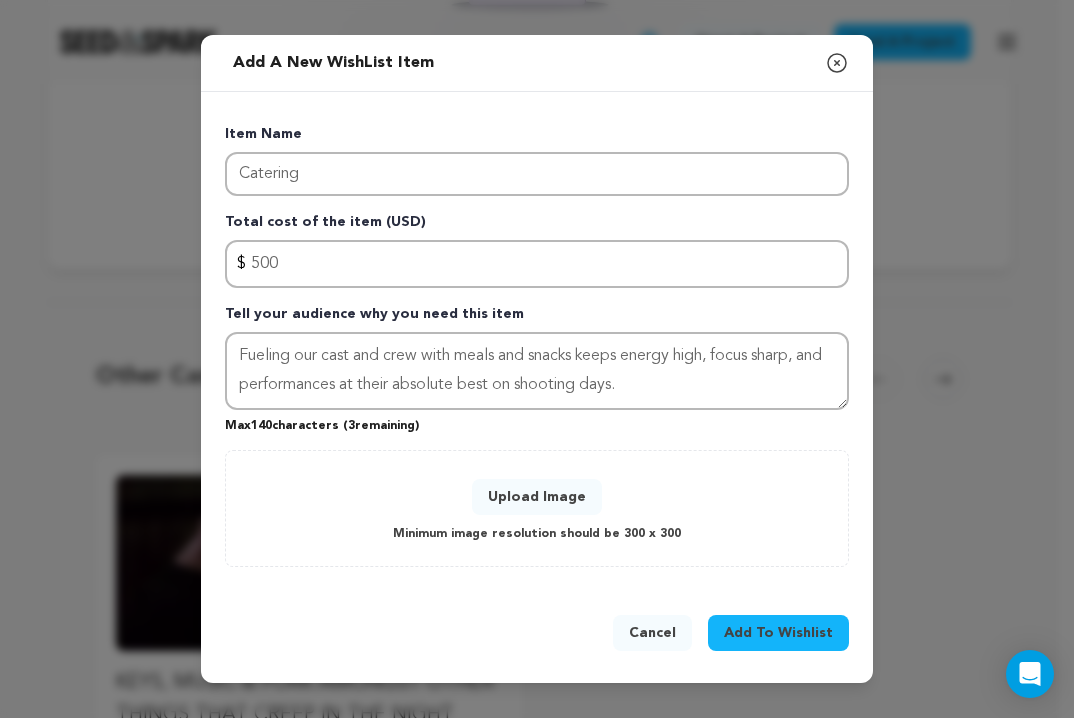 click on "Upload Image" at bounding box center (537, 497) 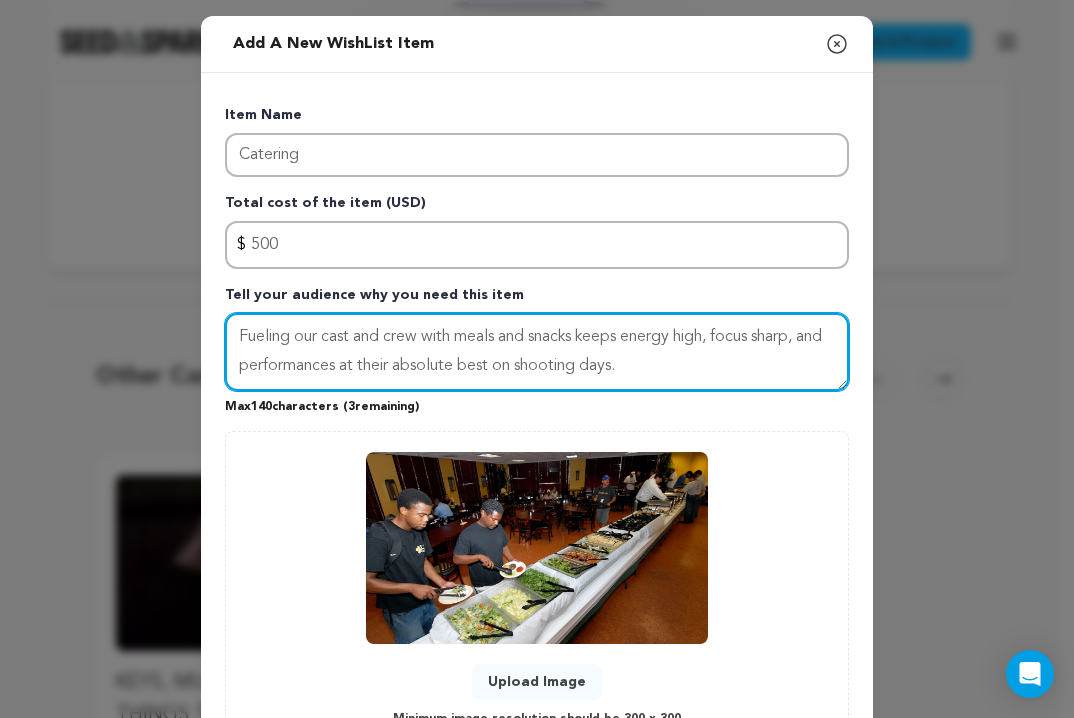 click on "Fueling our cast and crew with meals and snacks keeps energy high, focus sharp, and performances at their absolute best on shooting days." at bounding box center [537, 352] 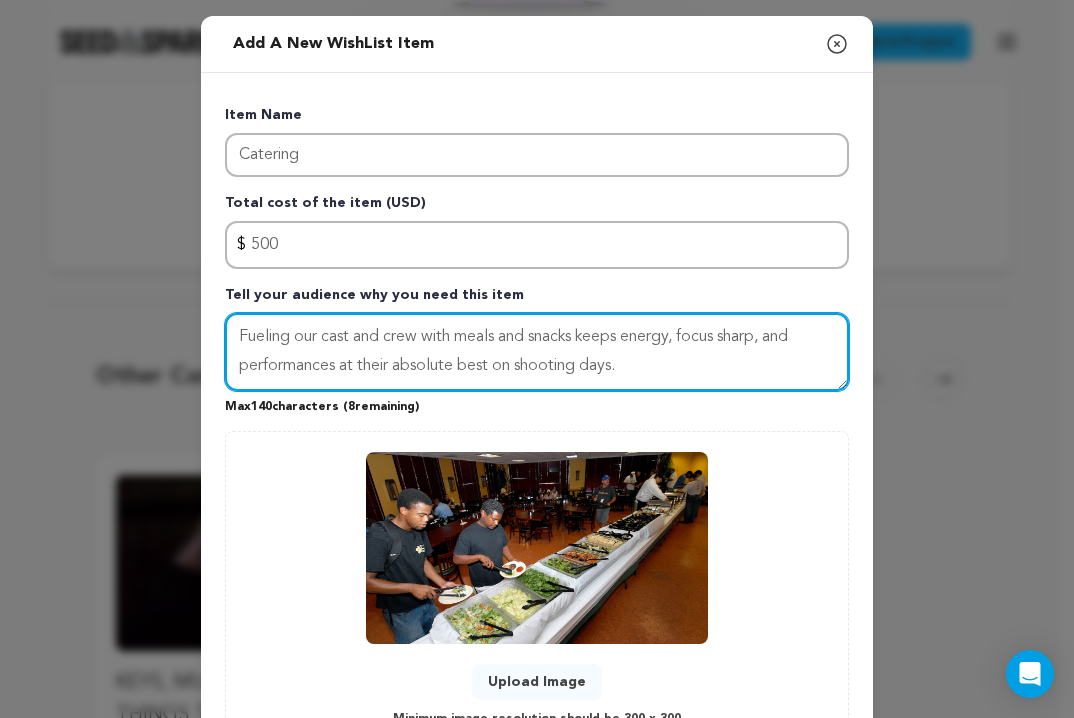 scroll, scrollTop: 165, scrollLeft: 0, axis: vertical 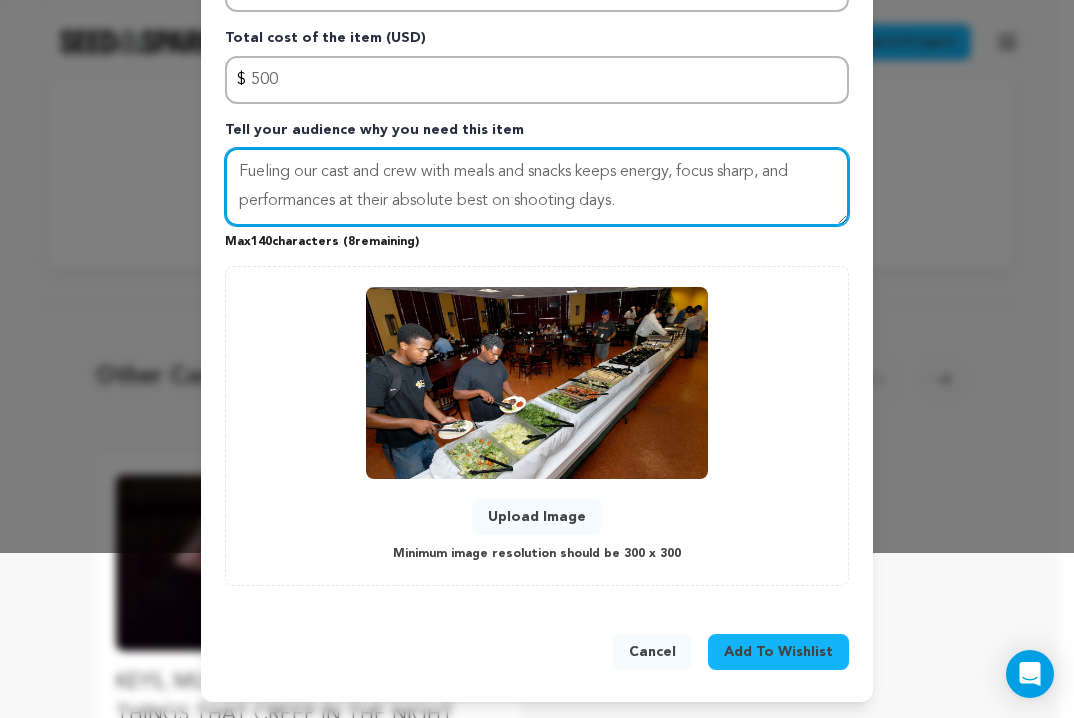 type on "Fueling our cast and crew with meals and snacks keeps energy, focus sharp, and performances at their absolute best on shooting days." 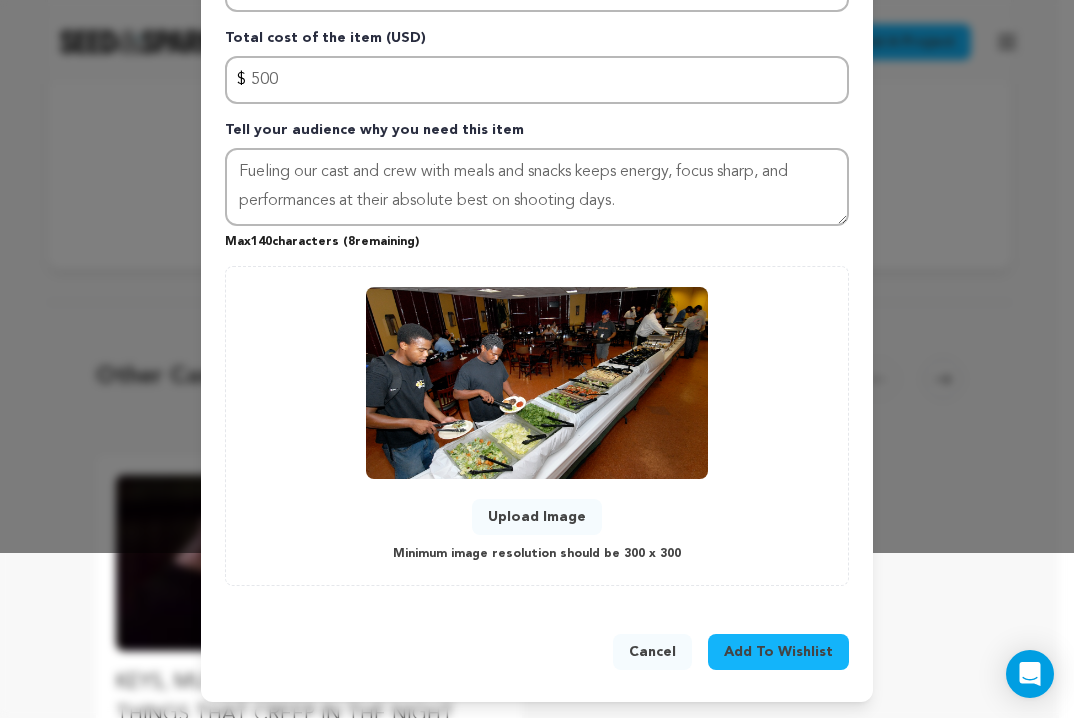 click on "Add To Wishlist" at bounding box center [778, 652] 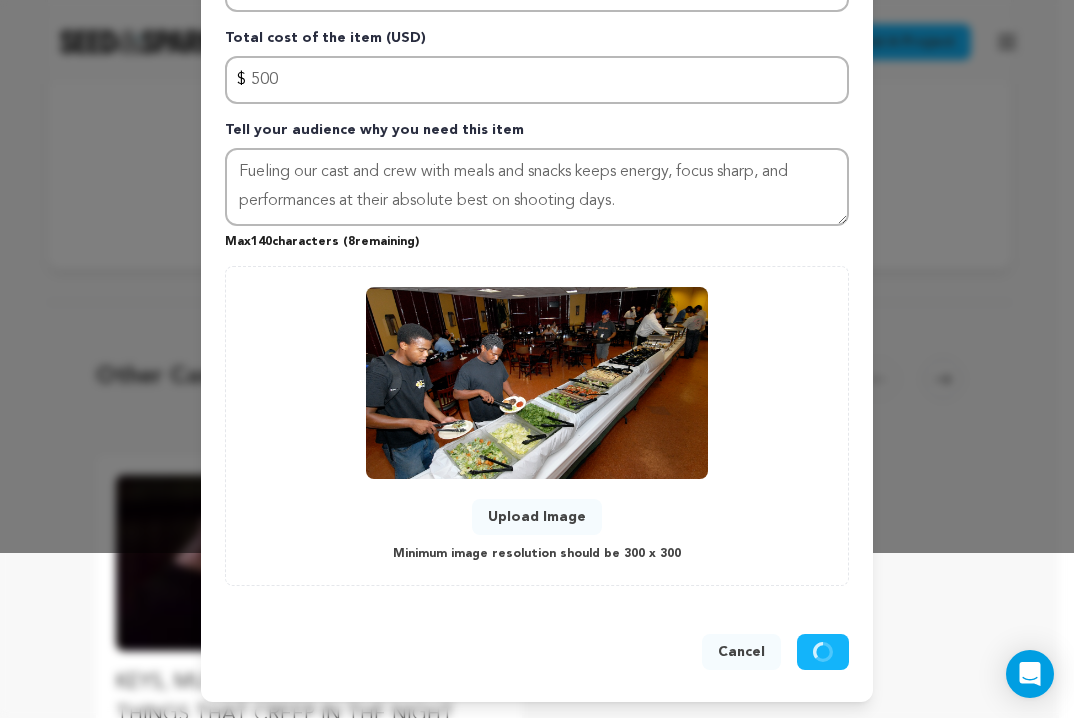 type 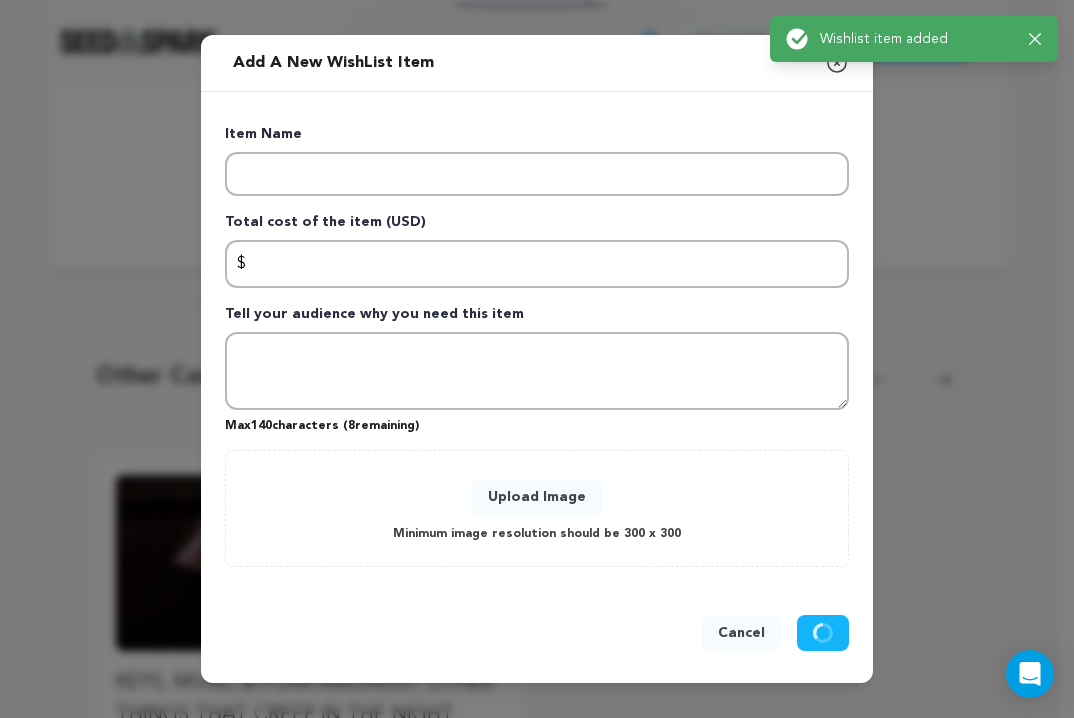 scroll, scrollTop: 0, scrollLeft: 0, axis: both 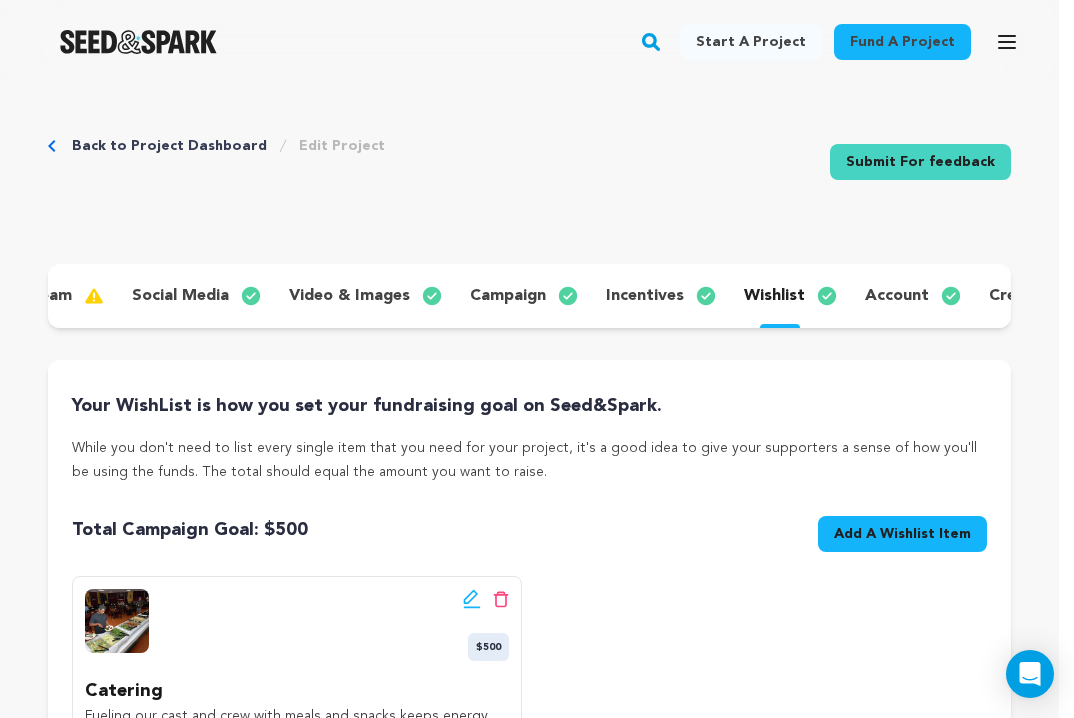 click on "Add A Wishlist Item" at bounding box center (902, 534) 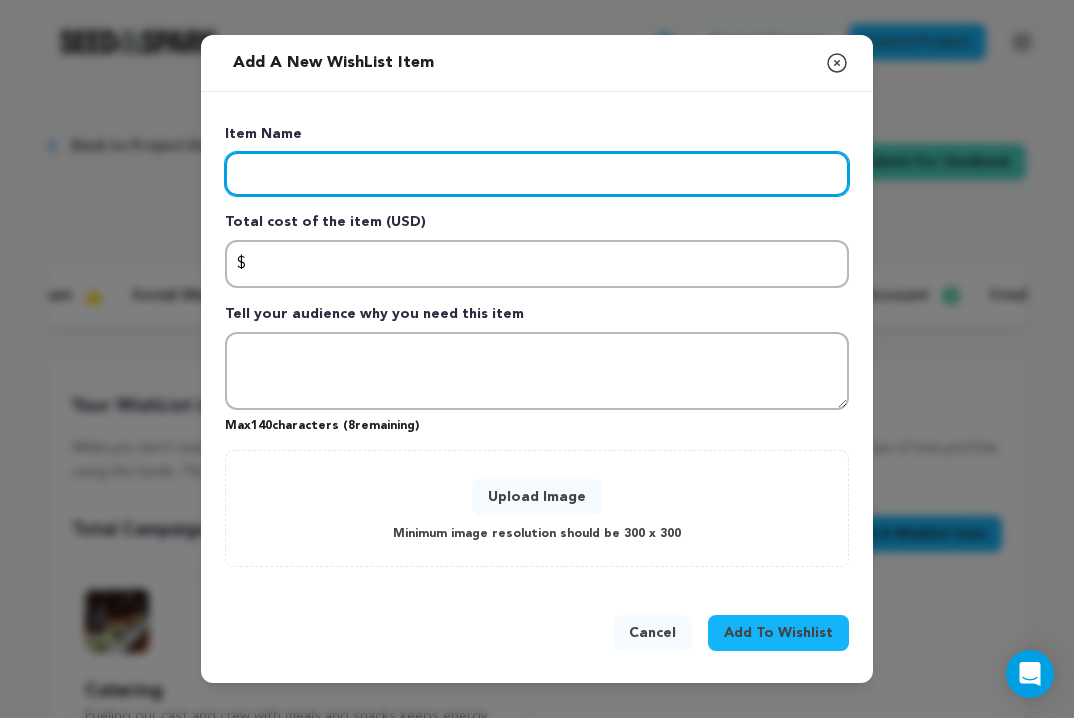 click at bounding box center [537, 174] 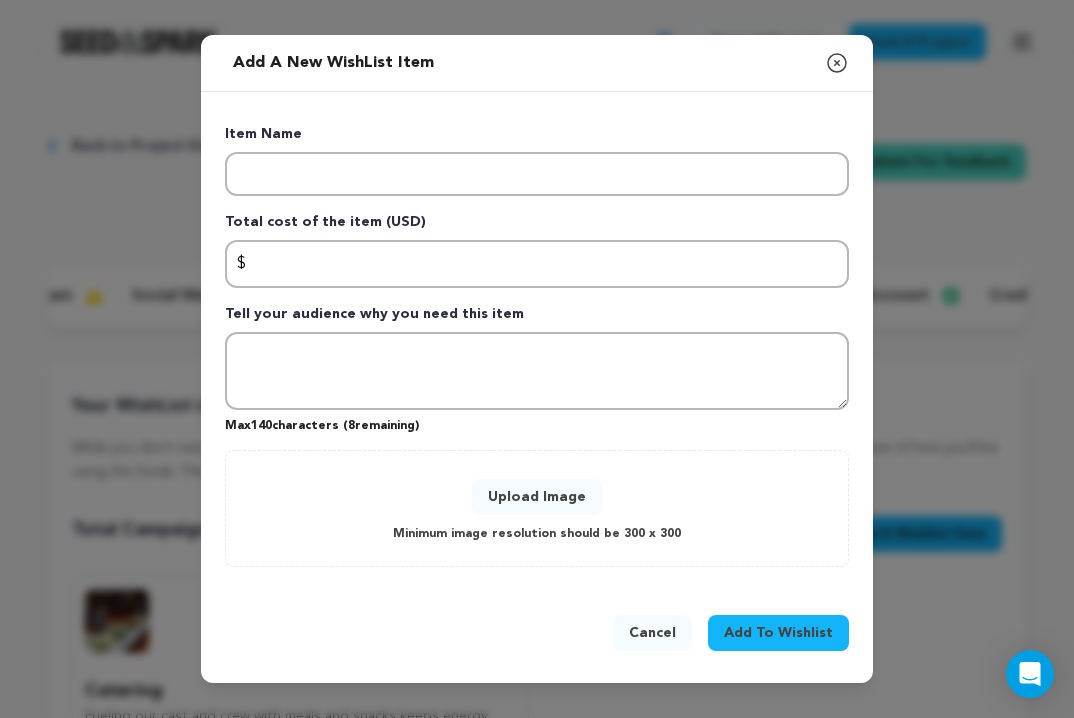 click on "Cancel" at bounding box center [652, 633] 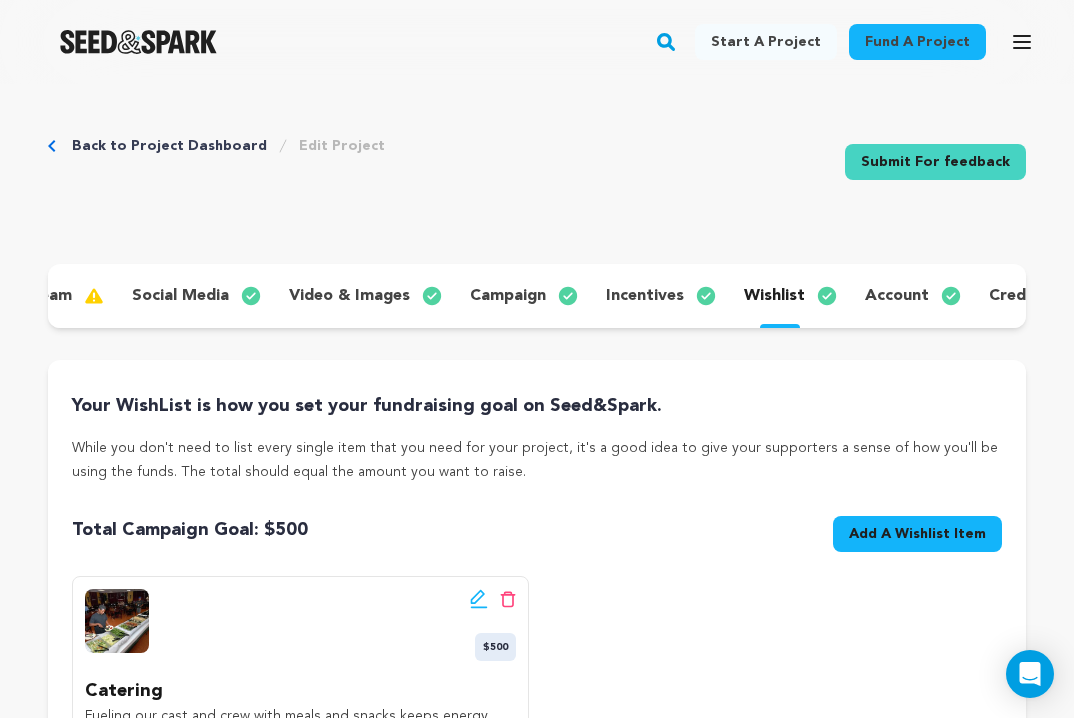 click on "incentives" at bounding box center [645, 296] 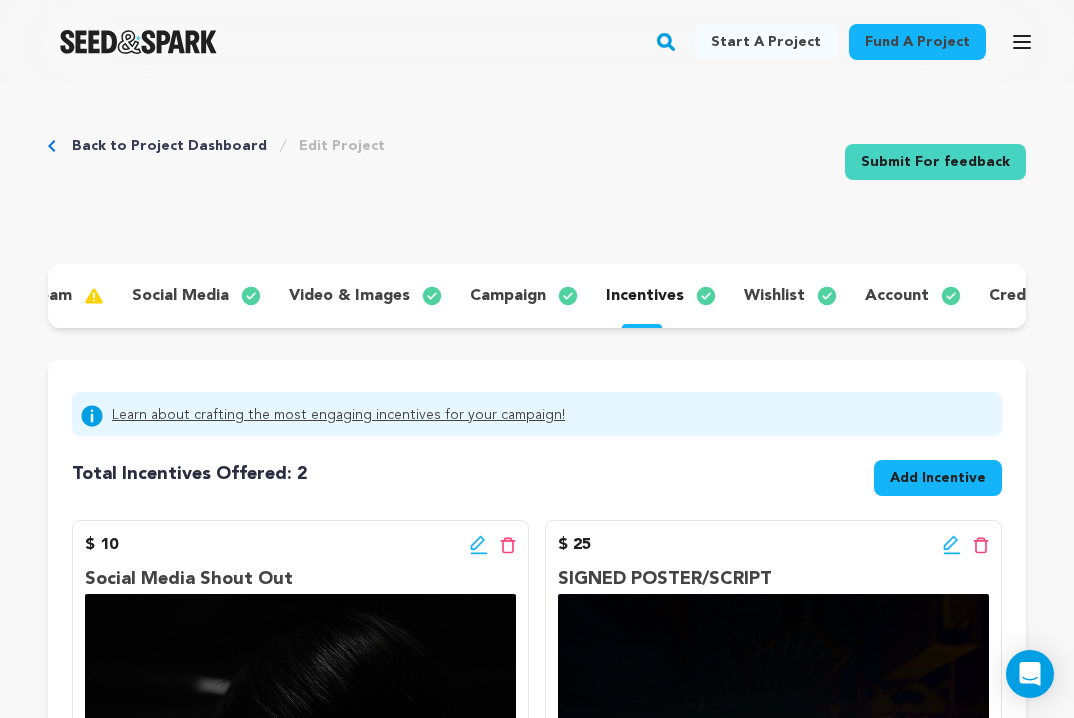 click on "Back to Project Dashboard
Edit Project
Submit For feedback
Submit For feedback" at bounding box center (537, 166) 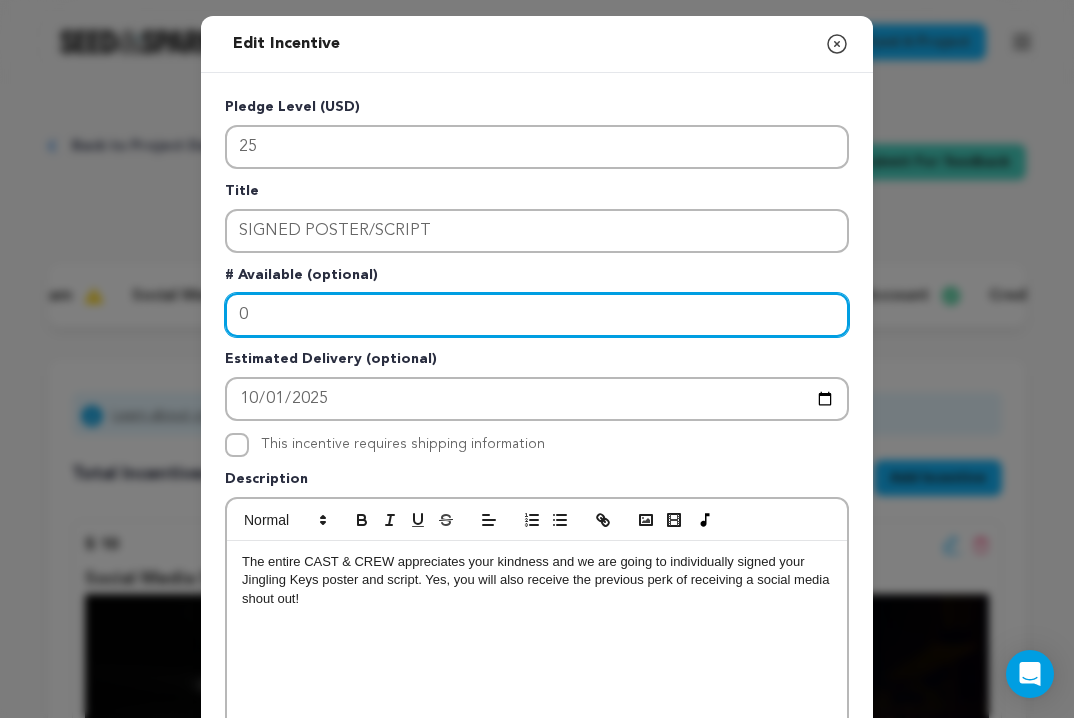 click on "0" at bounding box center [537, 315] 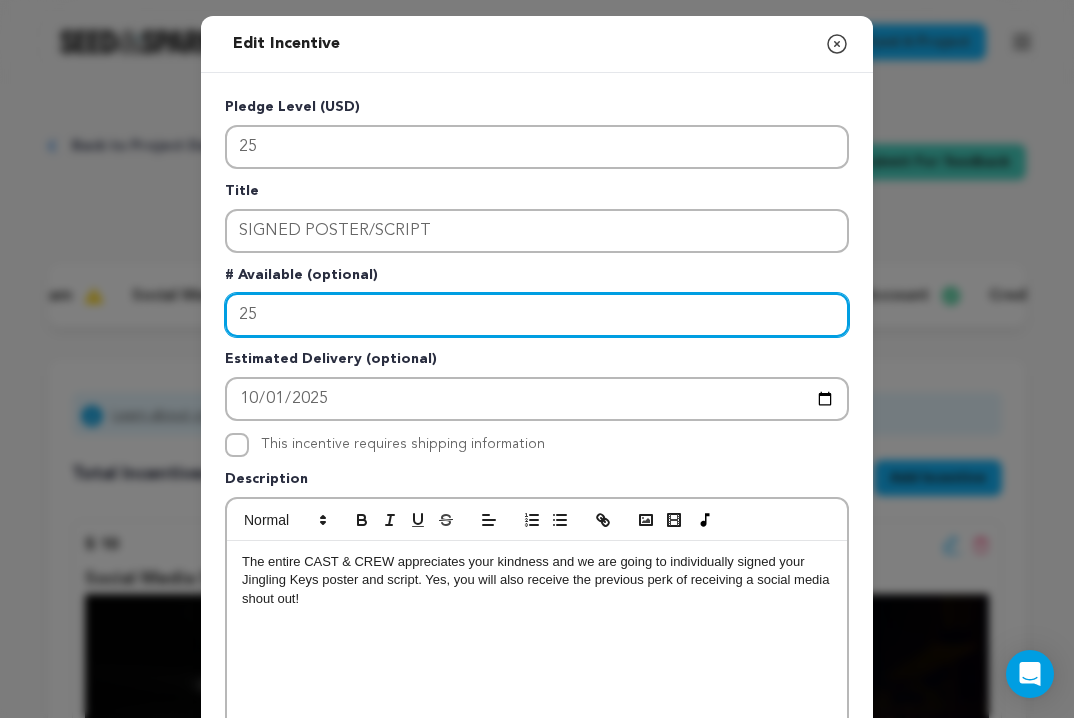 type on "25" 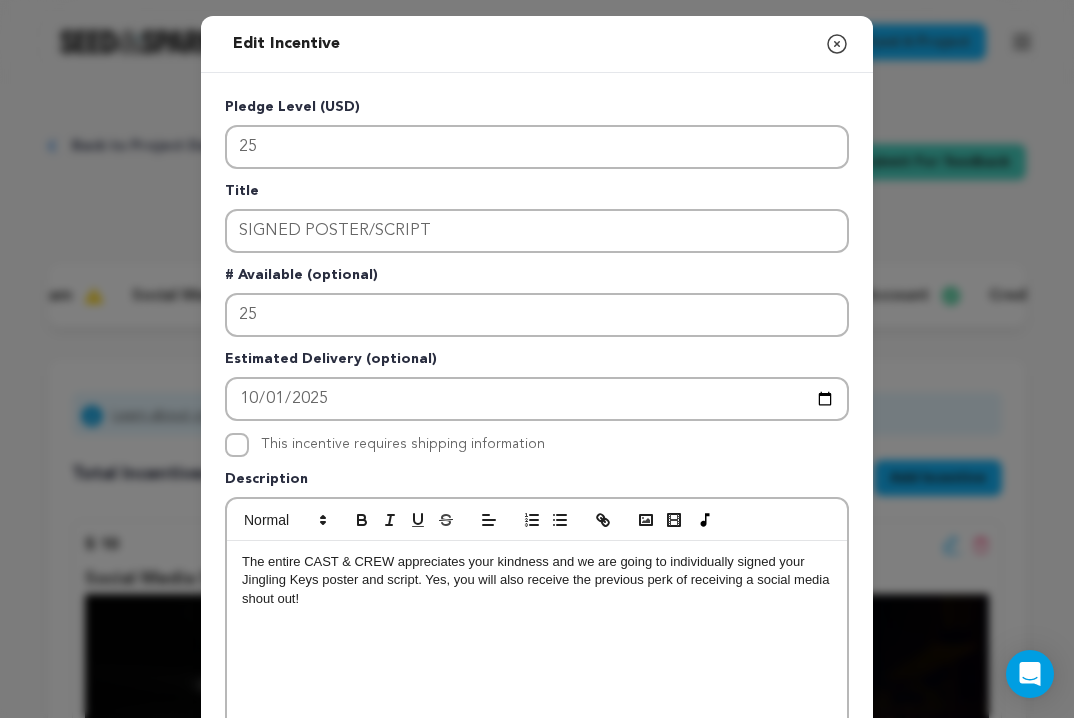 click on "This incentive requires shipping information" at bounding box center [537, 445] 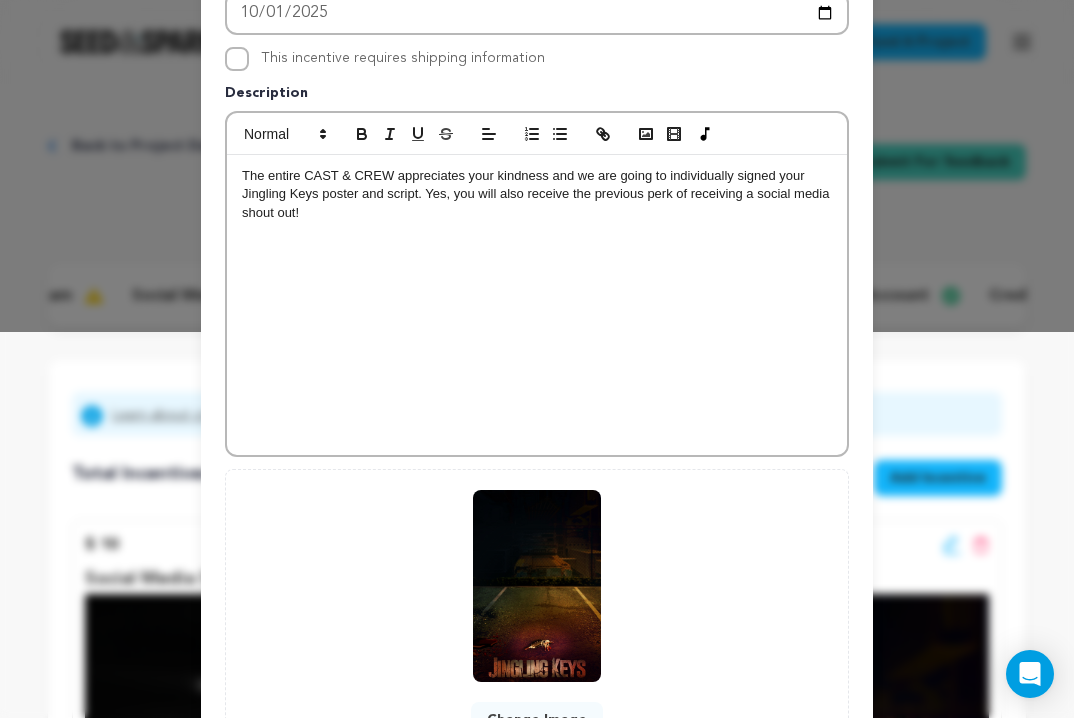 scroll, scrollTop: 557, scrollLeft: 0, axis: vertical 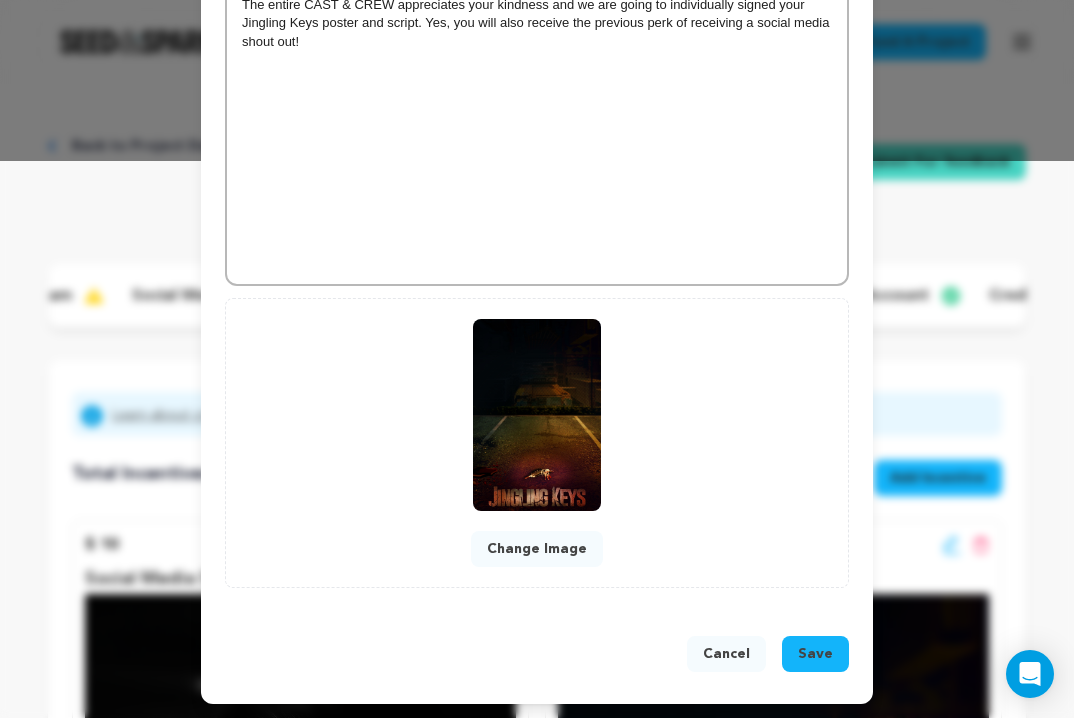 click on "Change Image" at bounding box center (537, 549) 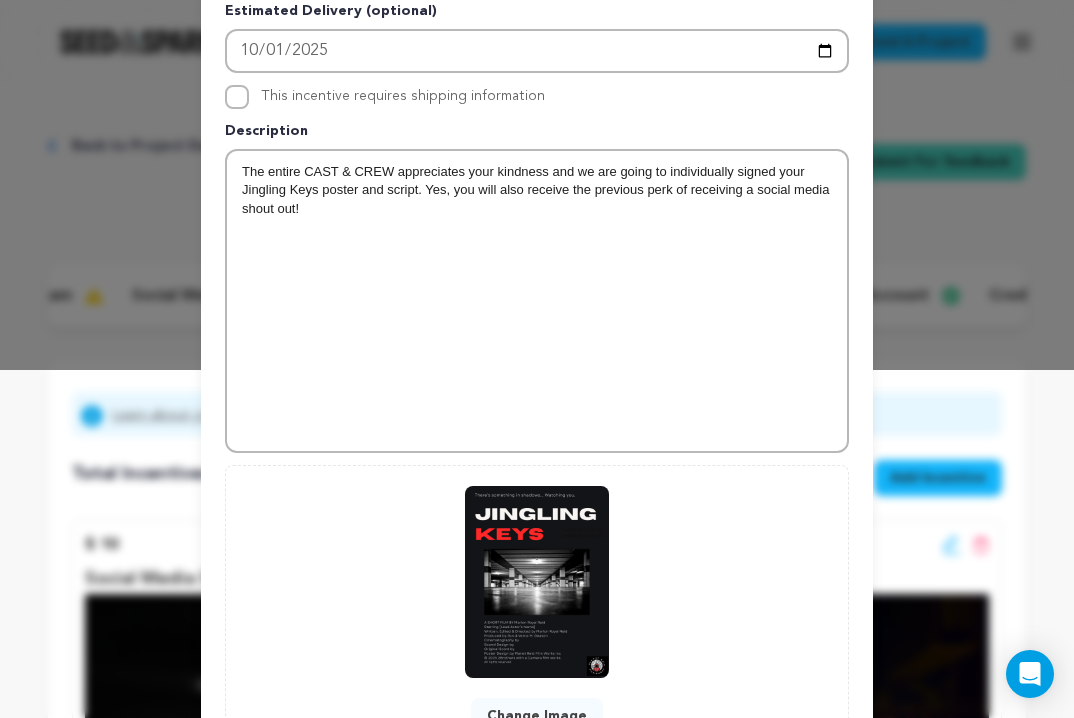 scroll, scrollTop: 517, scrollLeft: 0, axis: vertical 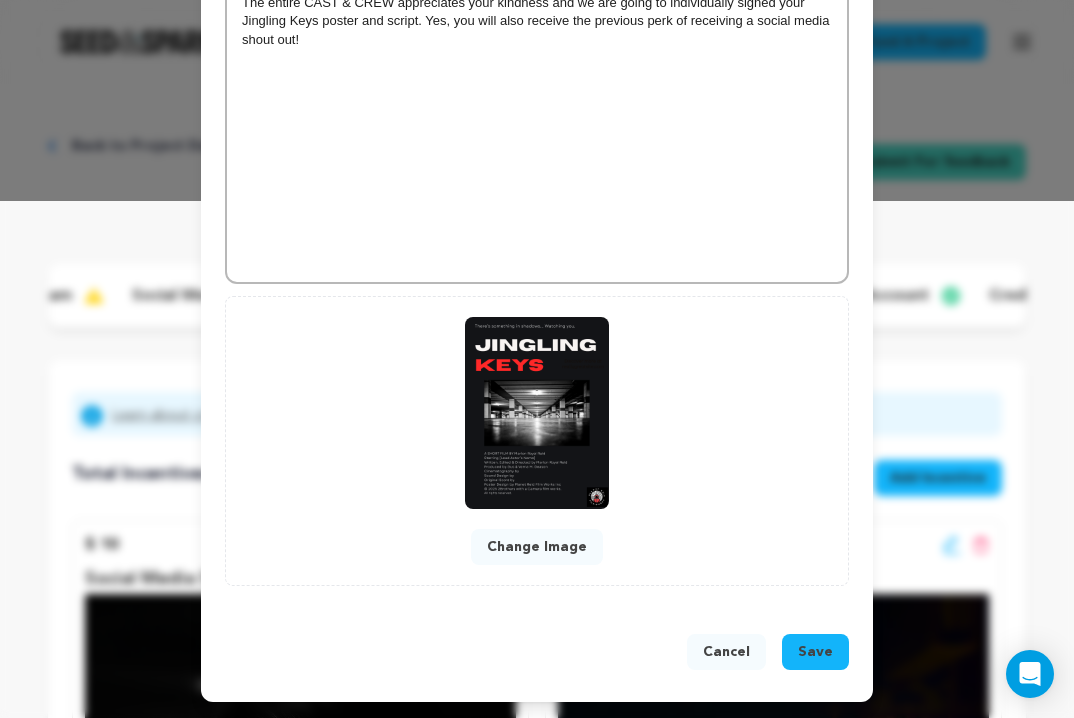 click on "Save" at bounding box center (815, 652) 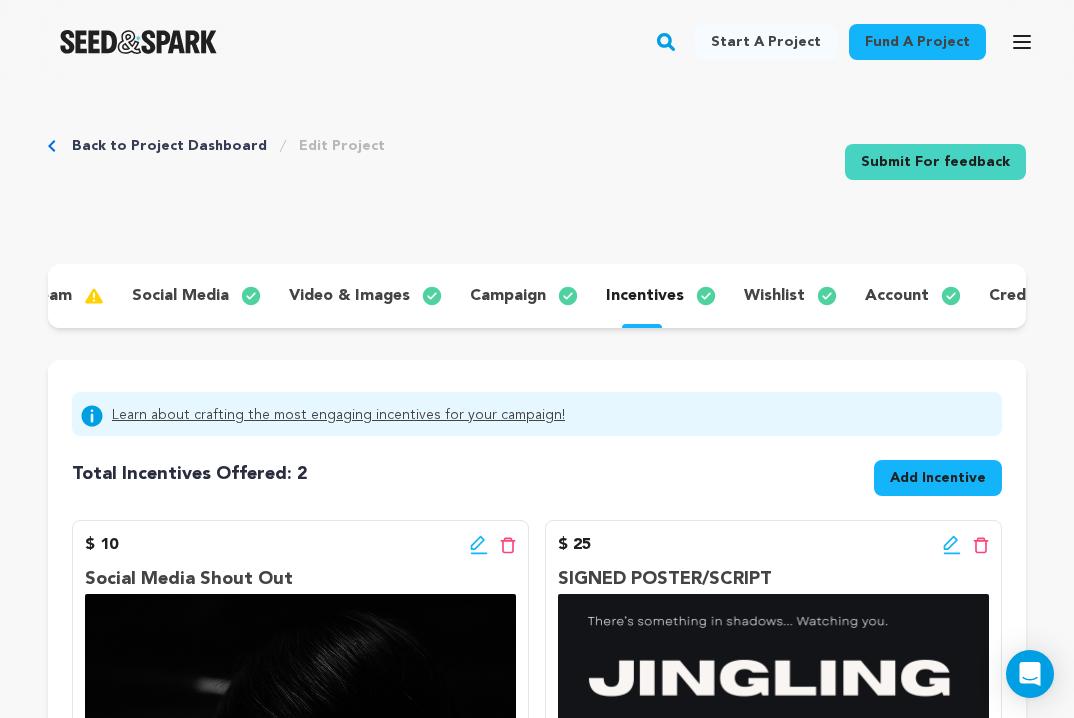 click on "Back to Project Dashboard
Edit Project
Submit For feedback
Submit For feedback
project
story" at bounding box center (537, 1080) 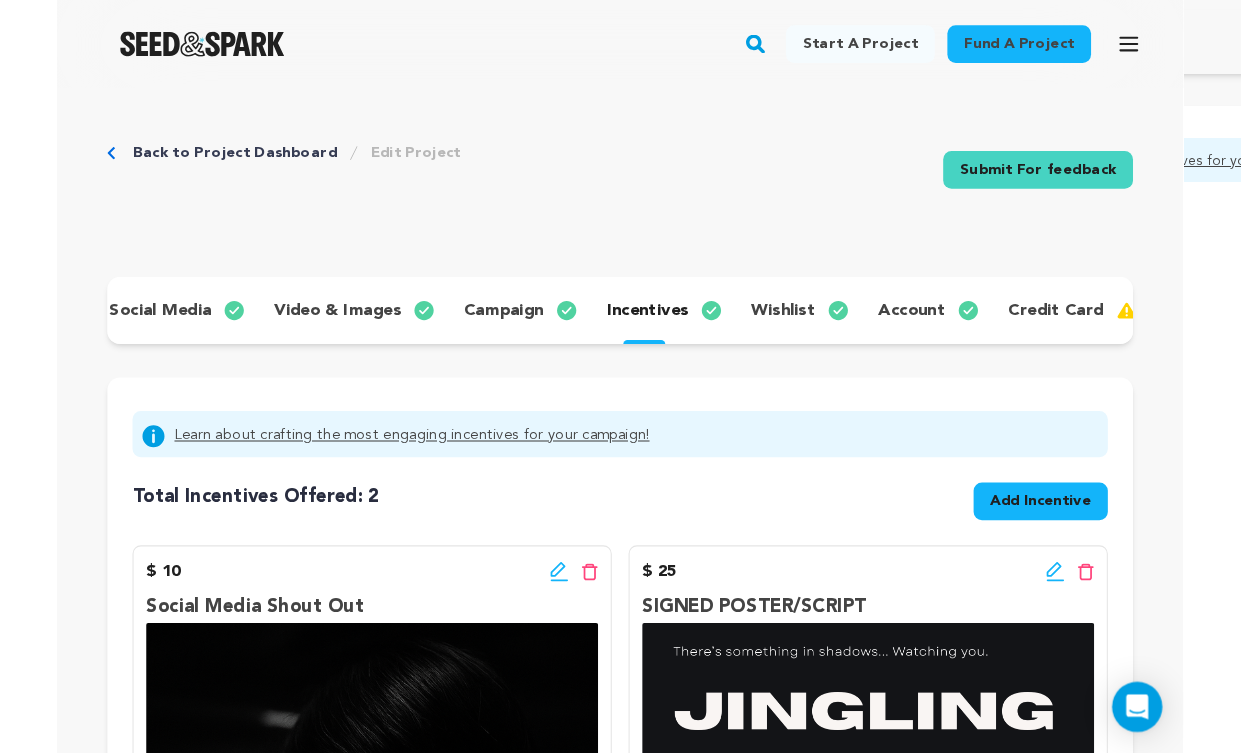 scroll, scrollTop: 0, scrollLeft: 174, axis: horizontal 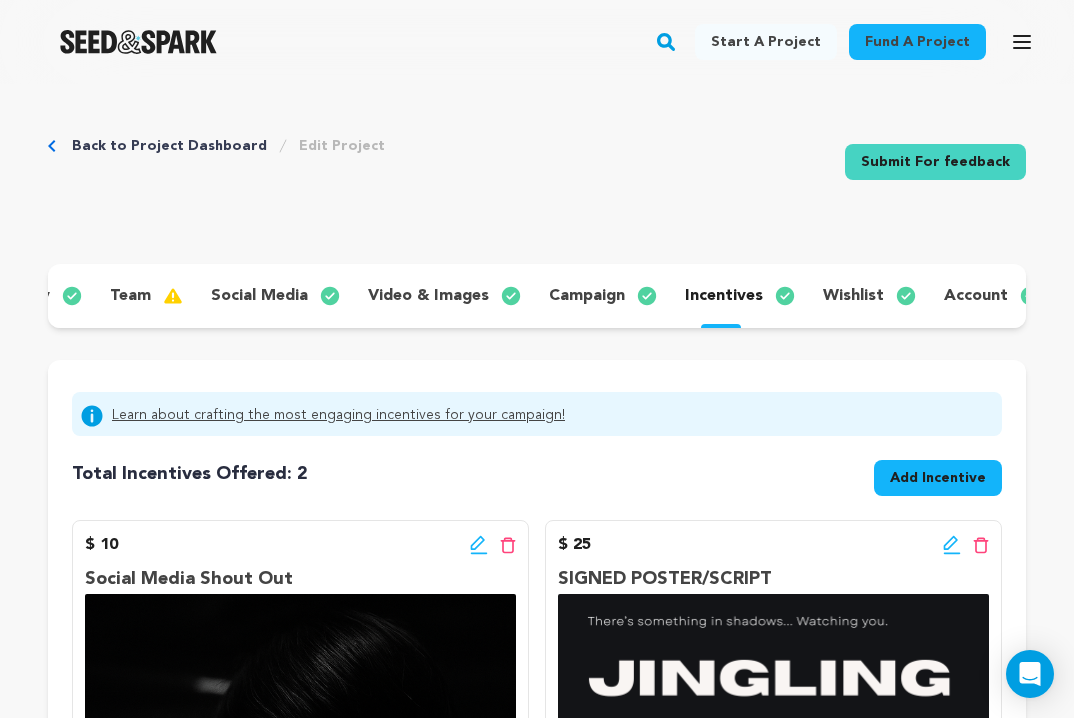 drag, startPoint x: 1042, startPoint y: 456, endPoint x: 1032, endPoint y: 455, distance: 10.049875 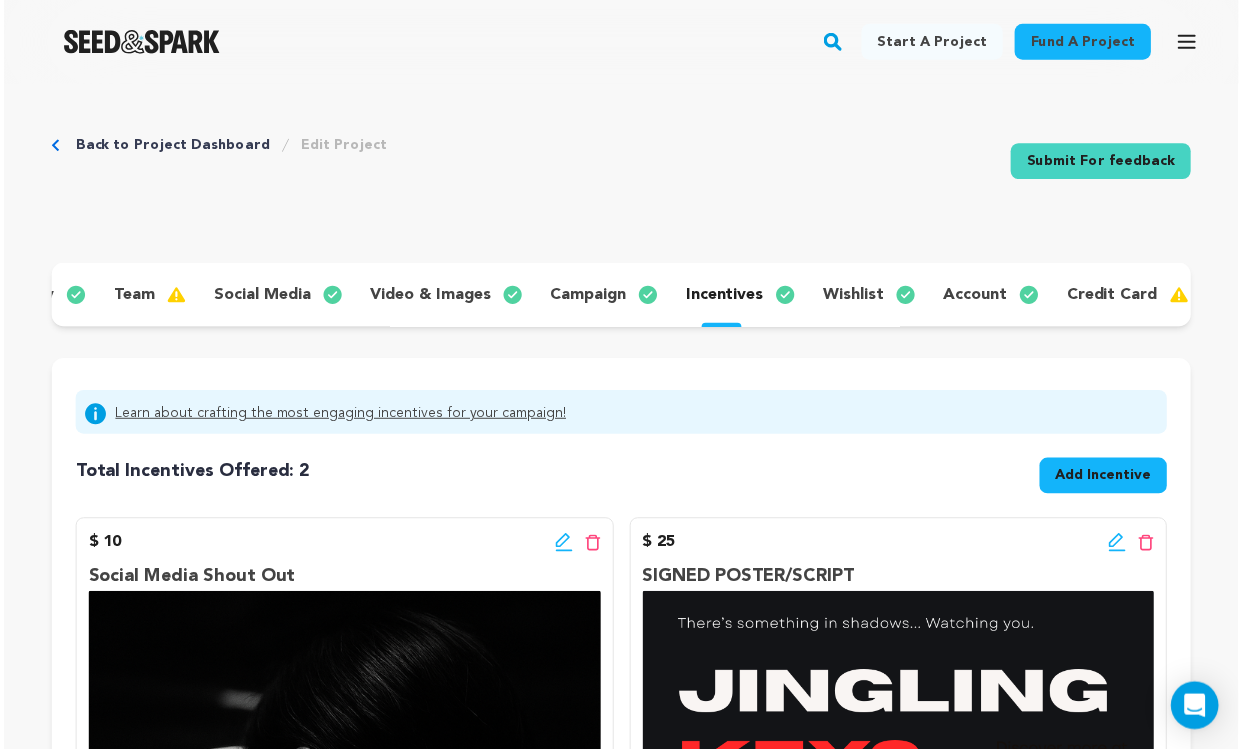 scroll, scrollTop: 0, scrollLeft: 167, axis: horizontal 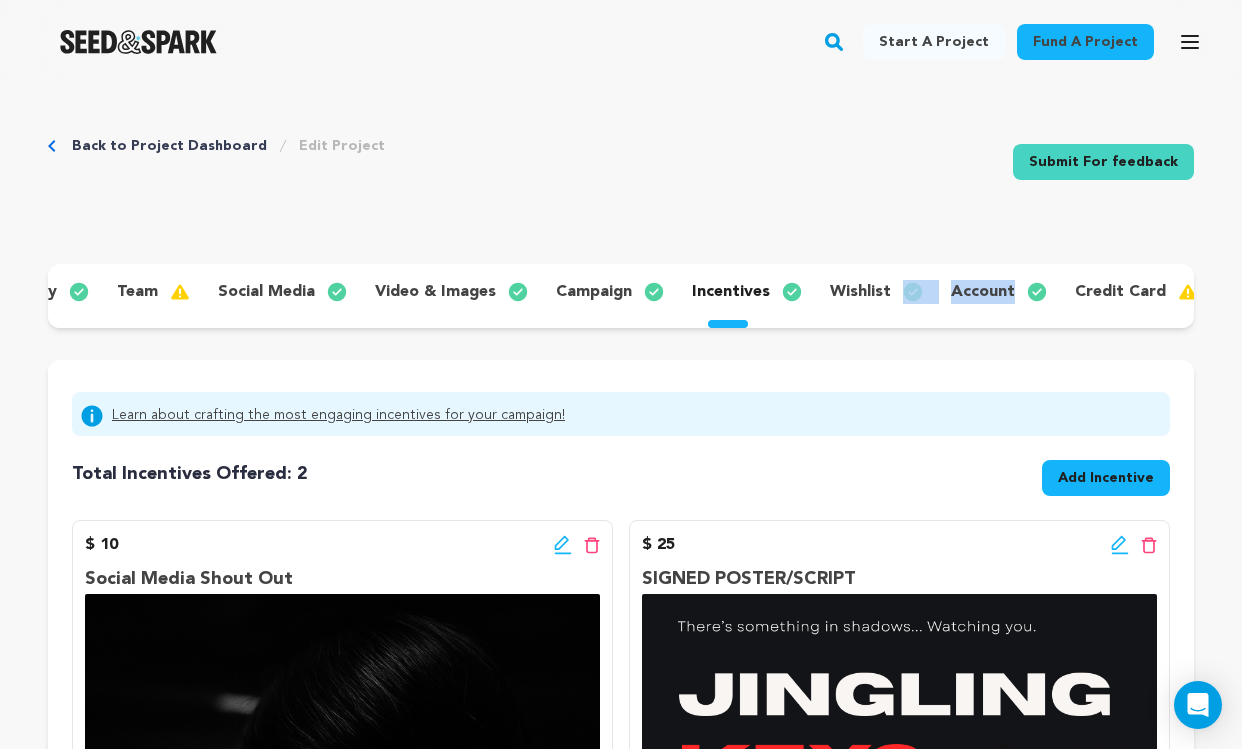 drag, startPoint x: 1057, startPoint y: 327, endPoint x: 1175, endPoint y: 334, distance: 118.20744 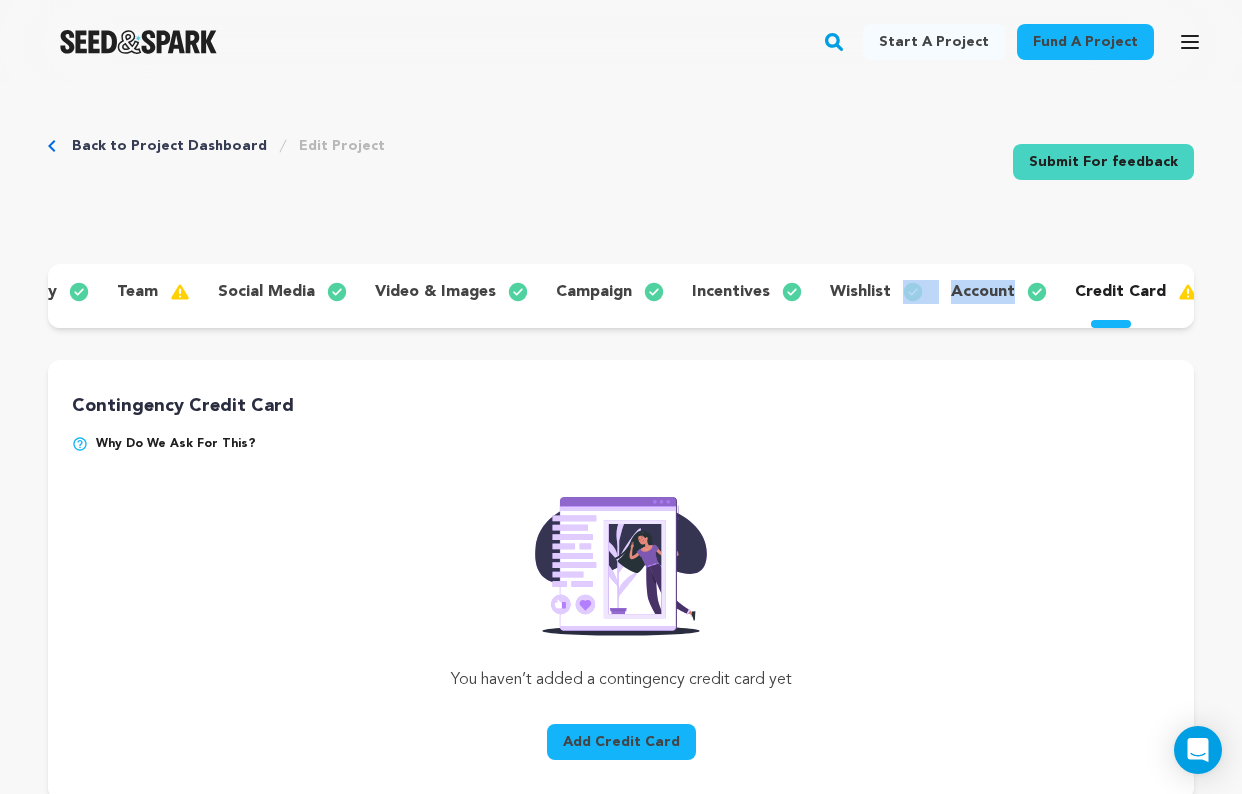 click on "Add Credit Card" at bounding box center [621, 742] 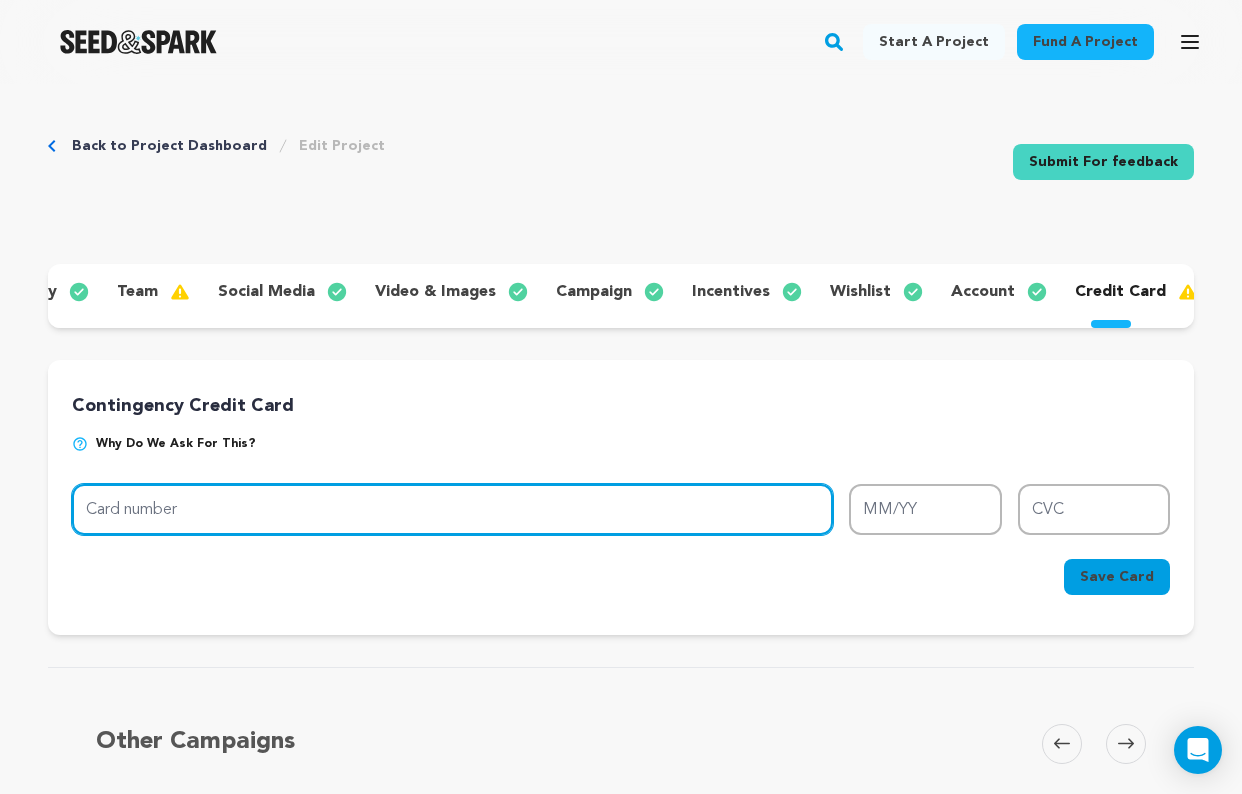 click on "Card number" at bounding box center [452, 509] 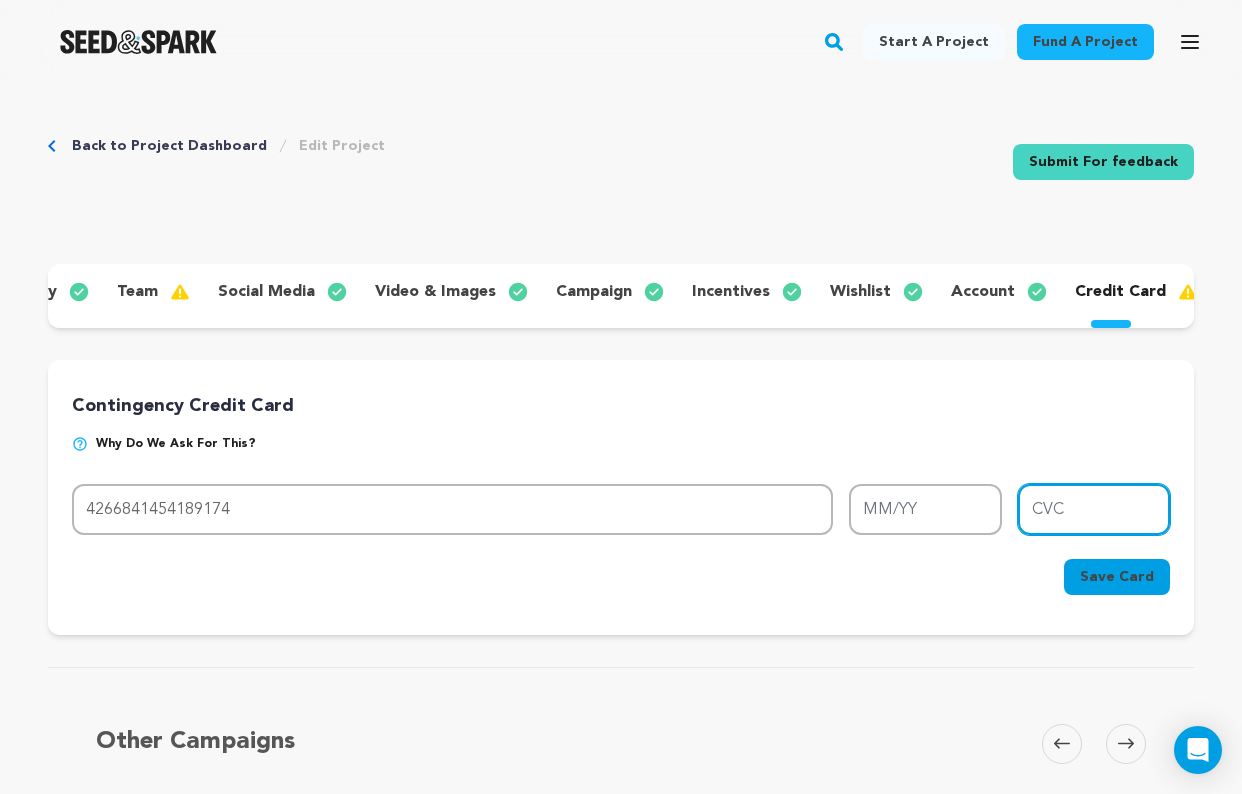 type on "4266 8414 5418 9174" 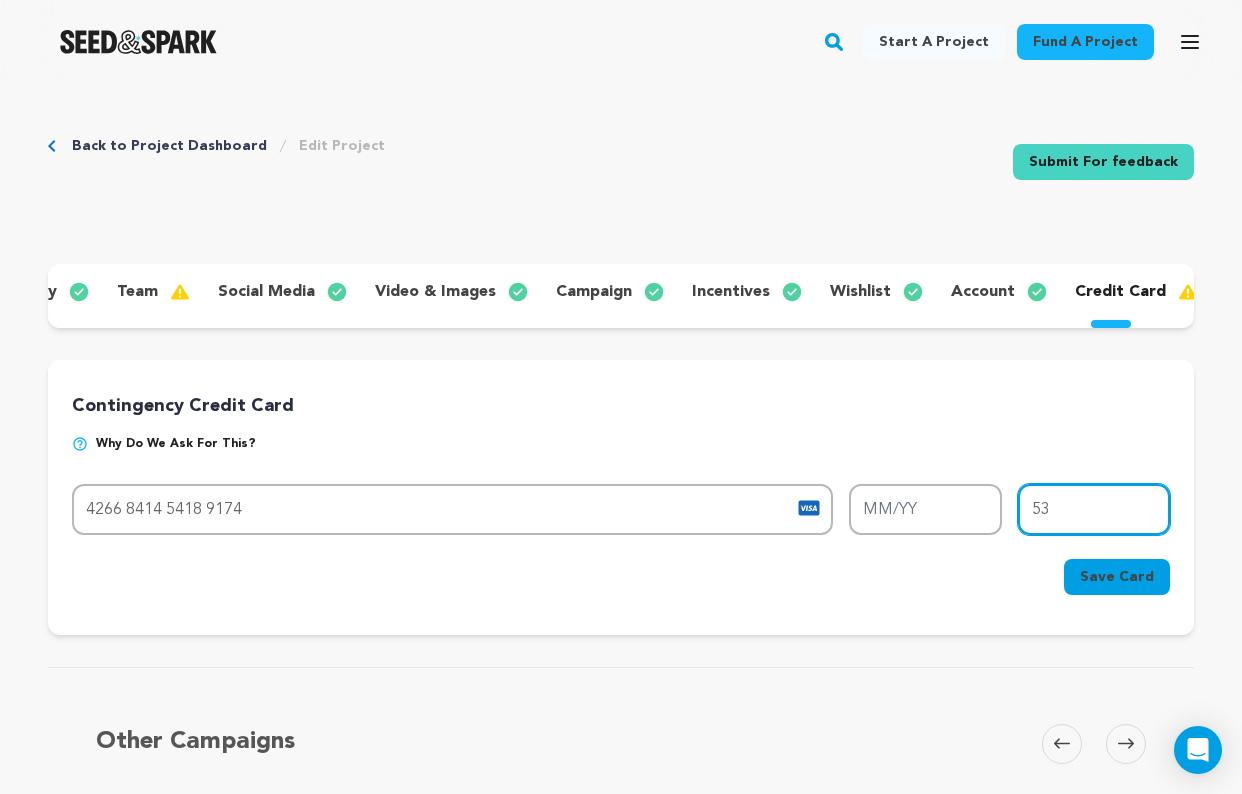 type on "5" 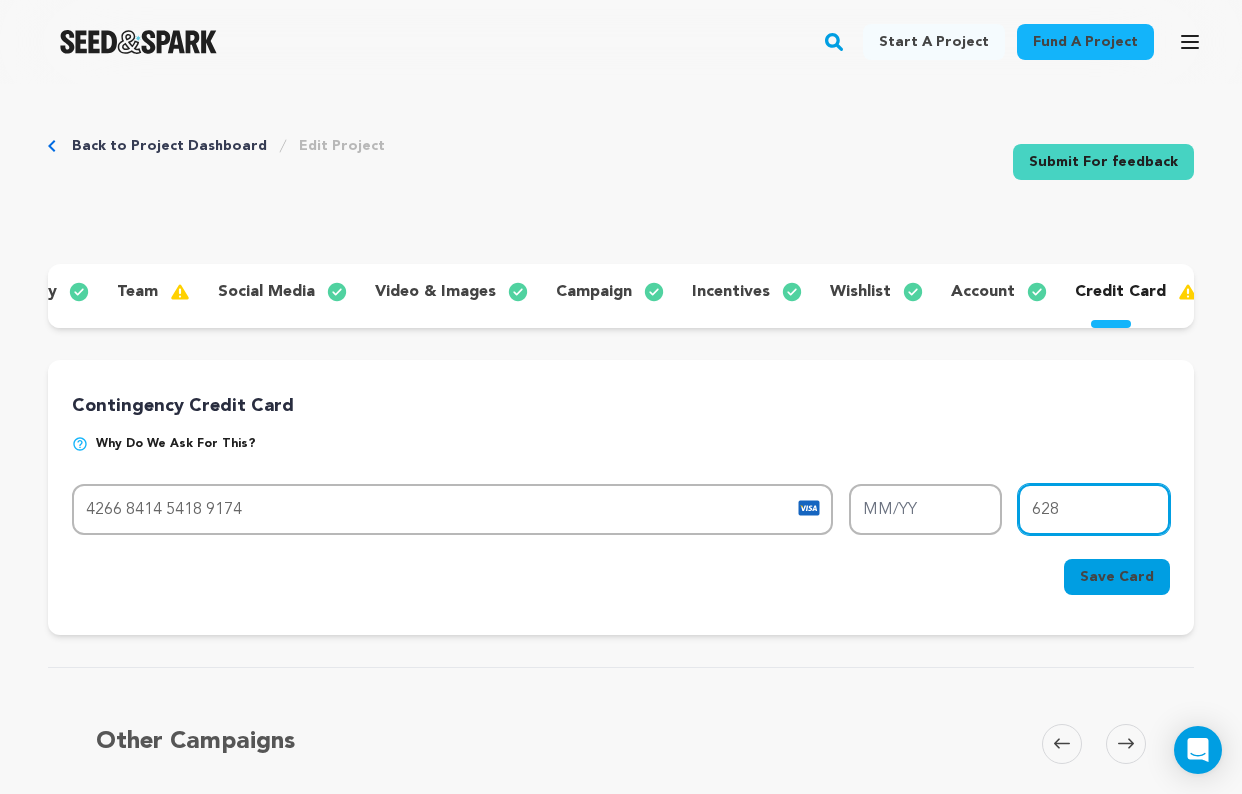 type on "628" 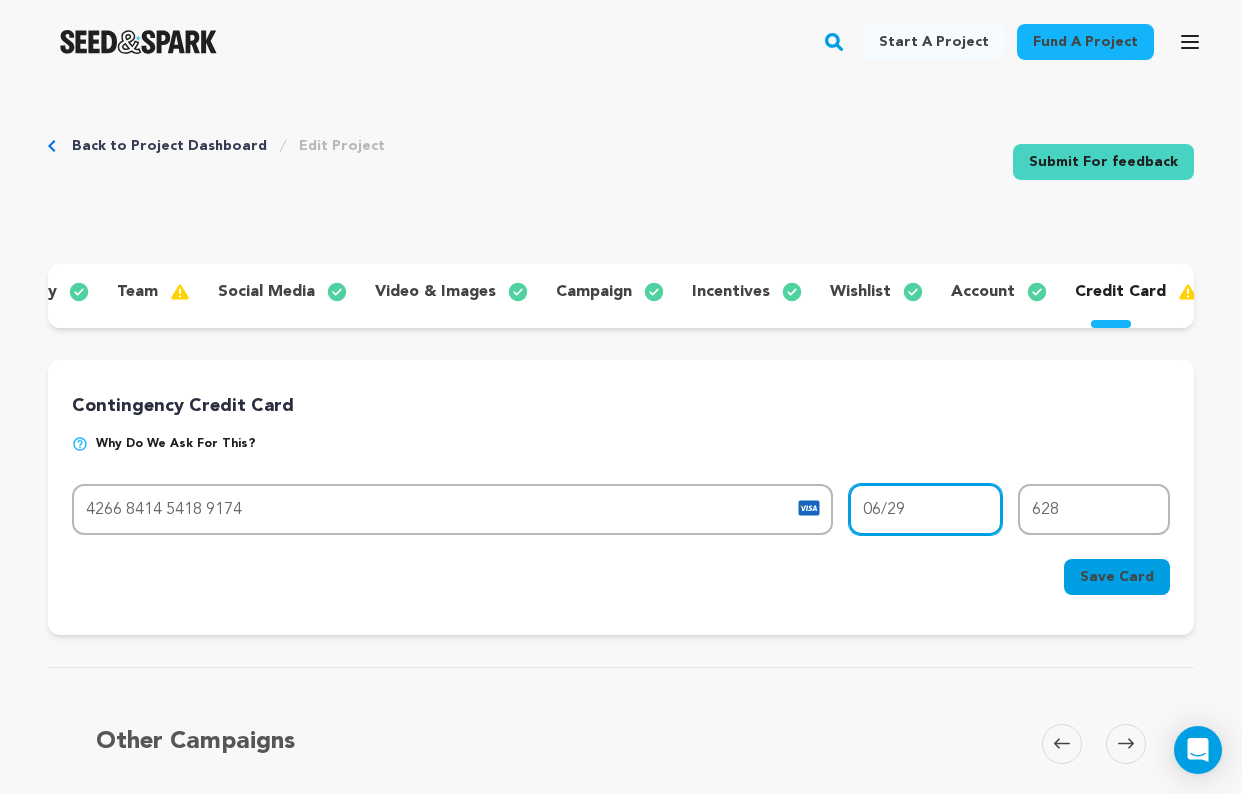 type on "06/29" 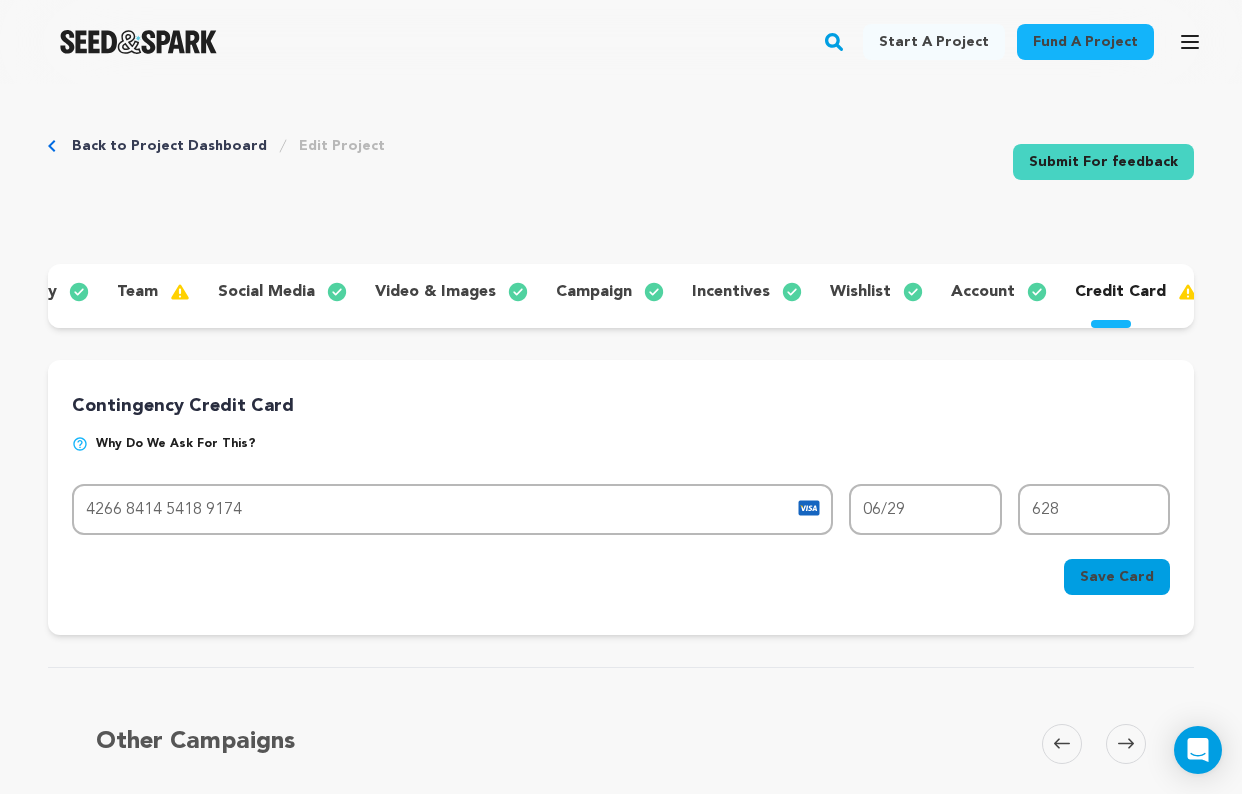click on "Save Card" at bounding box center (1117, 577) 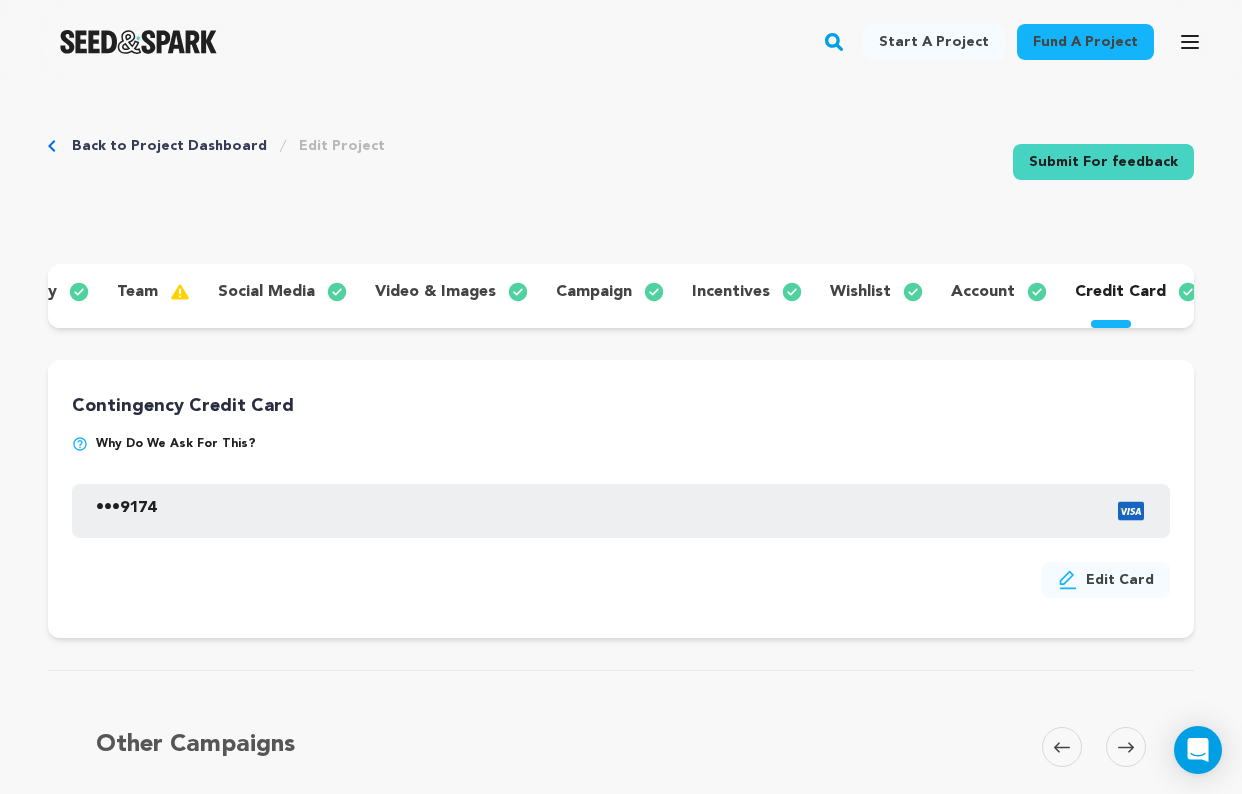 click on "account" at bounding box center (983, 292) 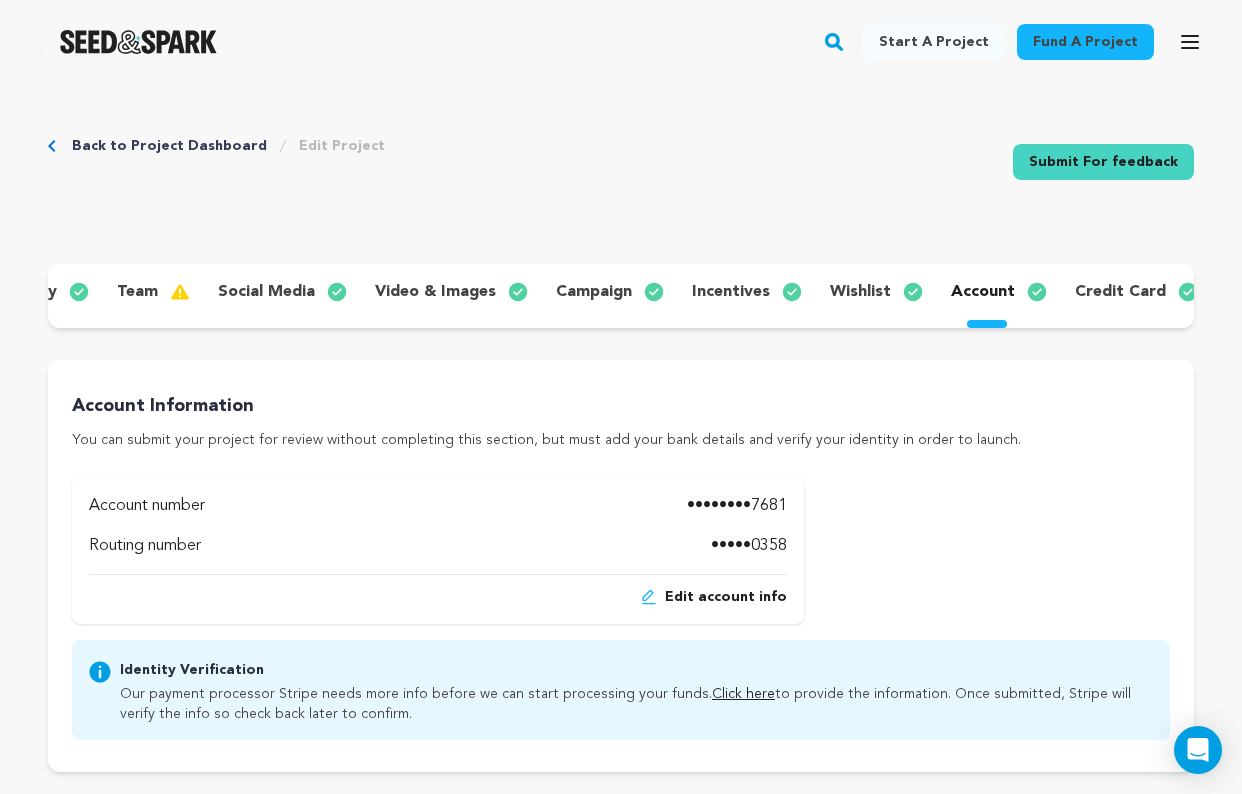 click on "wishlist" at bounding box center (860, 292) 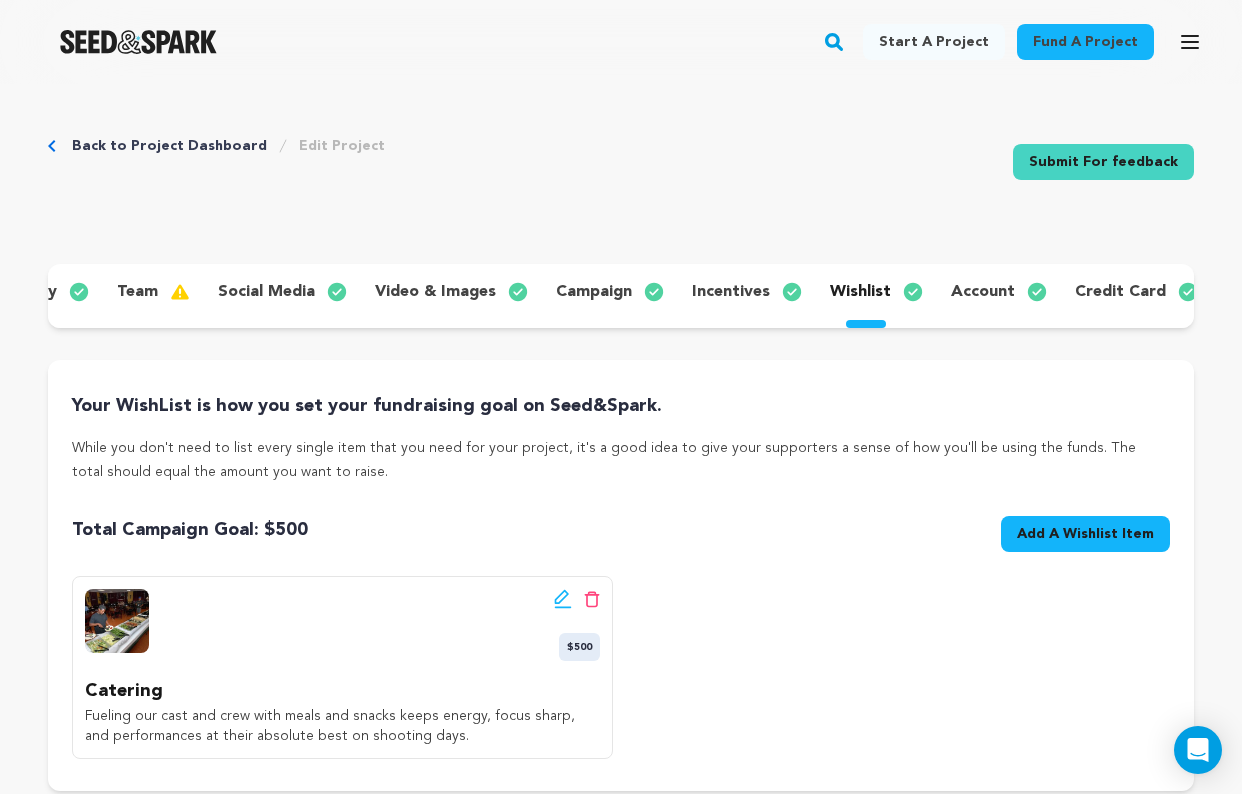 click on "incentives" at bounding box center [731, 292] 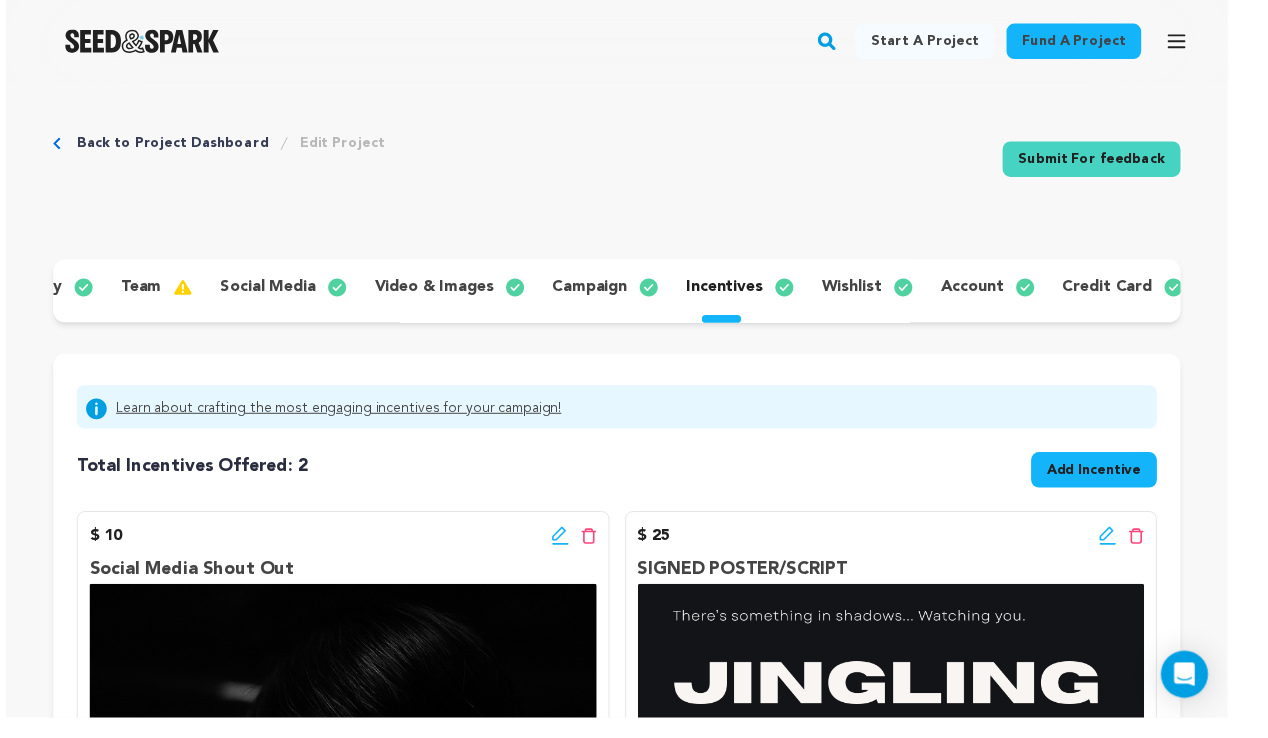 scroll, scrollTop: 0, scrollLeft: 0, axis: both 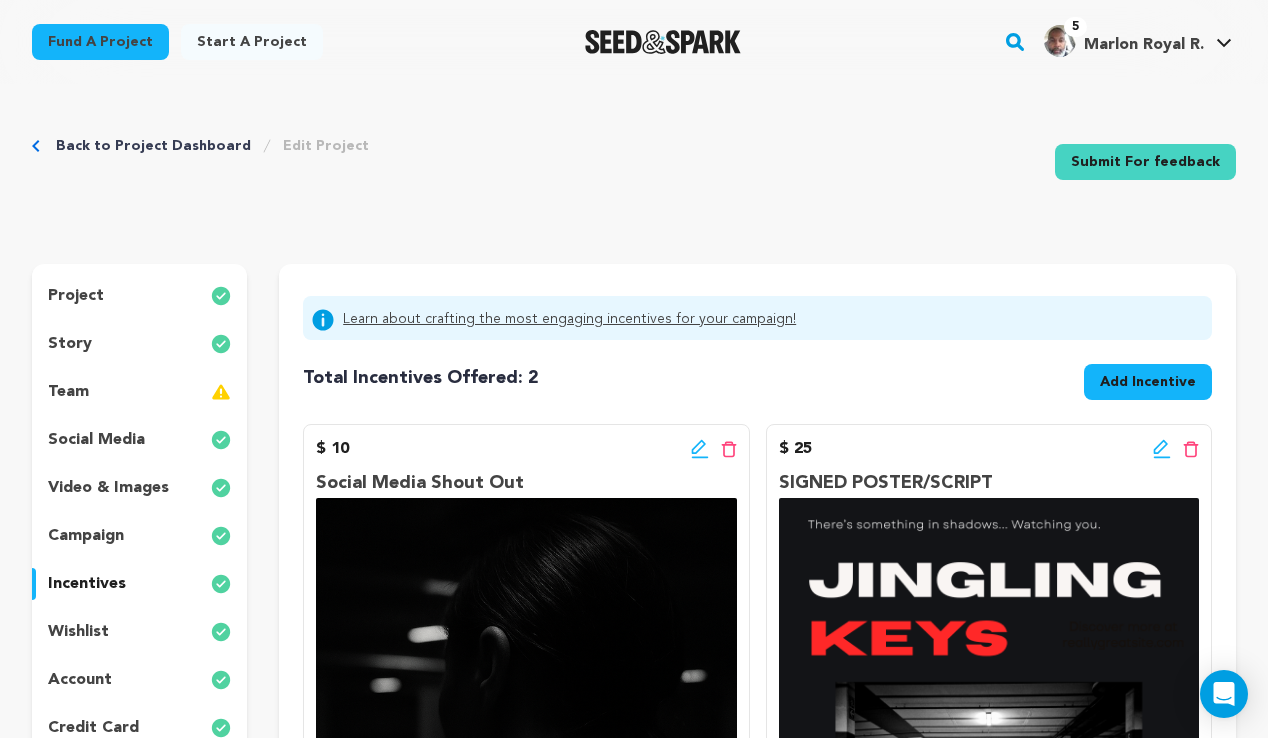 click on "Add Incentive" at bounding box center (1148, 382) 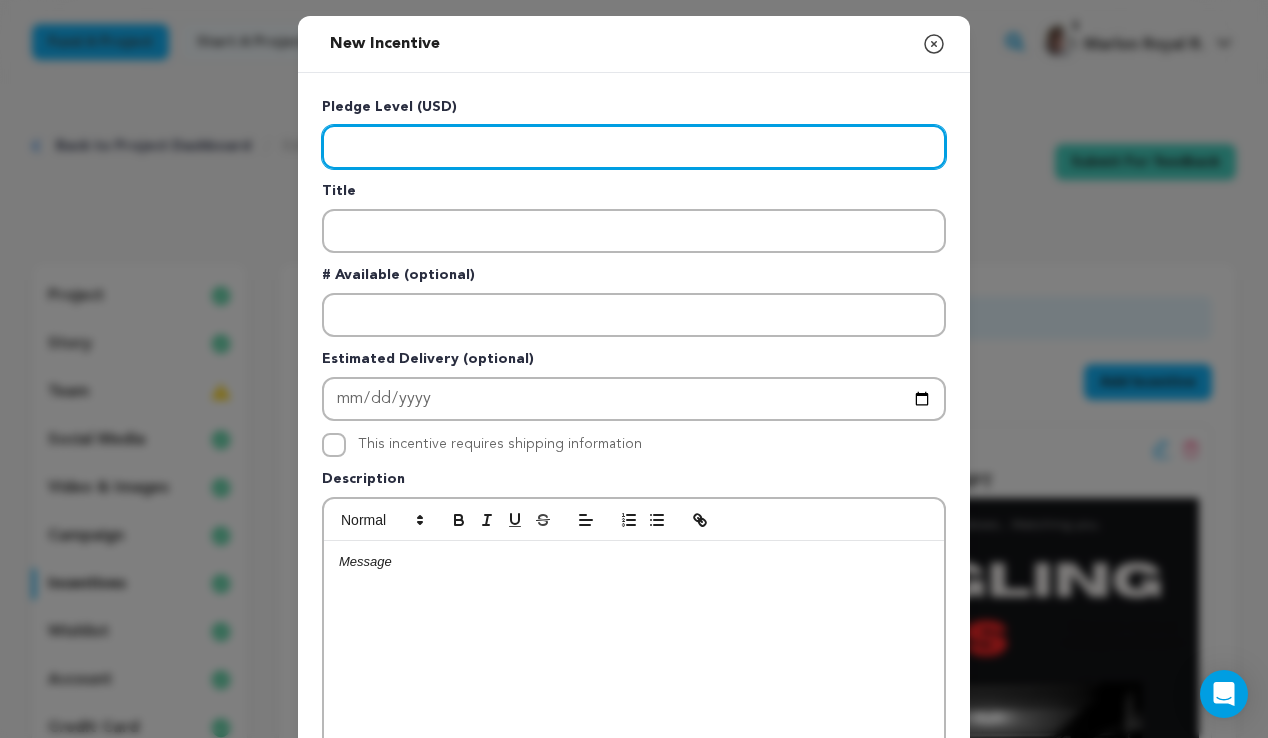 click at bounding box center (634, 147) 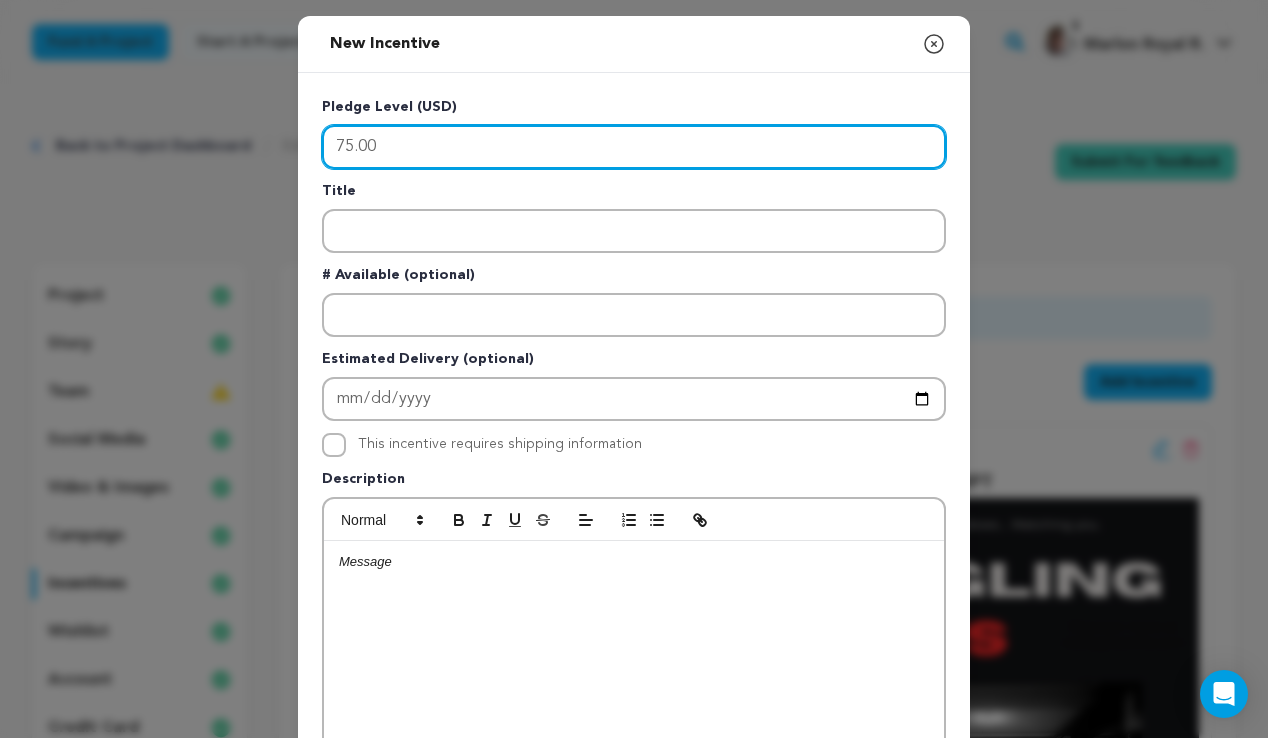 type on "75.00" 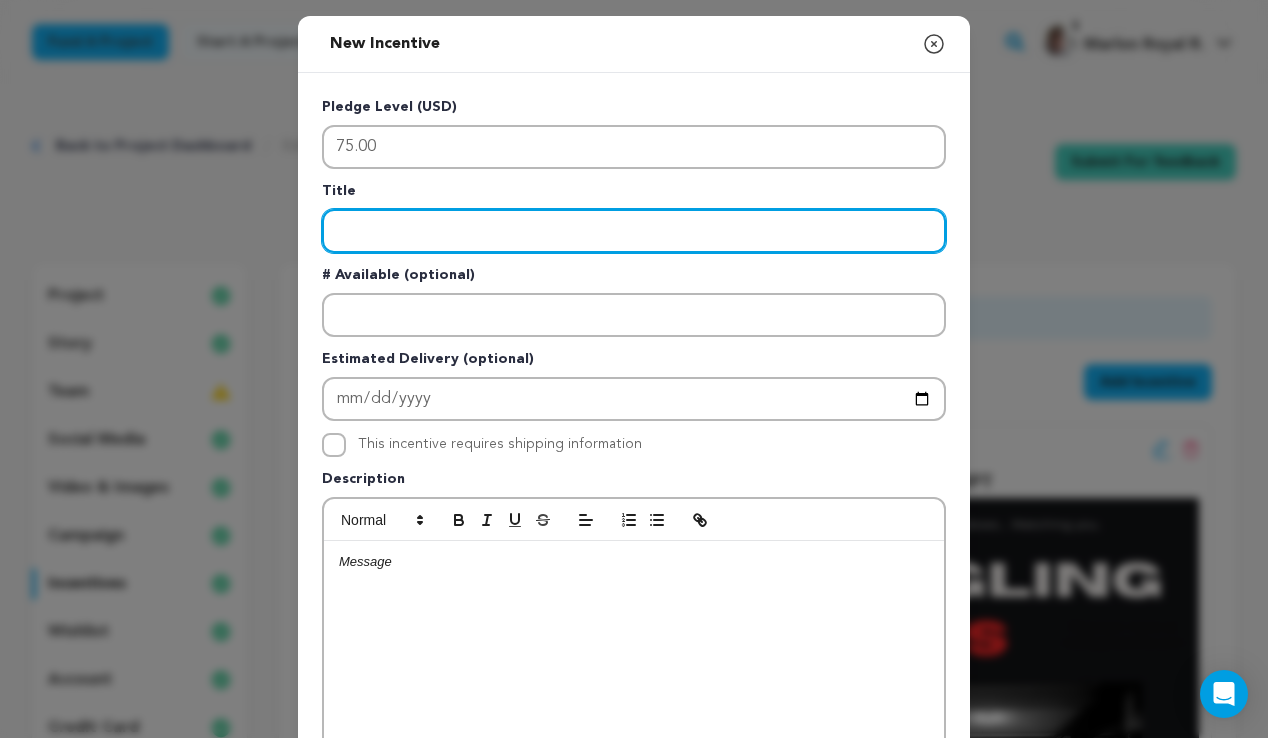 click at bounding box center [634, 231] 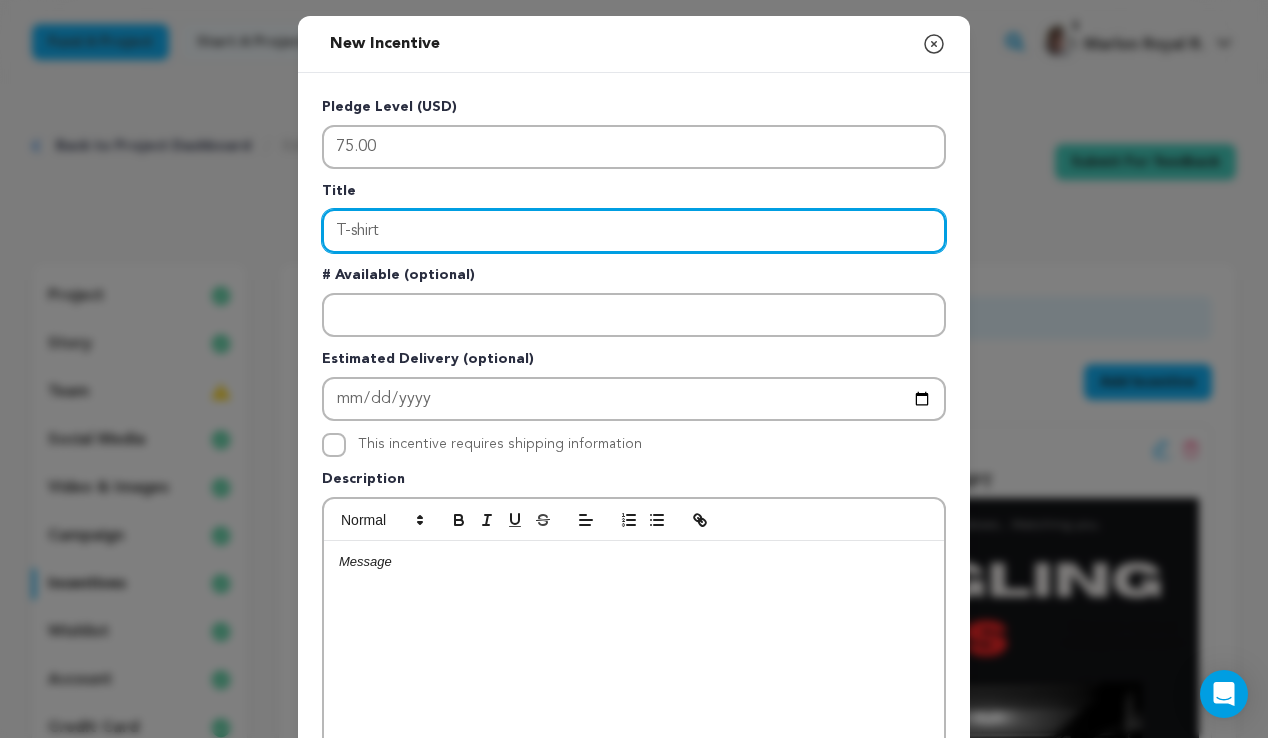 type on "T-shirt" 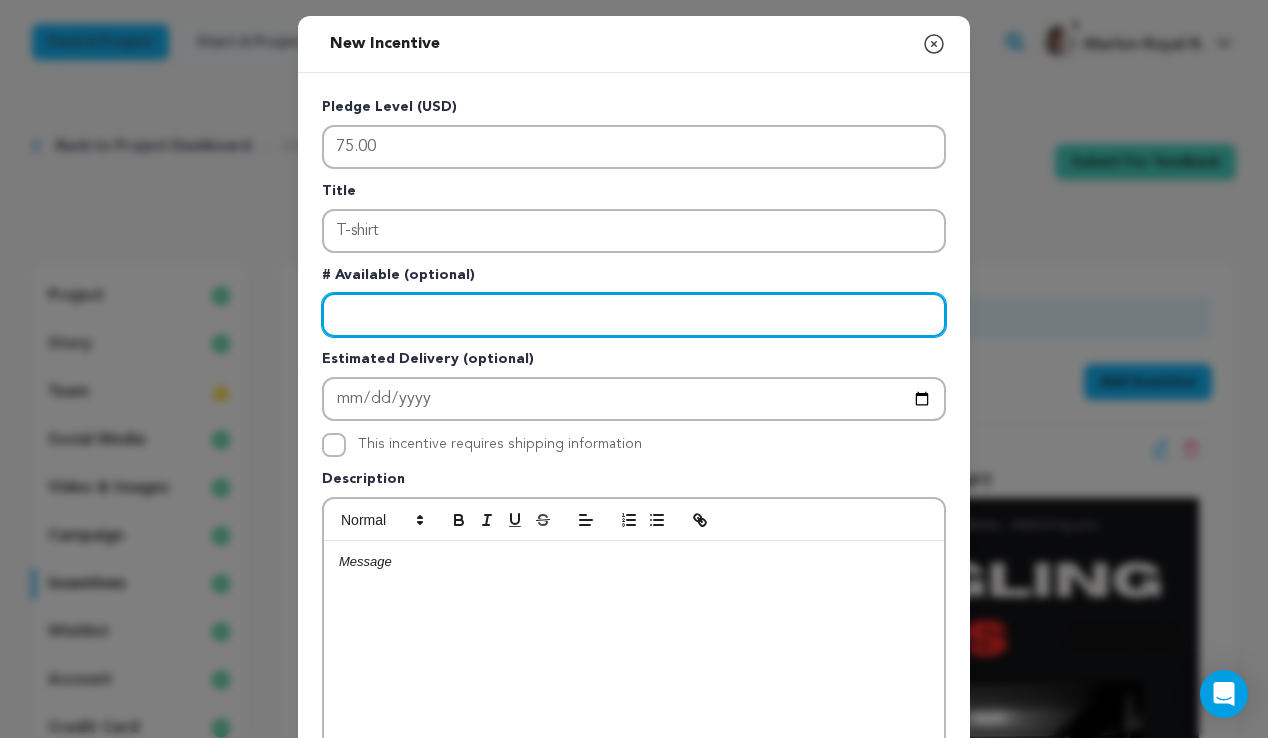 click at bounding box center (634, 315) 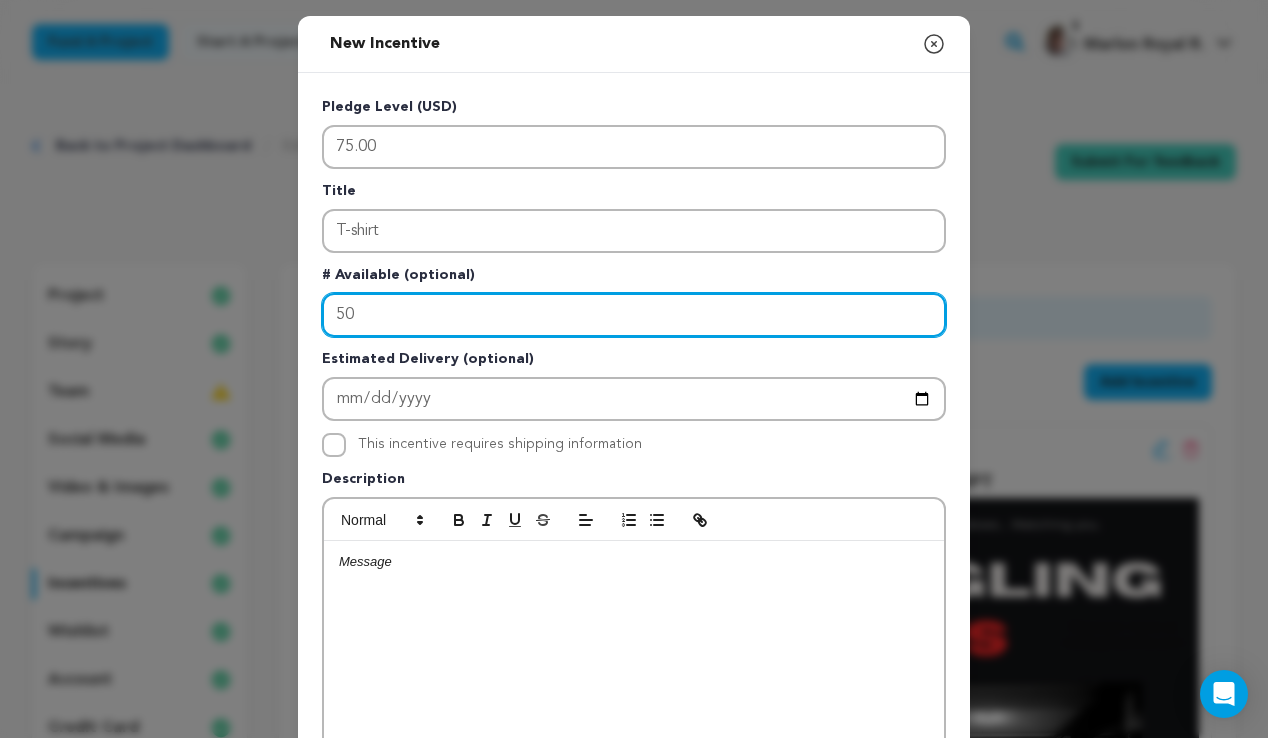 type on "50" 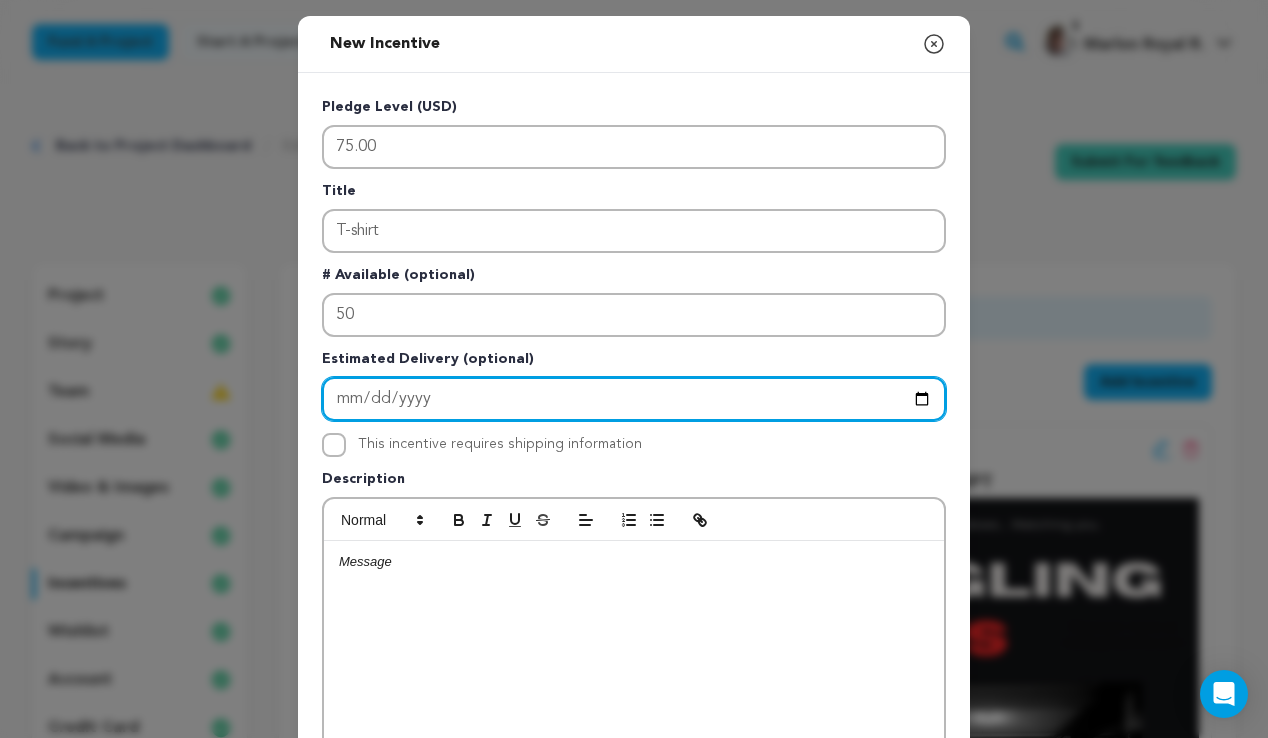click at bounding box center (634, 399) 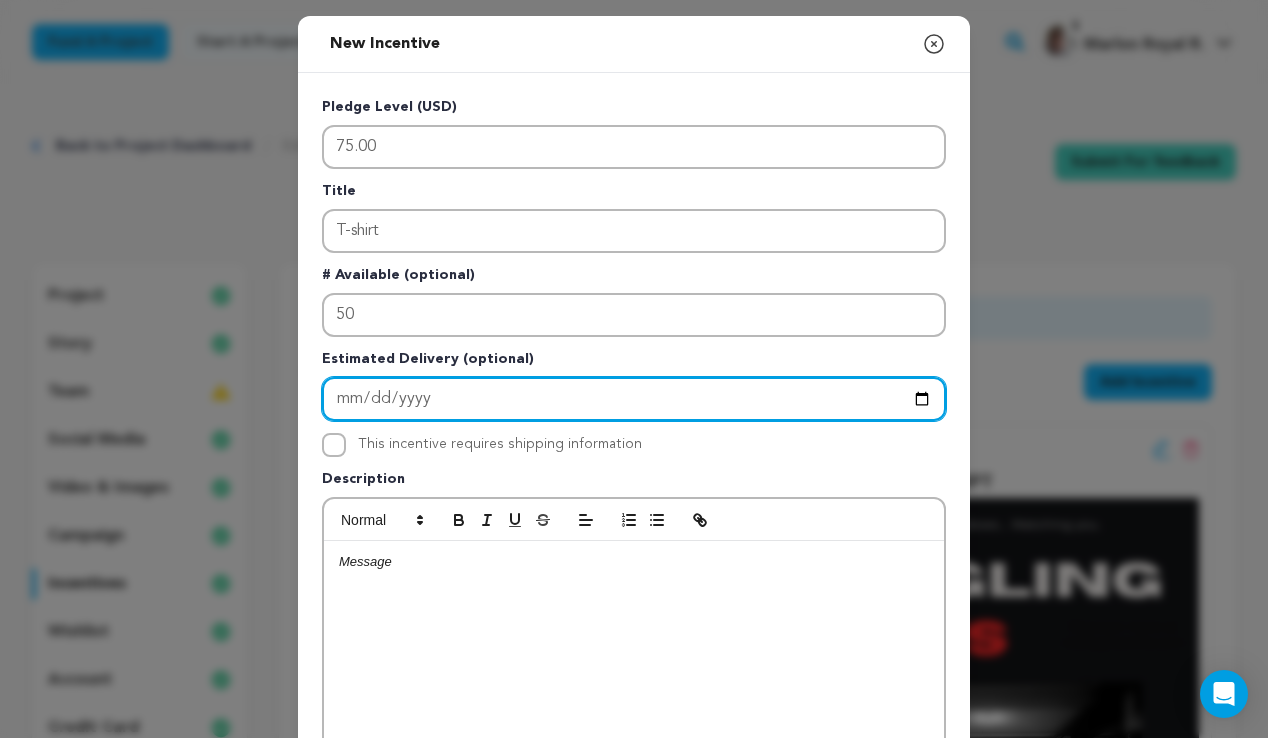 click at bounding box center (634, 399) 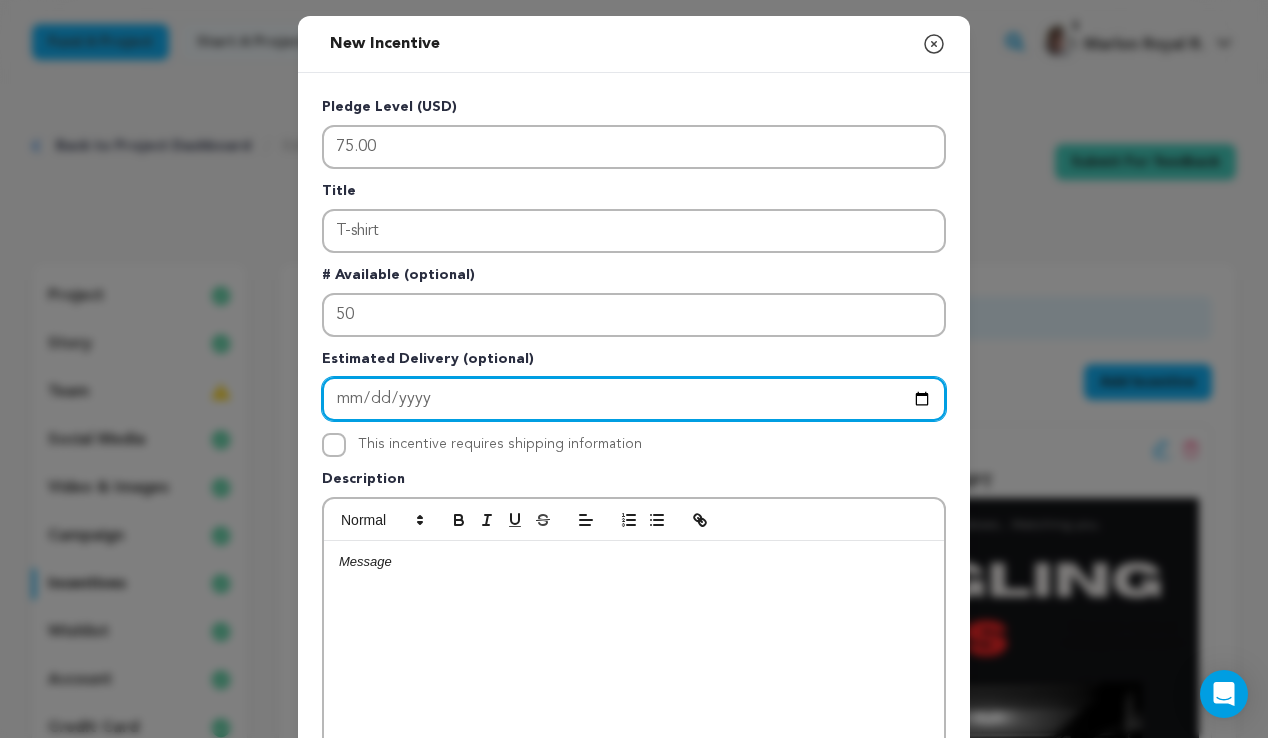 type on "2025-10-20" 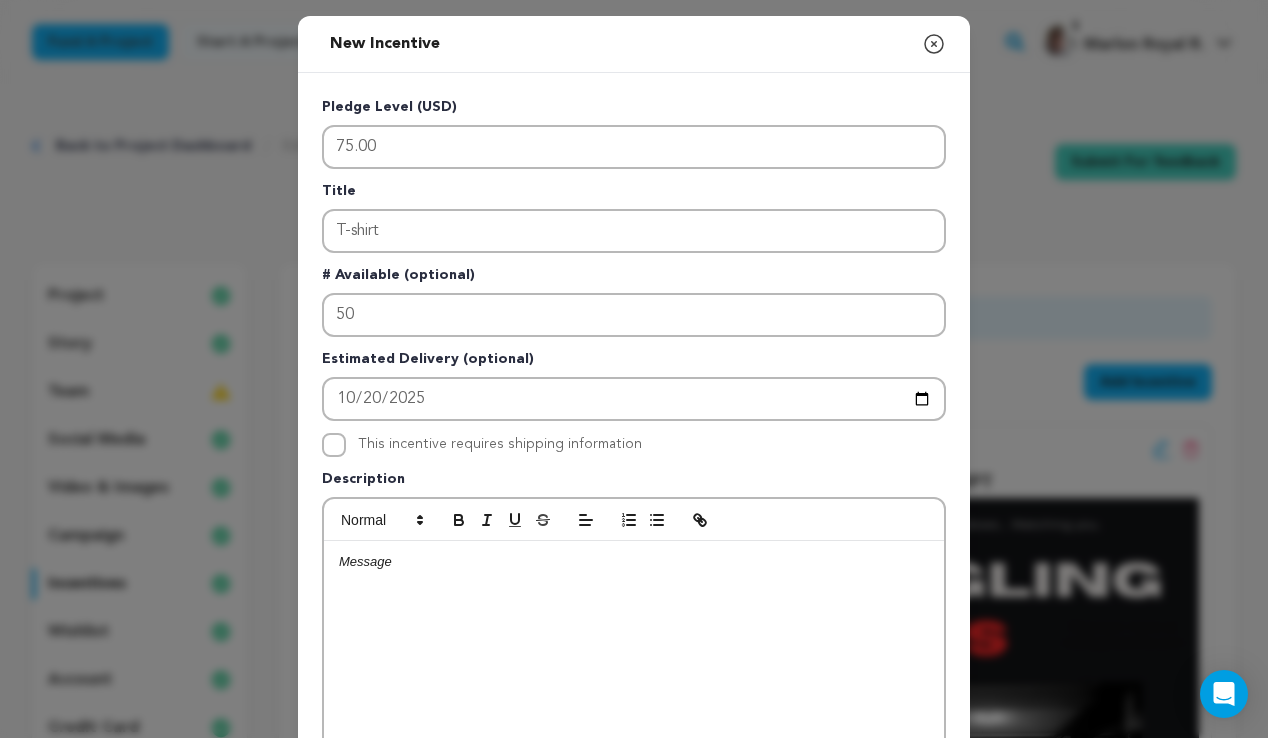 click on "This incentive requires shipping information" at bounding box center [634, 445] 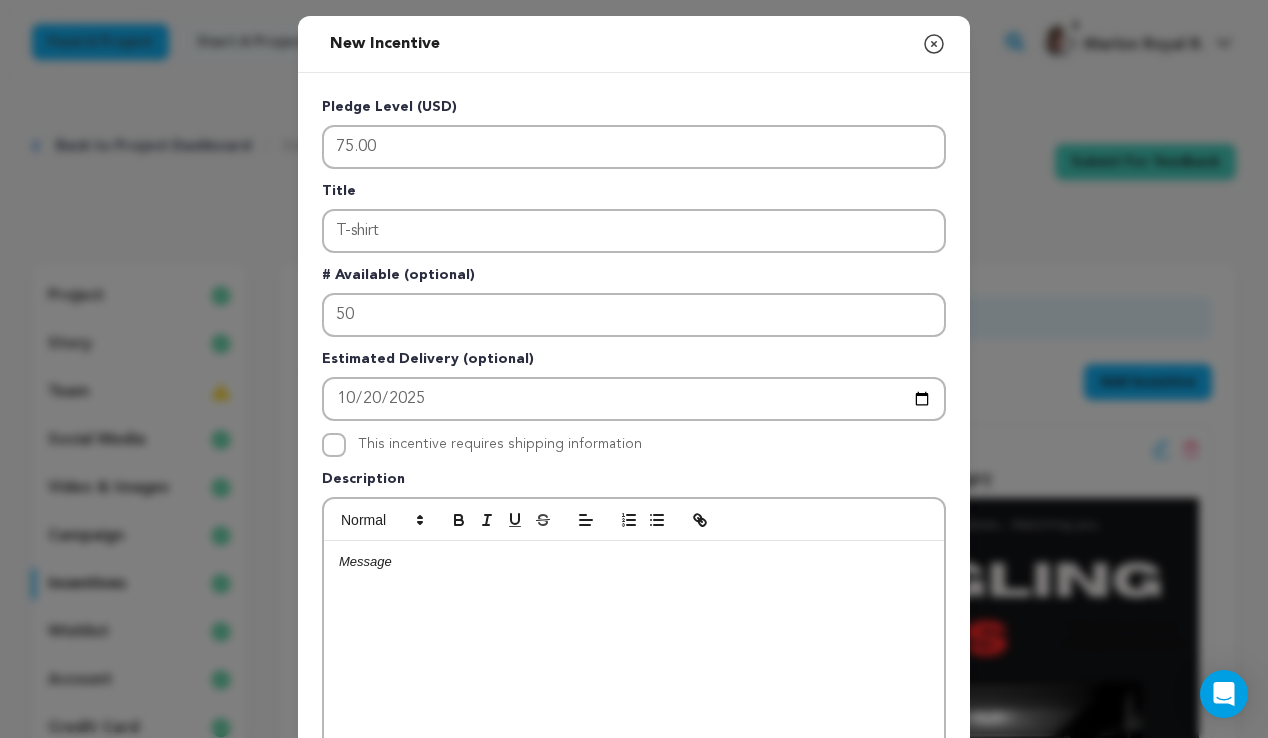 click on "This incentive requires shipping information" at bounding box center (334, 445) 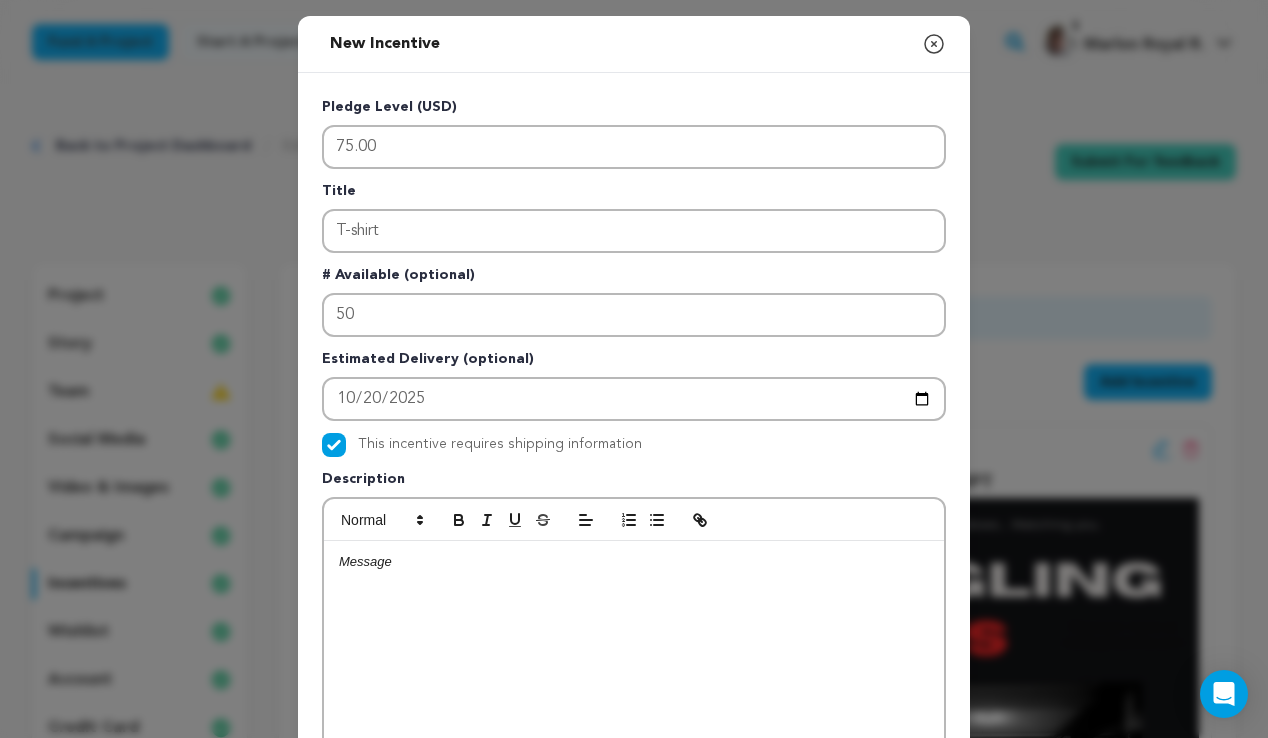 click at bounding box center (634, 691) 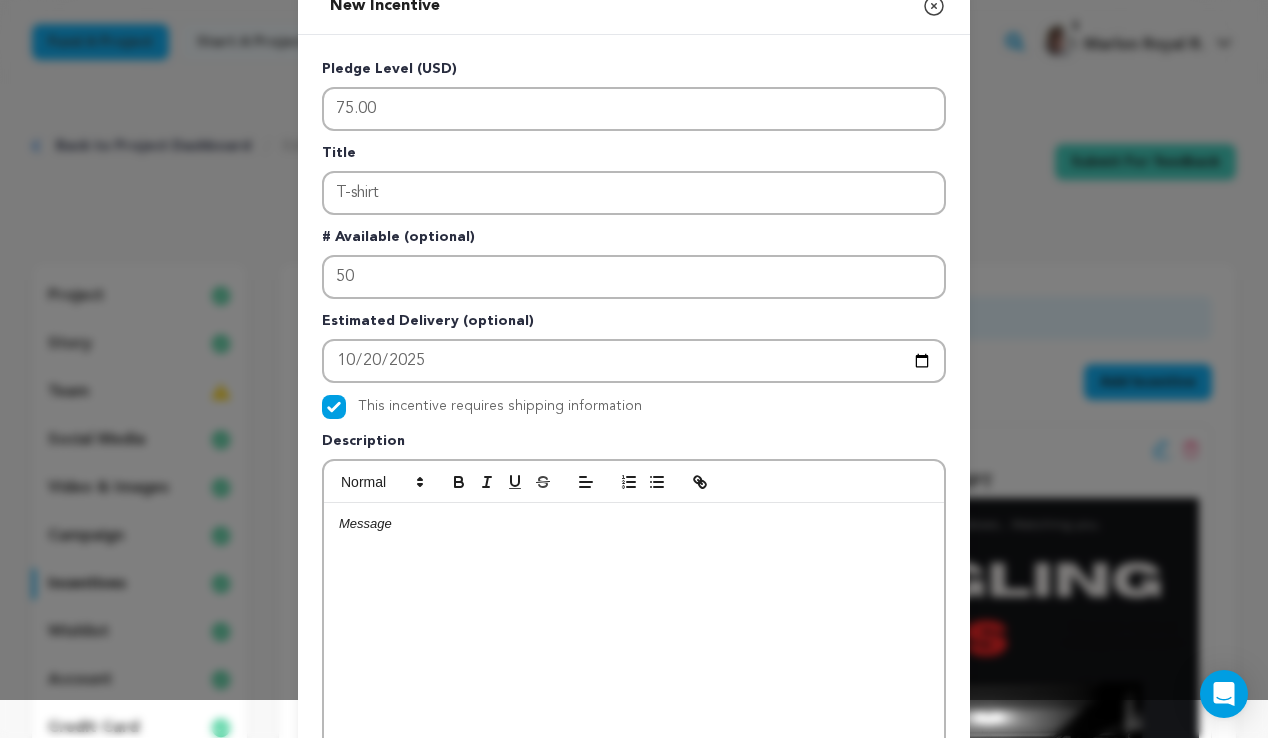 scroll, scrollTop: 336, scrollLeft: 0, axis: vertical 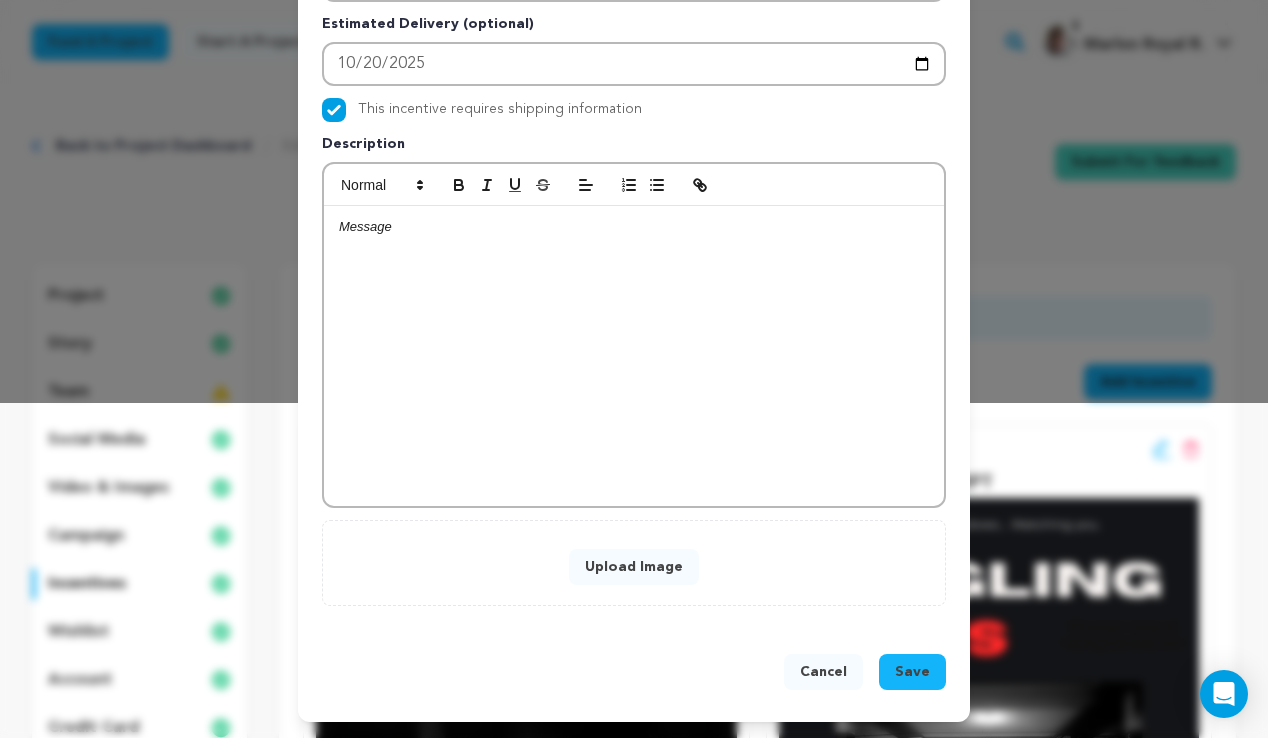 click on "Save" at bounding box center [912, 672] 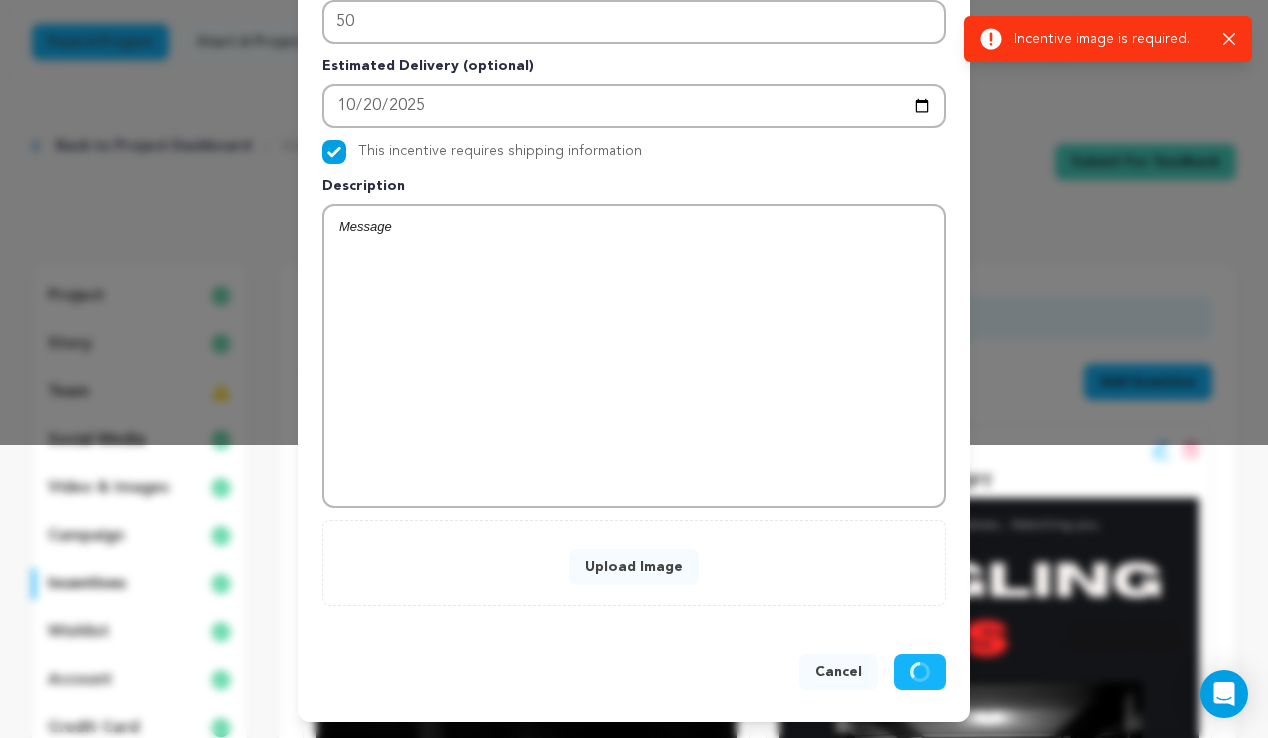 scroll, scrollTop: 293, scrollLeft: 0, axis: vertical 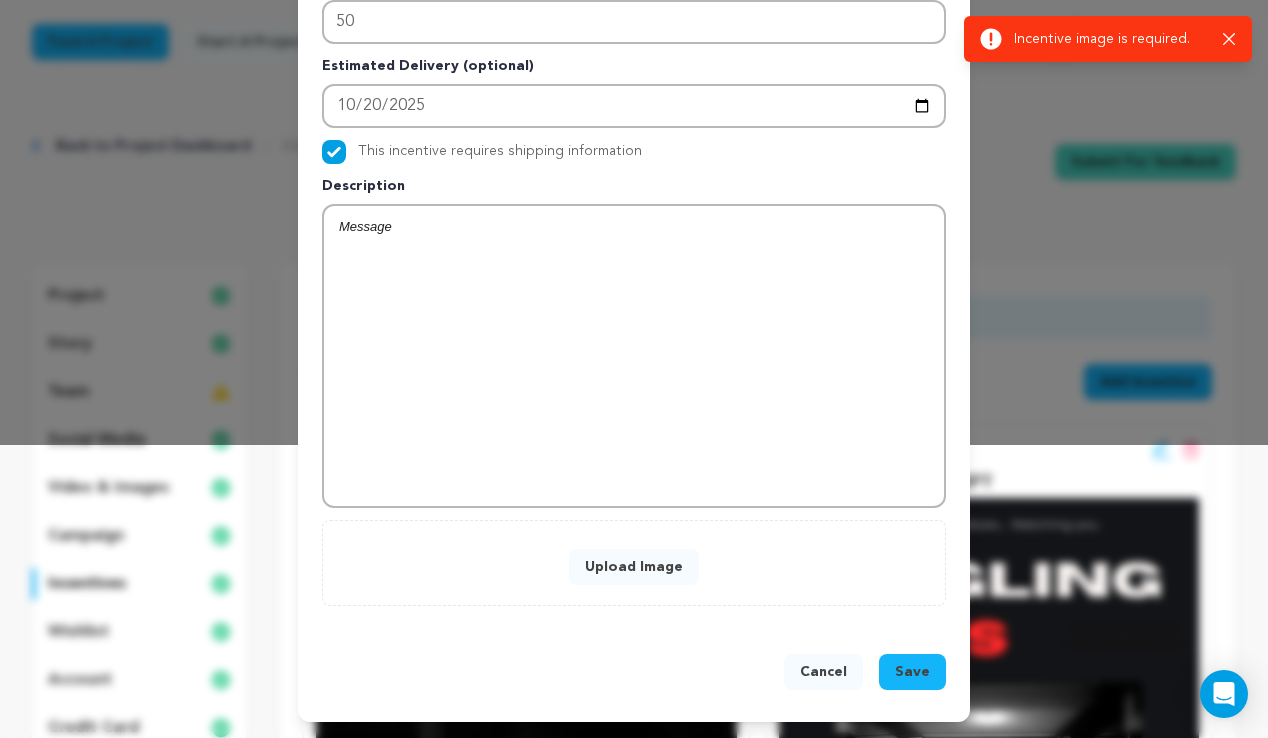 click 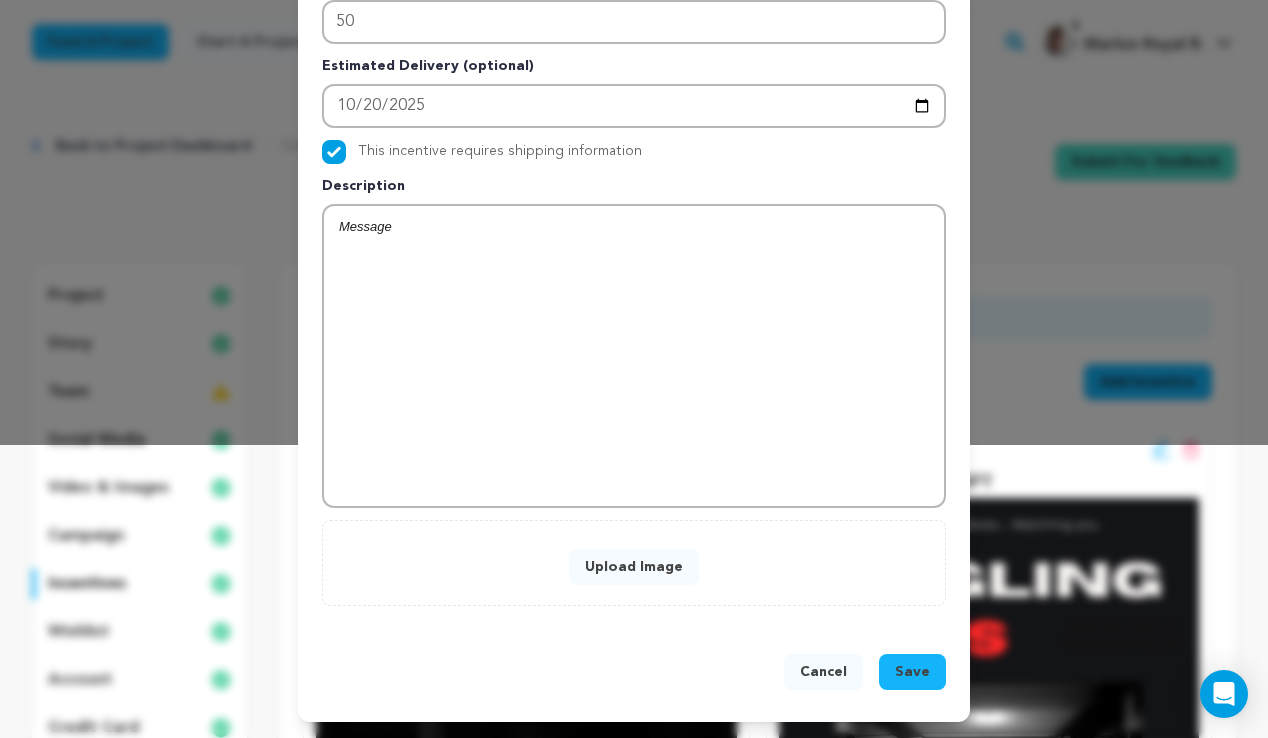 scroll, scrollTop: 0, scrollLeft: 0, axis: both 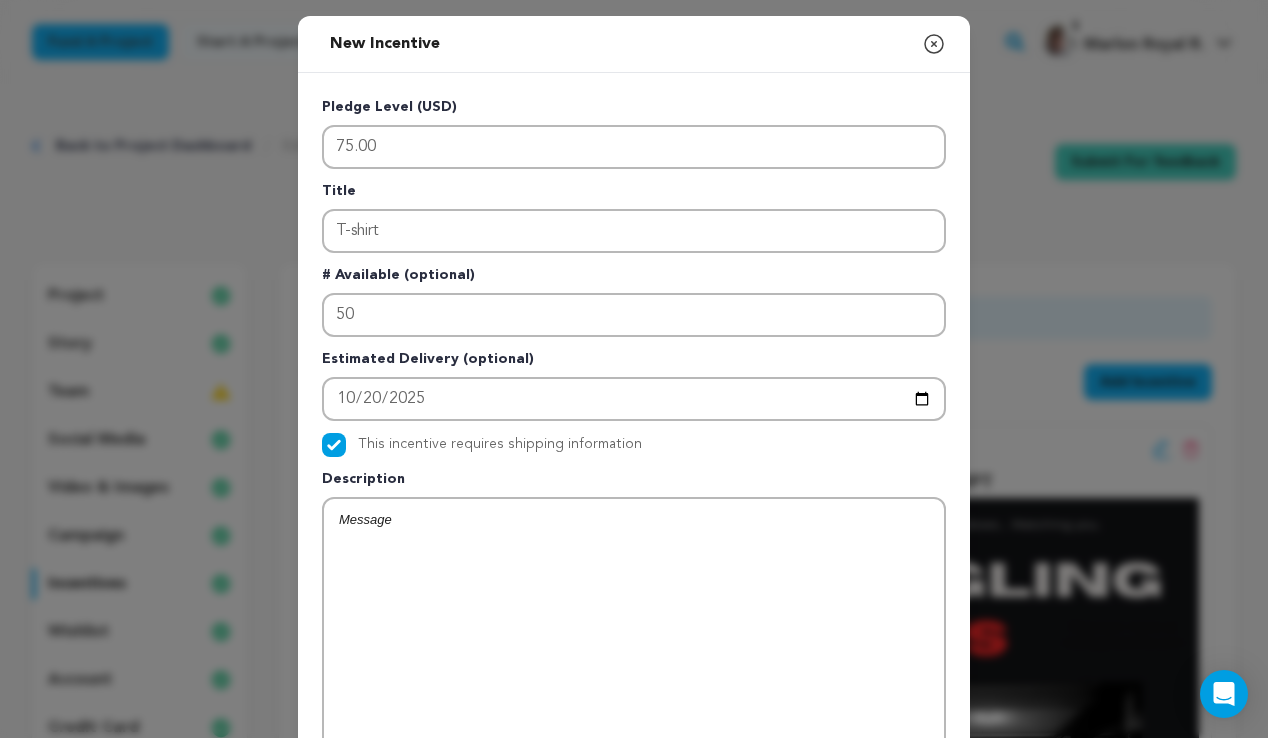 click 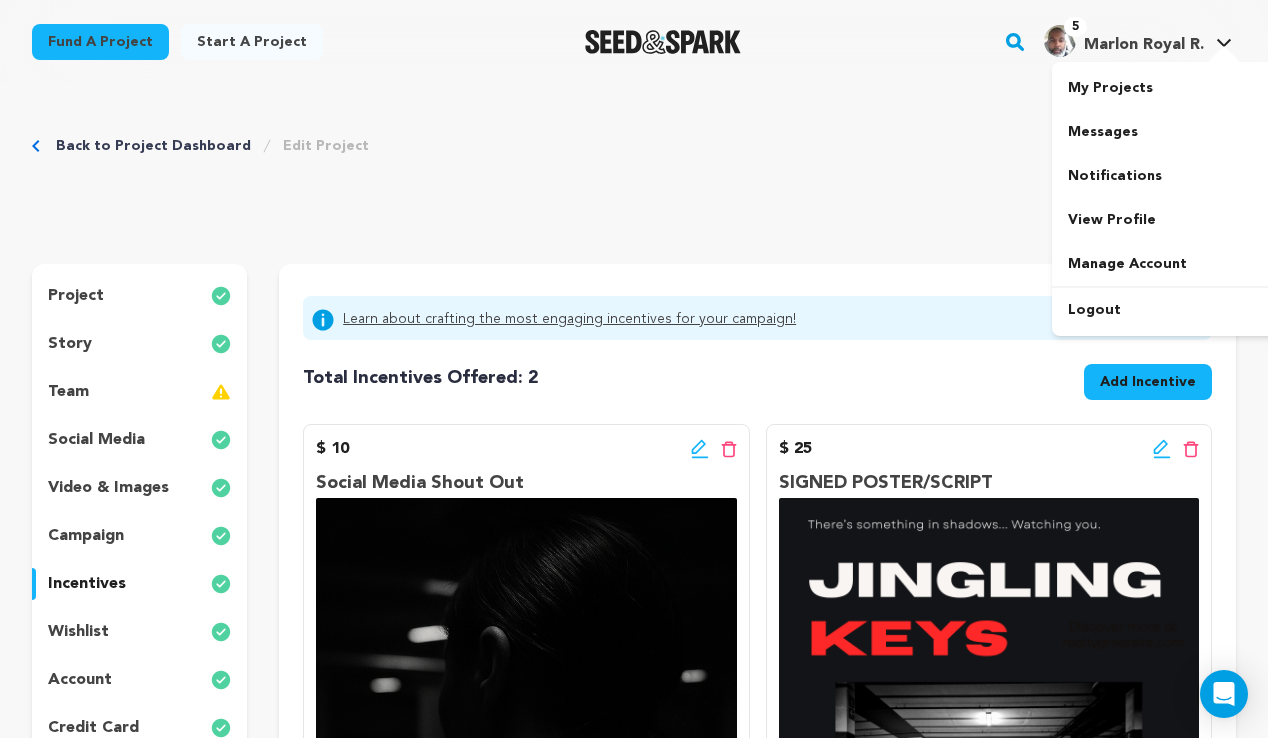 click at bounding box center [1060, 41] 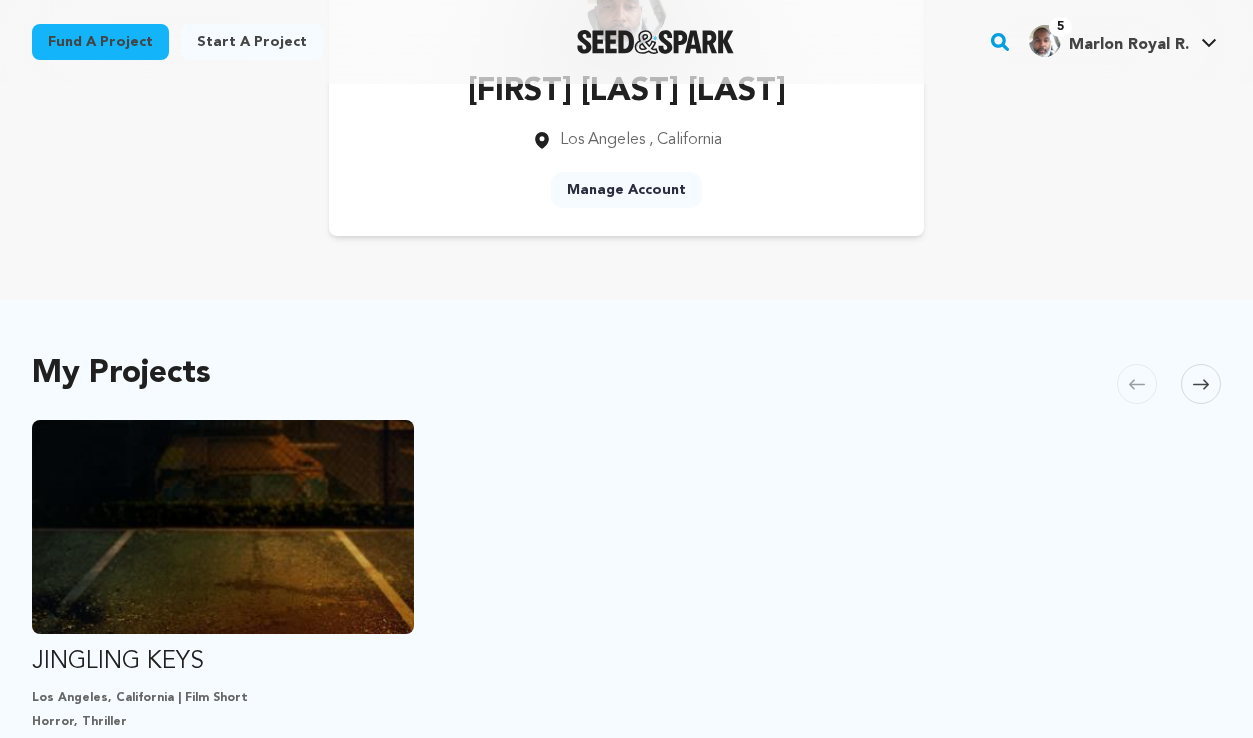 scroll, scrollTop: 355, scrollLeft: 0, axis: vertical 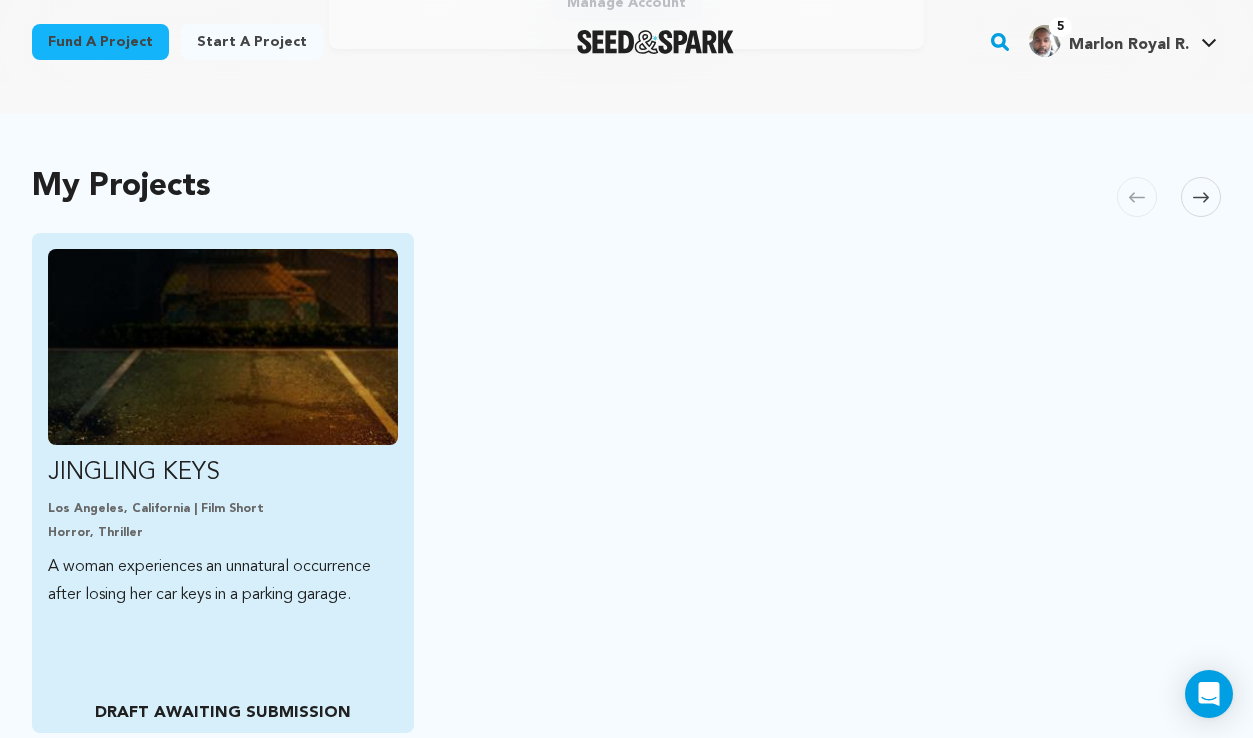 click at bounding box center (223, 347) 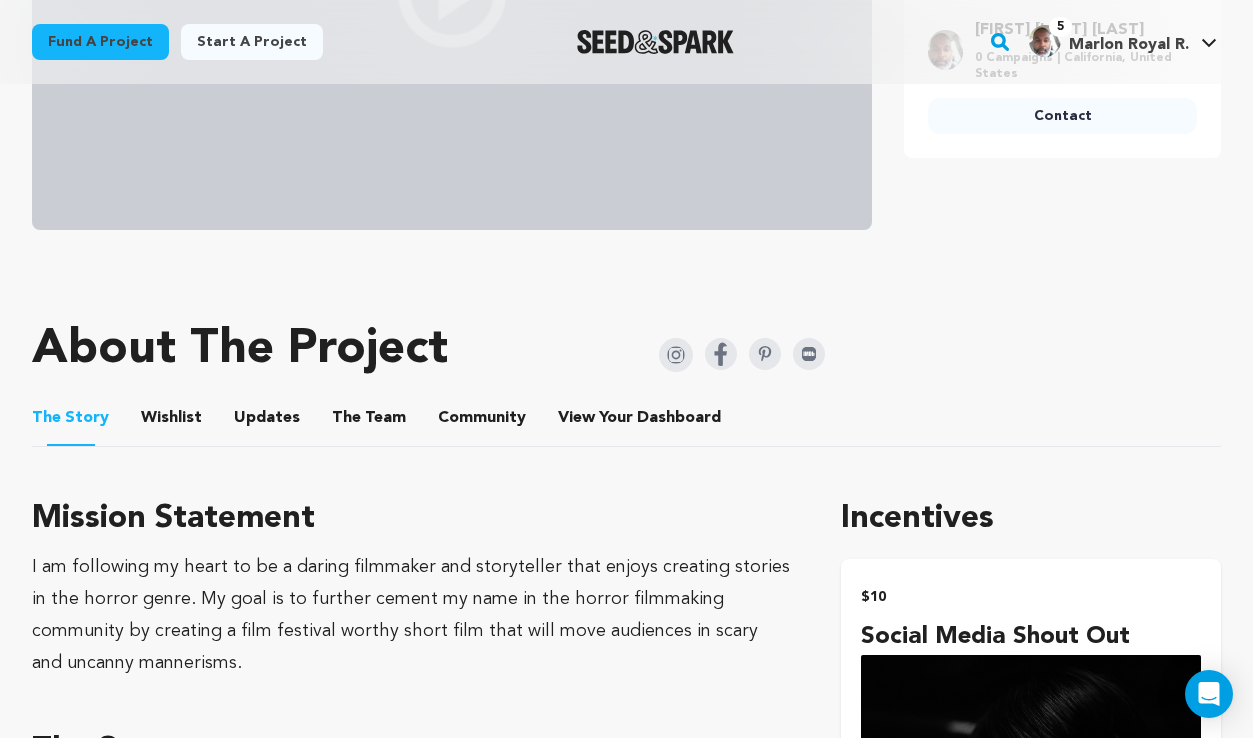 scroll, scrollTop: 930, scrollLeft: 0, axis: vertical 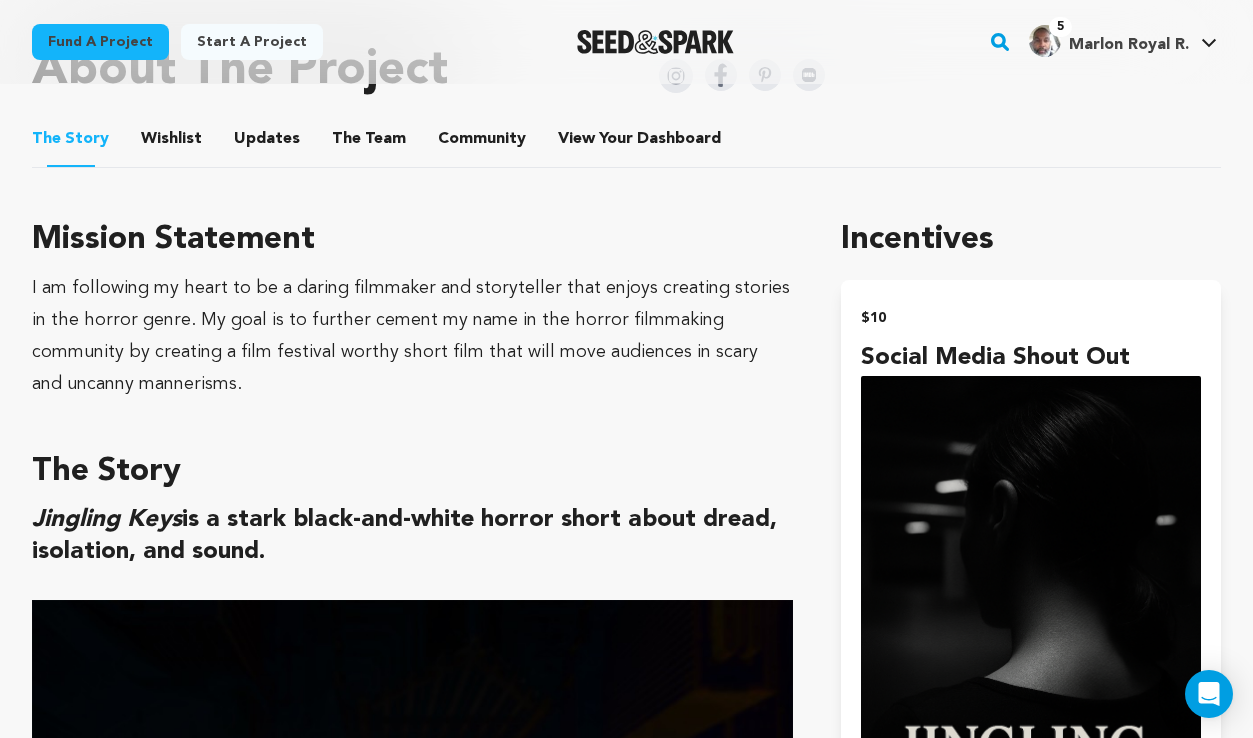 click on "Wishlist" at bounding box center (172, 143) 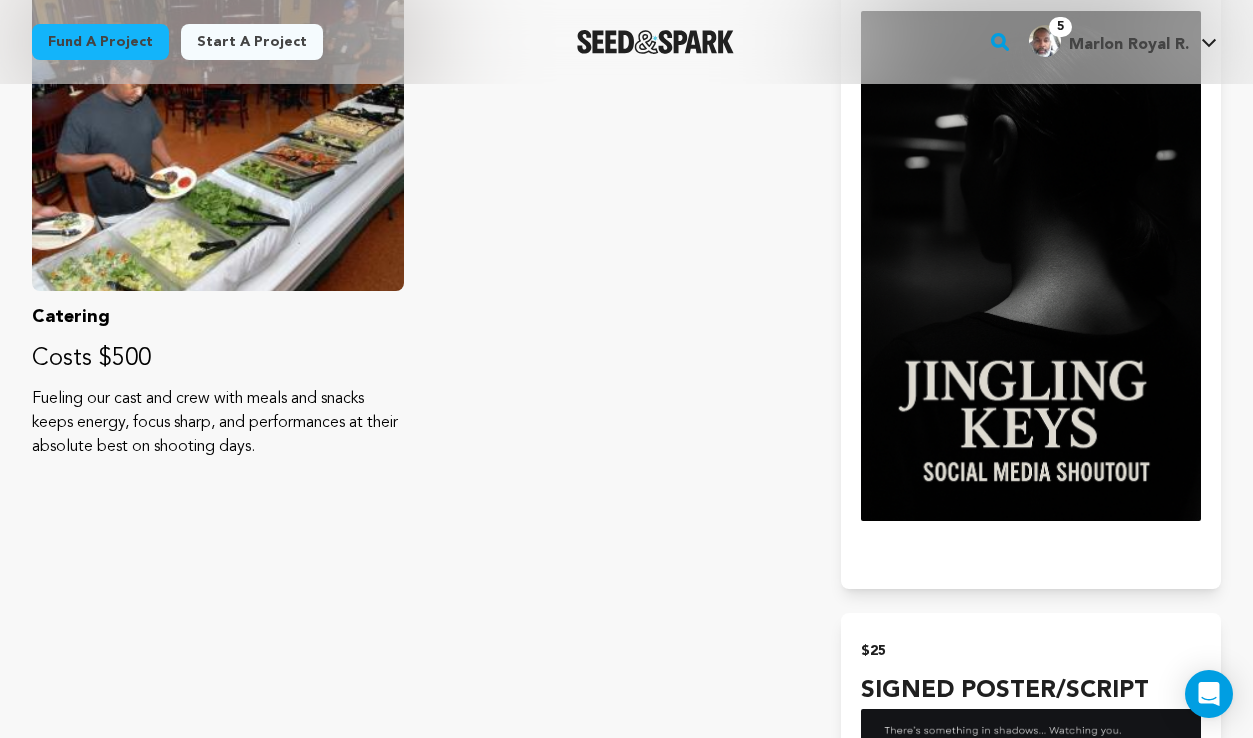 scroll, scrollTop: 624, scrollLeft: 0, axis: vertical 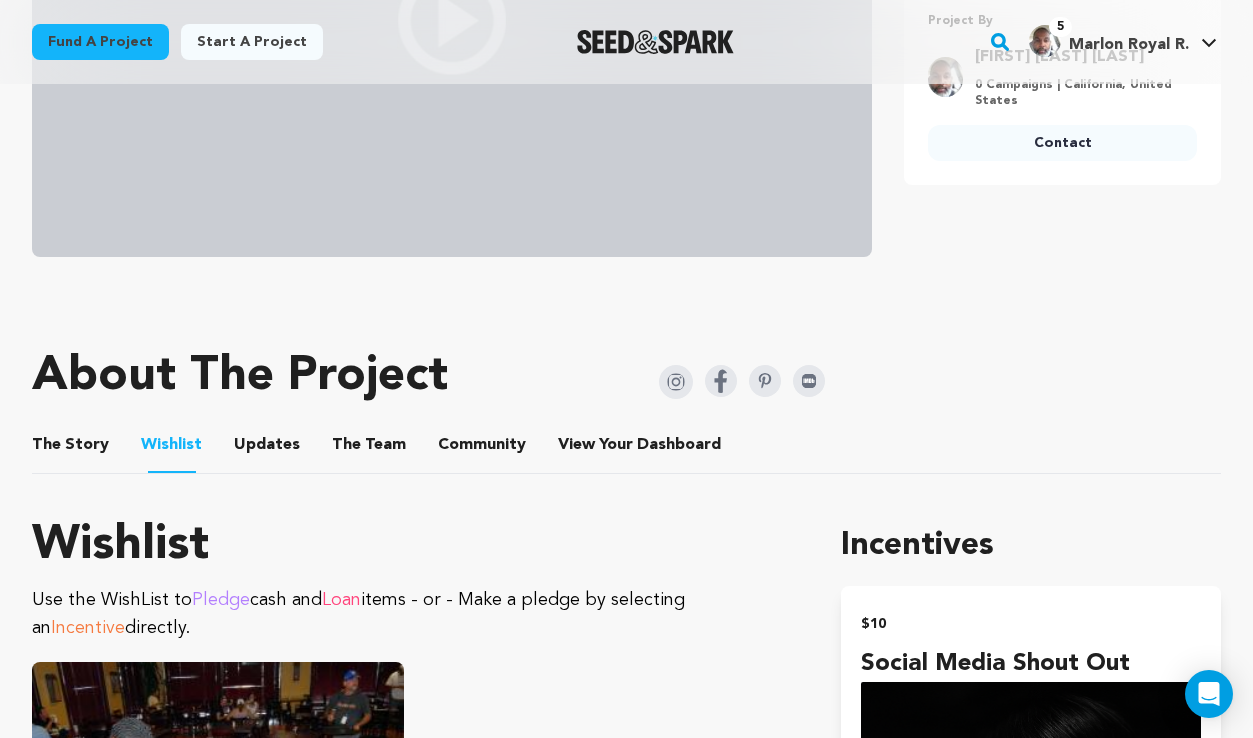 click on "Updates" at bounding box center [267, 449] 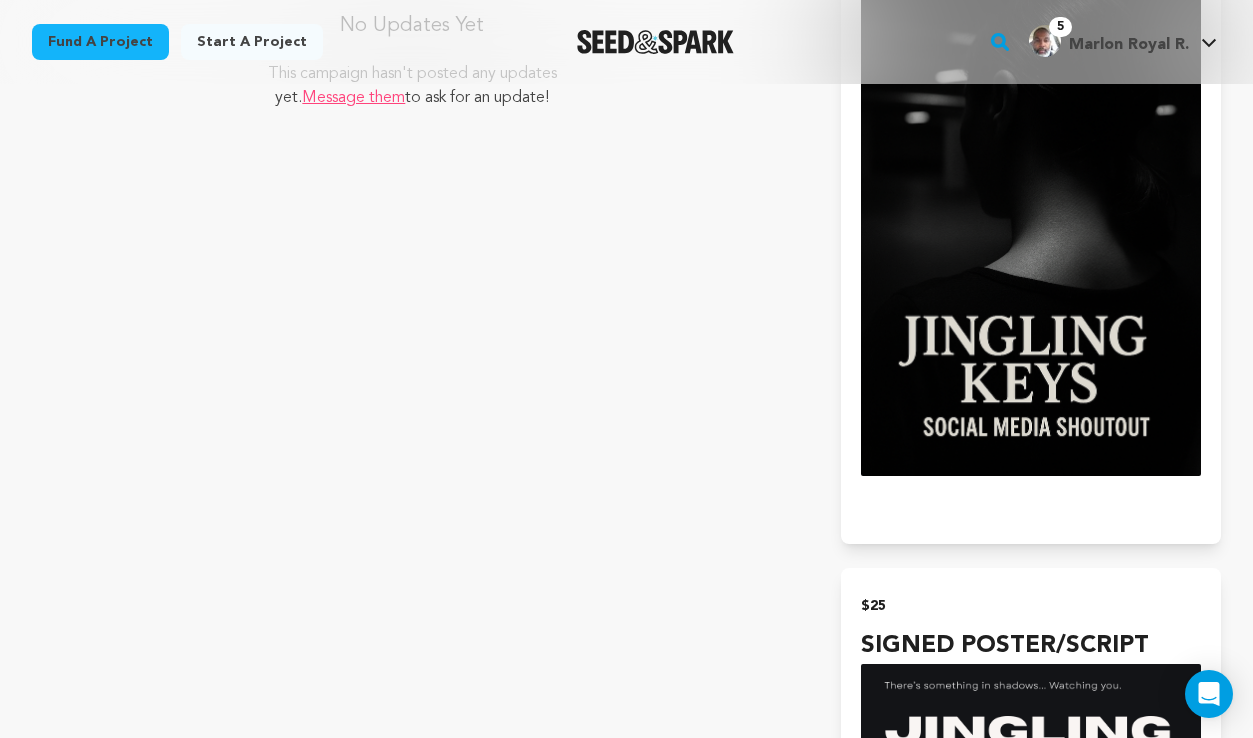 scroll, scrollTop: 945, scrollLeft: 0, axis: vertical 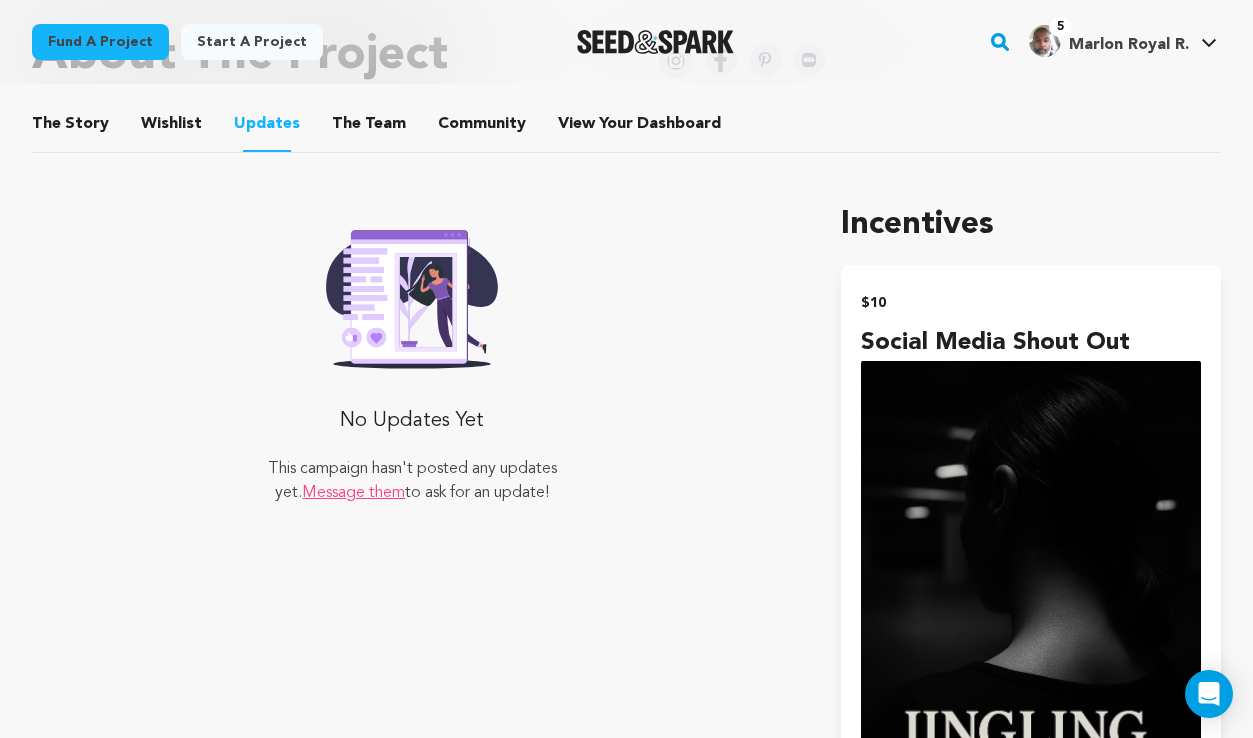 click on "The Team" at bounding box center [369, 128] 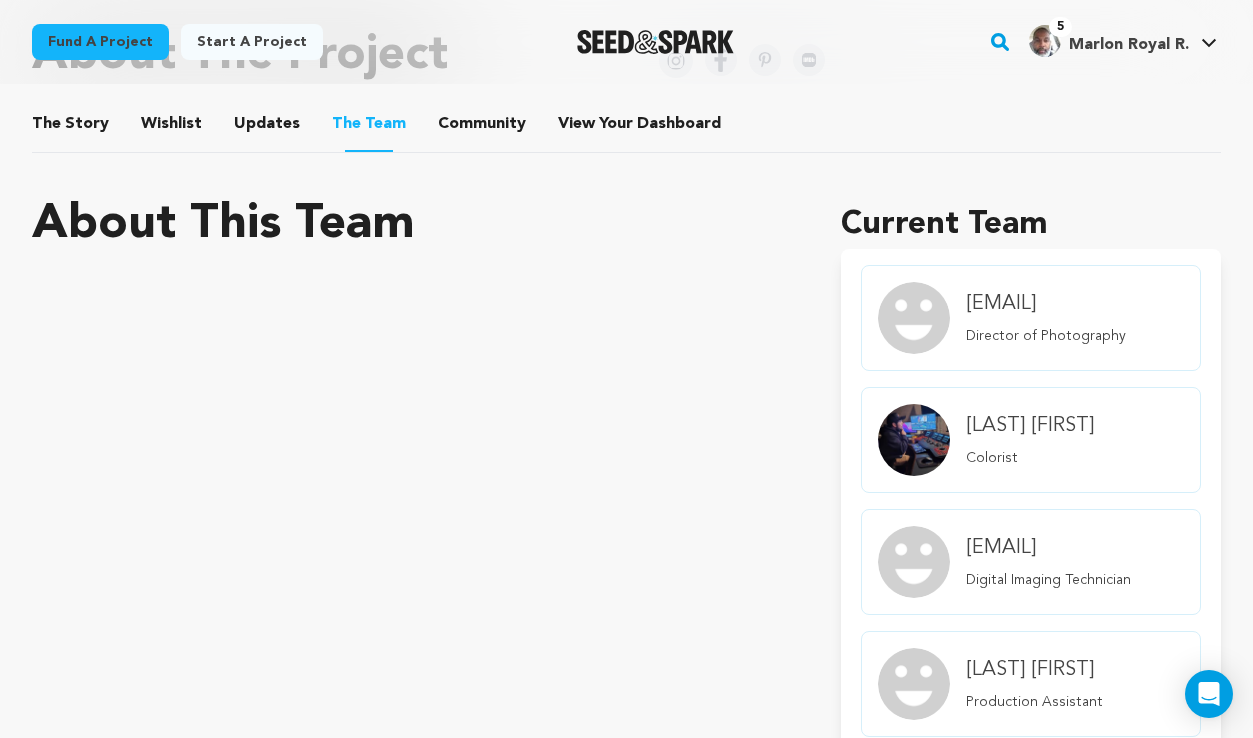 click on "Community" at bounding box center [482, 128] 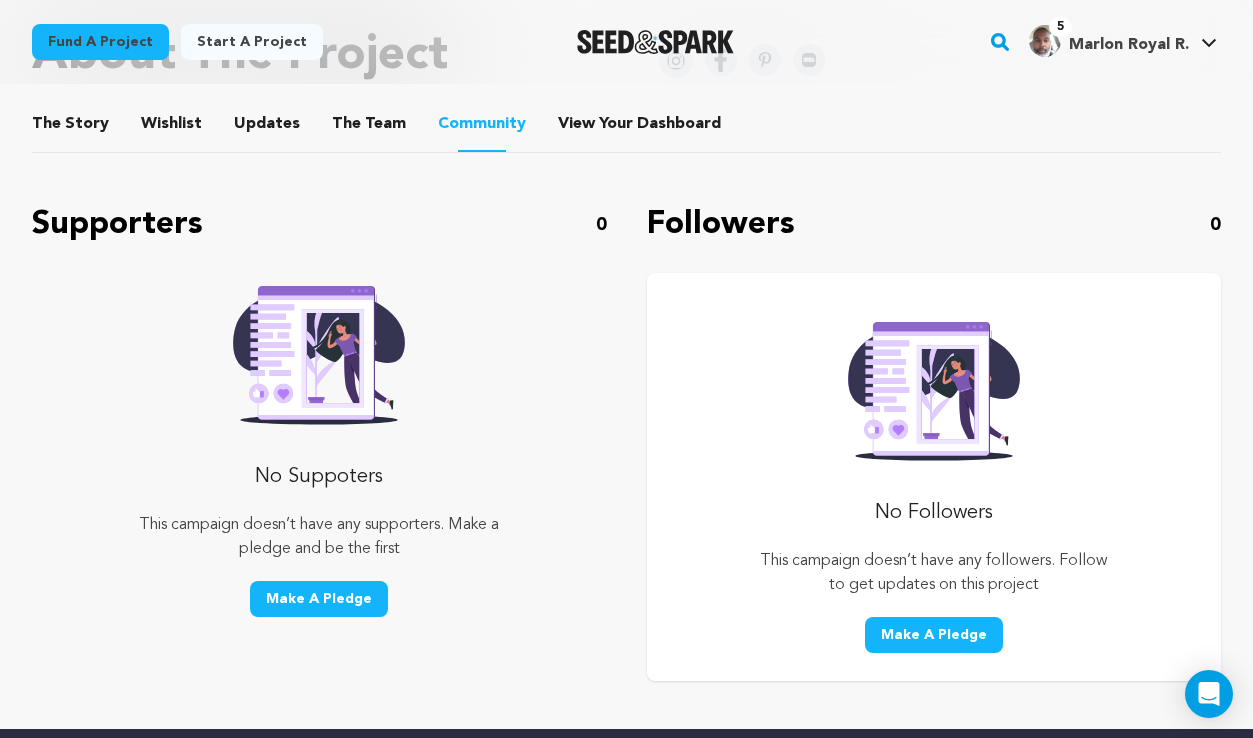 click on "View Your Dashboard" at bounding box center [582, 128] 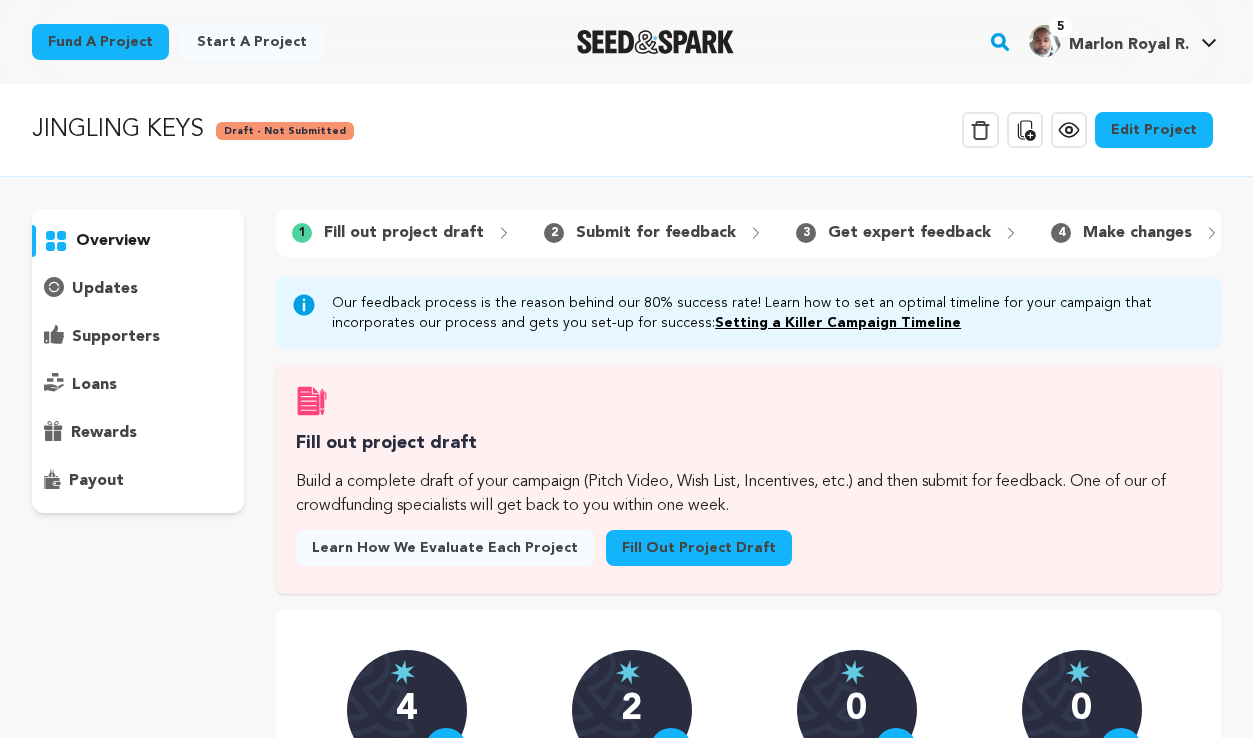 scroll, scrollTop: 0, scrollLeft: 0, axis: both 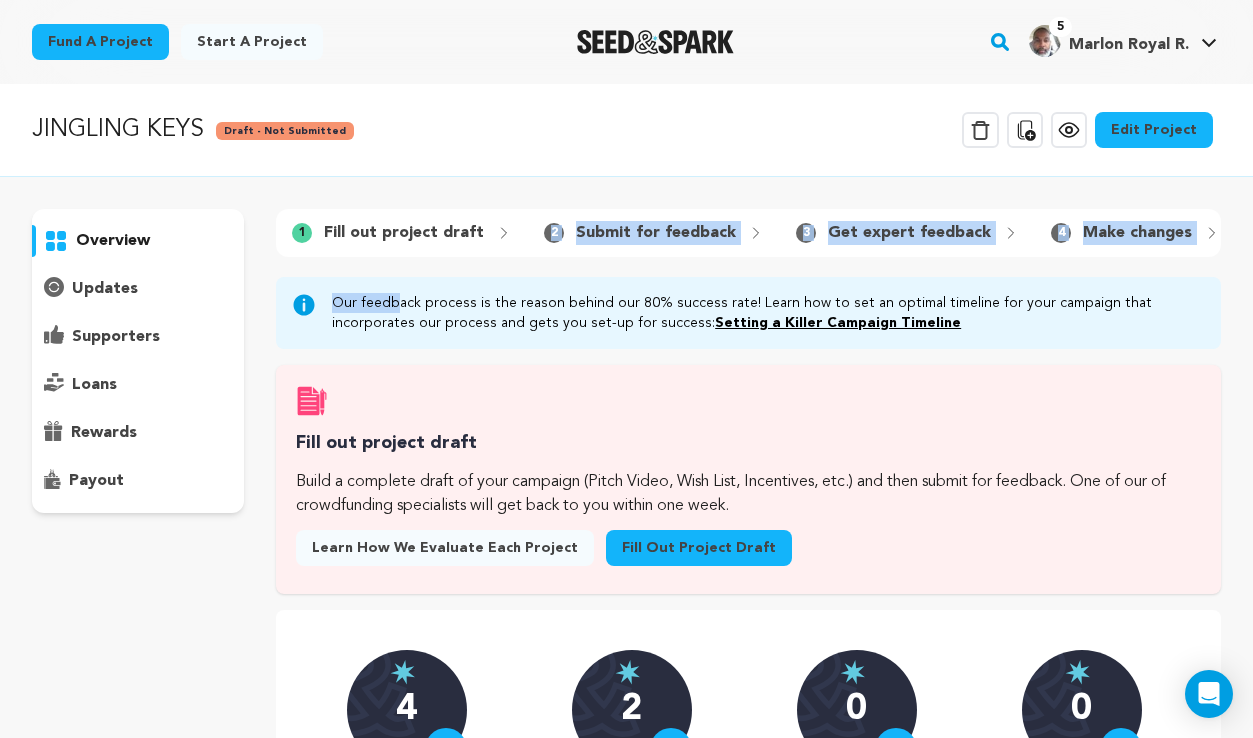 drag, startPoint x: 409, startPoint y: 273, endPoint x: 477, endPoint y: 270, distance: 68.06615 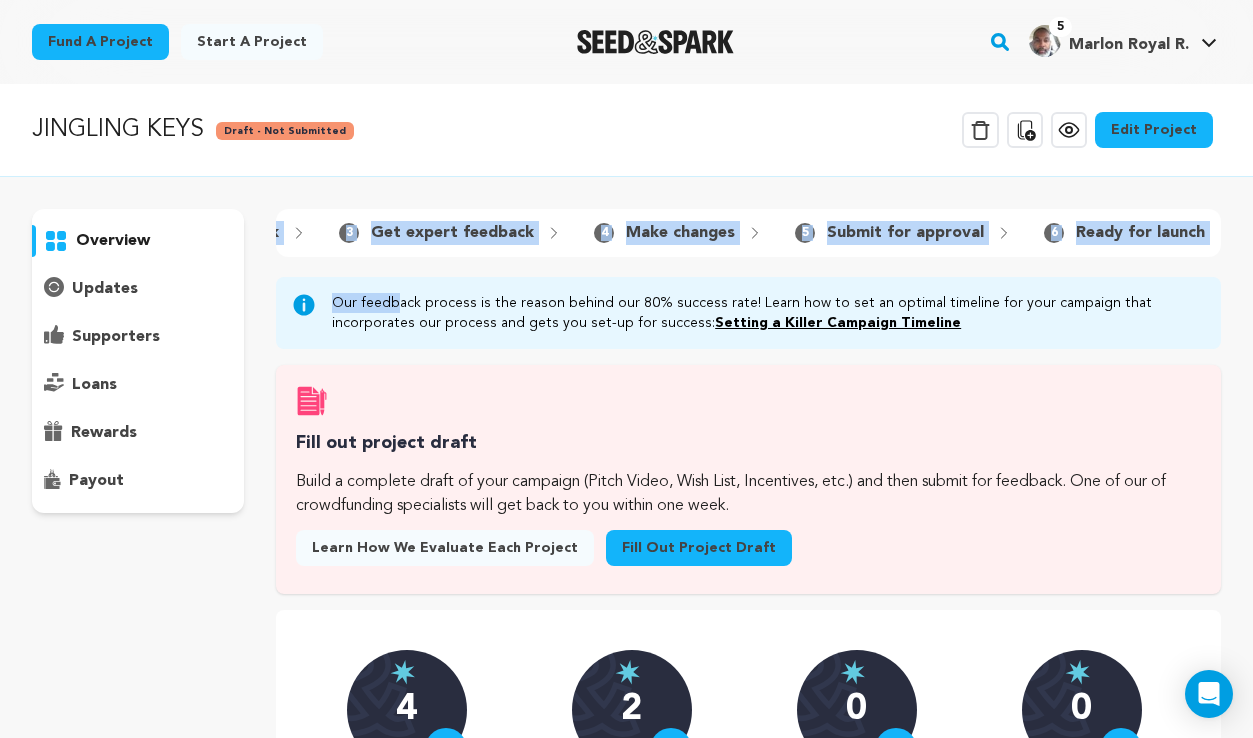scroll, scrollTop: 0, scrollLeft: 45, axis: horizontal 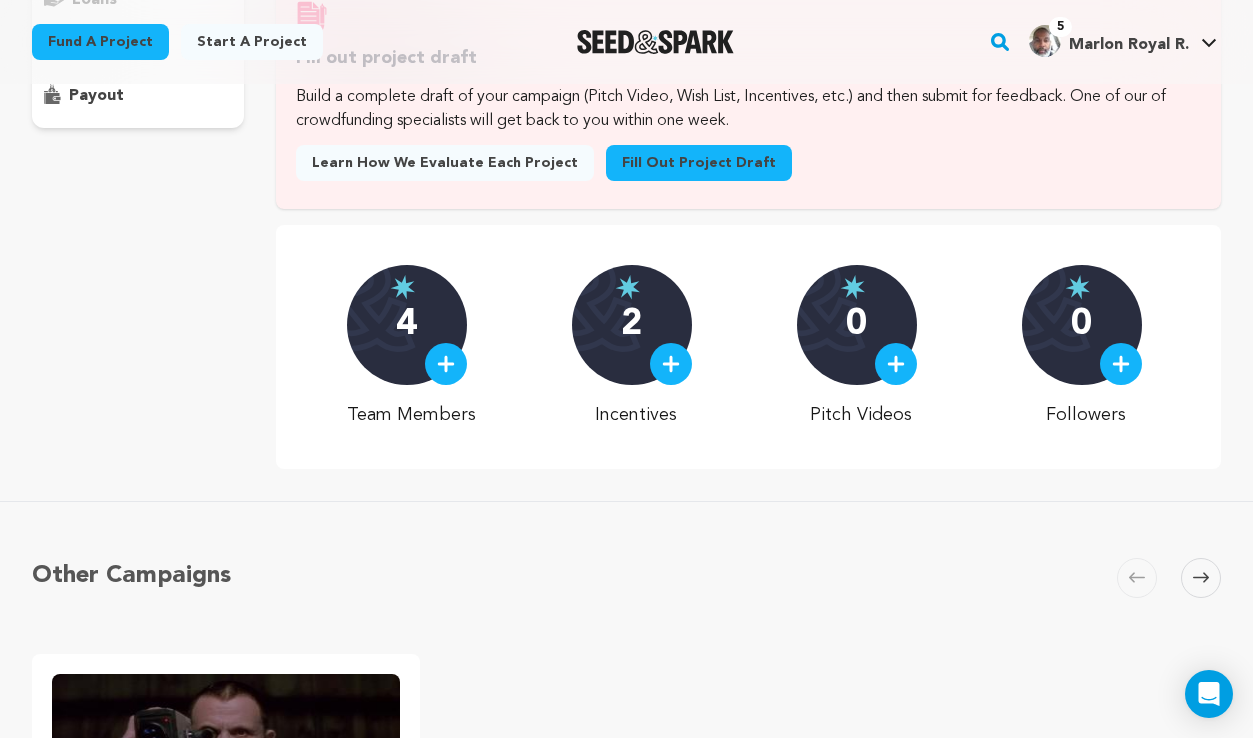 click on "Fill out project draft" at bounding box center (699, 163) 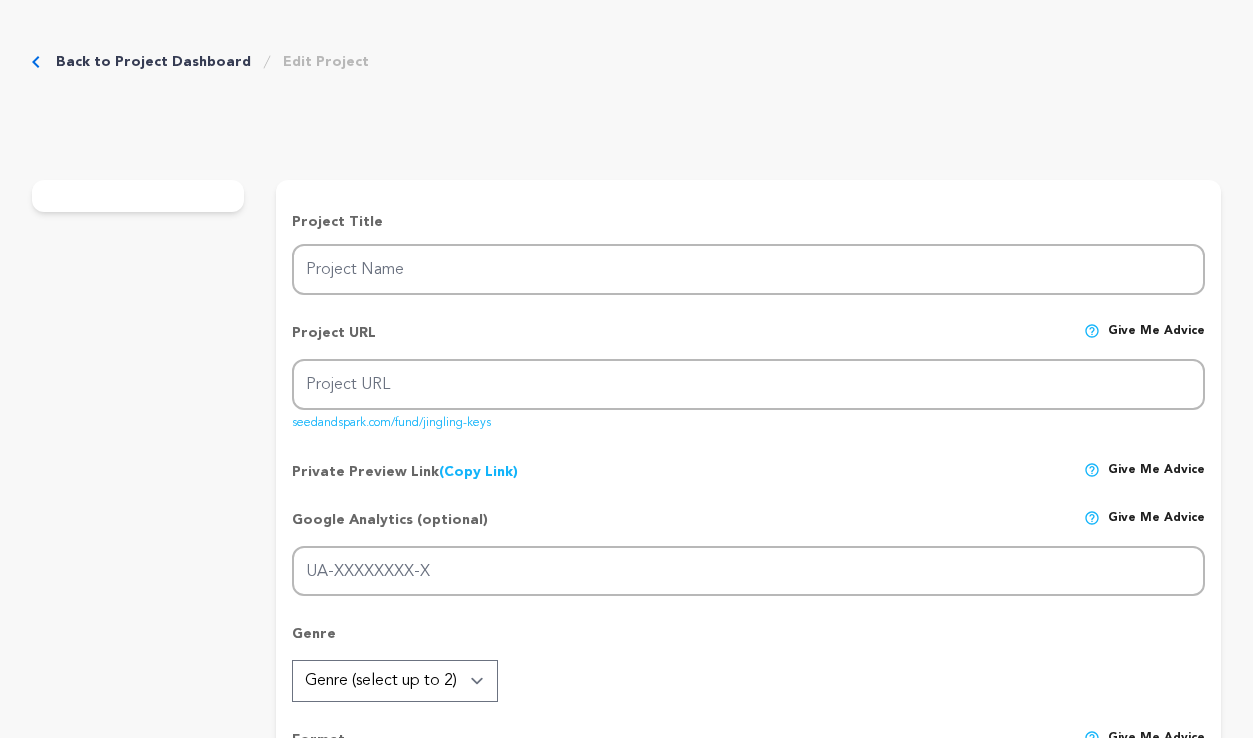scroll, scrollTop: 0, scrollLeft: 0, axis: both 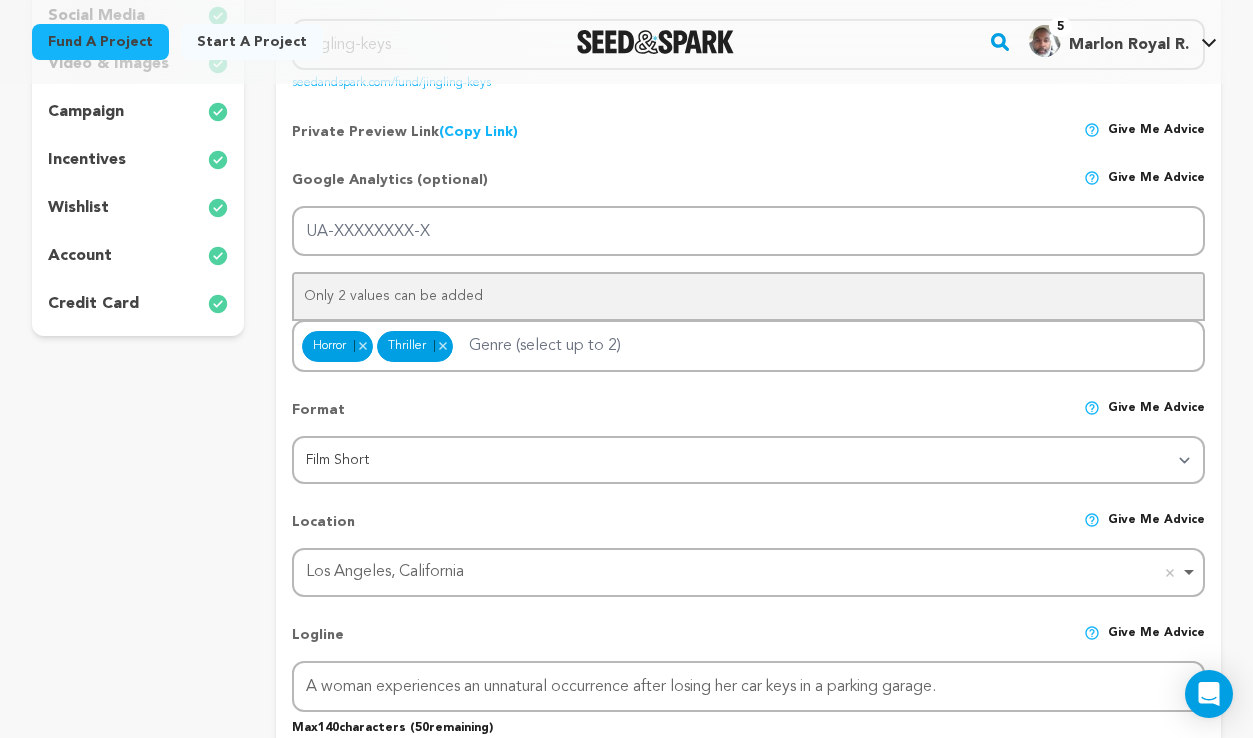 click on "Give me advice" at bounding box center [1156, 188] 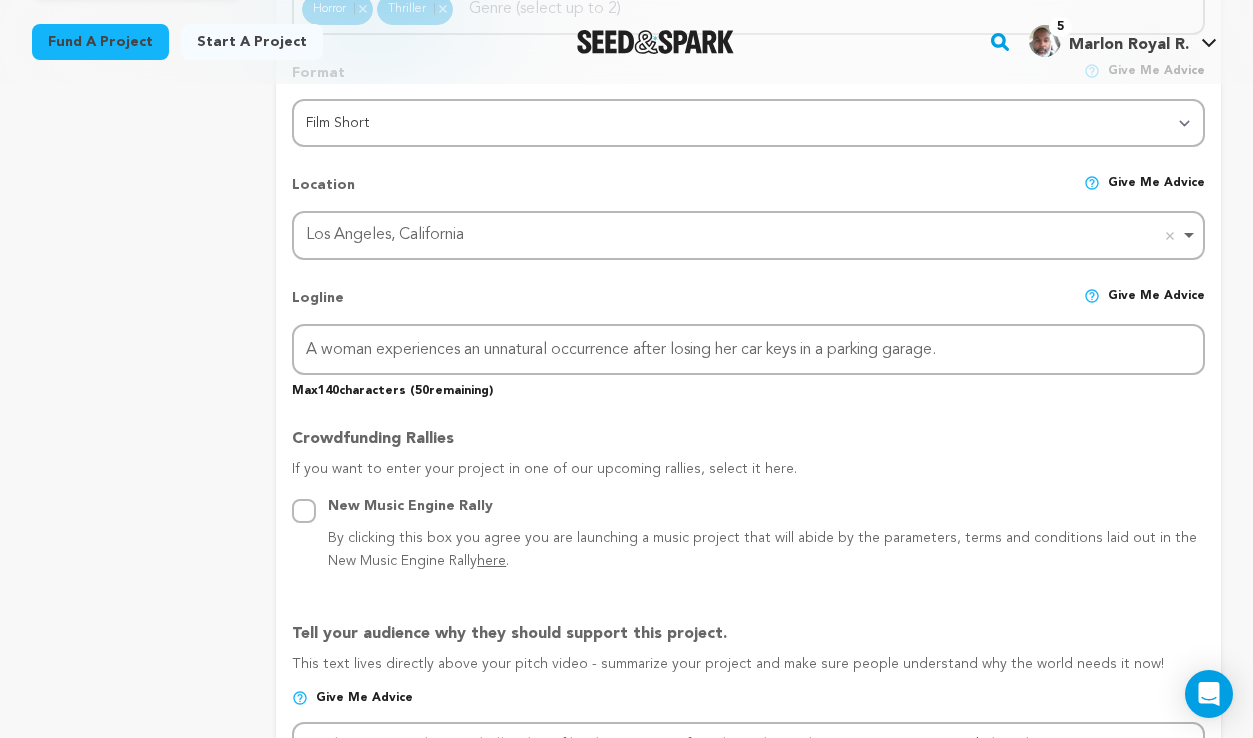 scroll, scrollTop: 0, scrollLeft: 0, axis: both 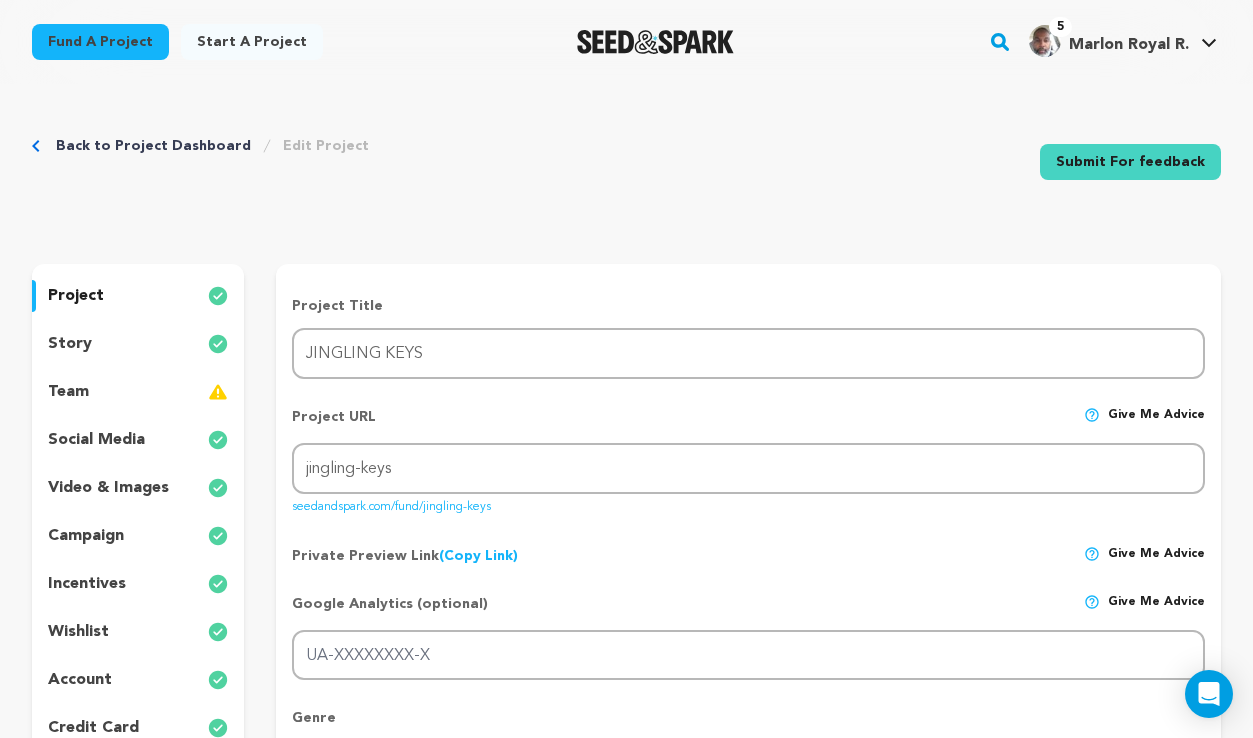 click on "story" at bounding box center (138, 344) 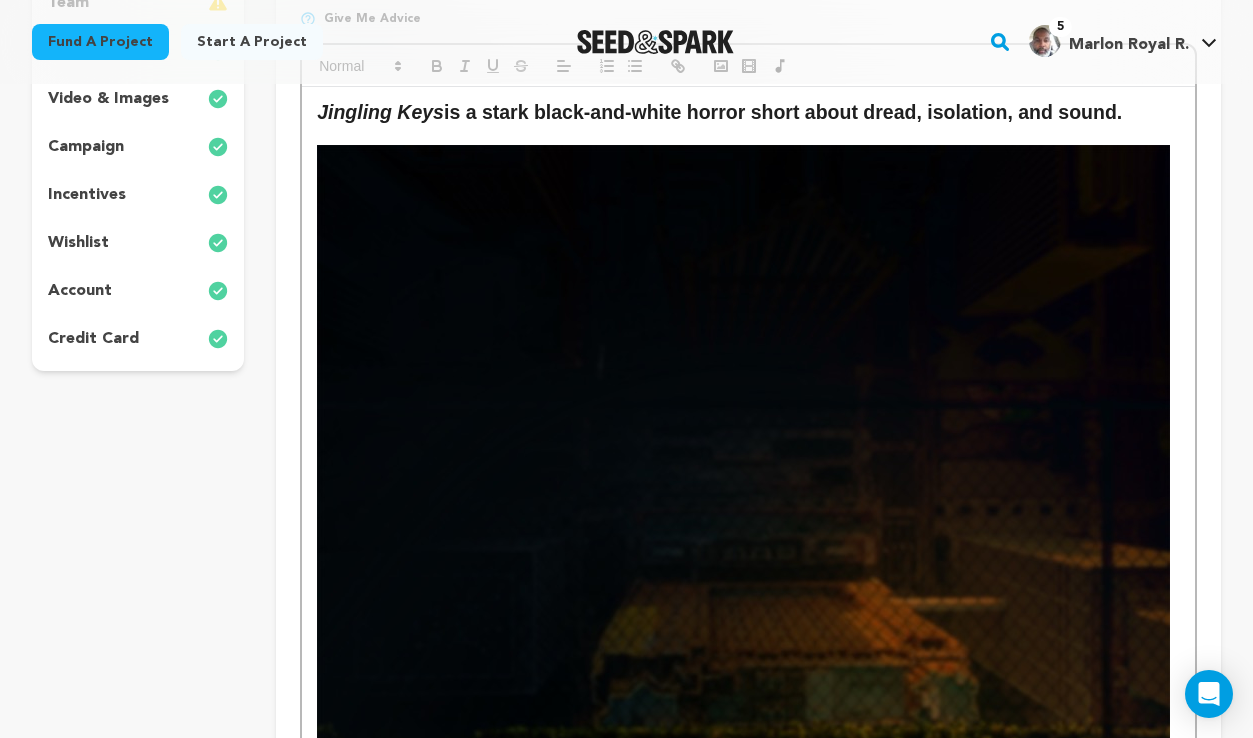 scroll, scrollTop: 0, scrollLeft: 0, axis: both 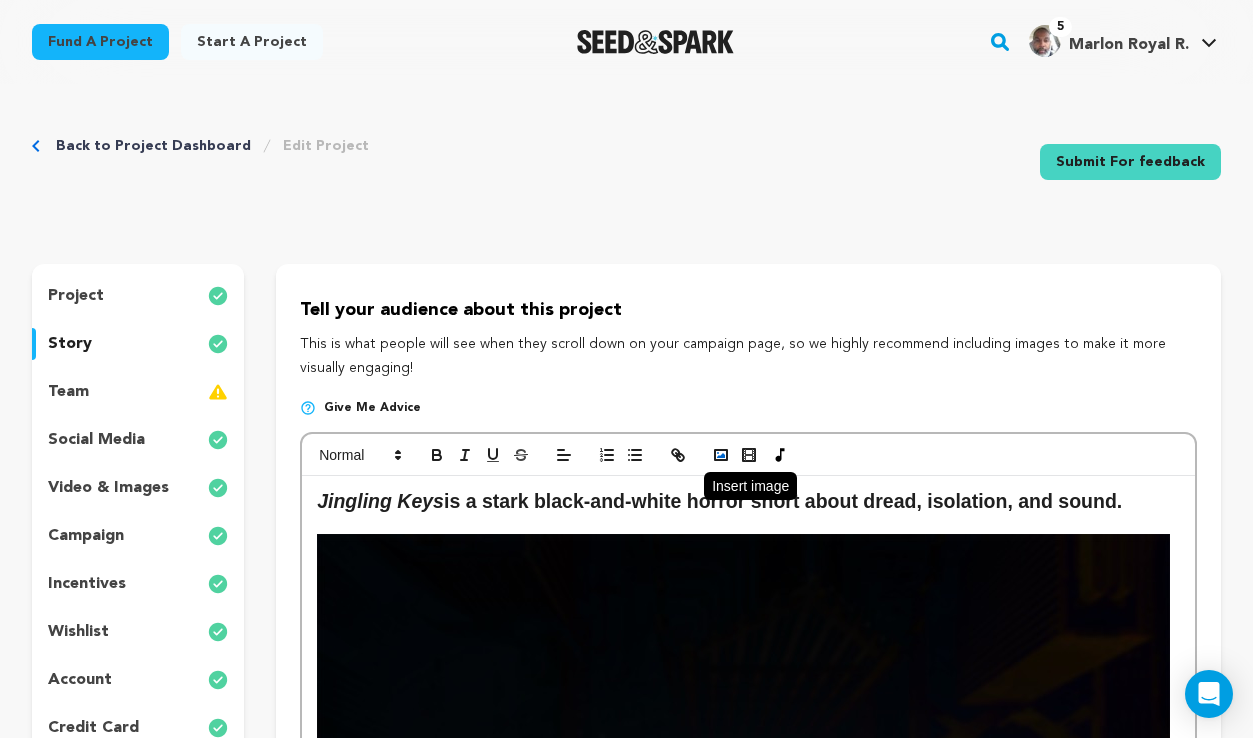 click 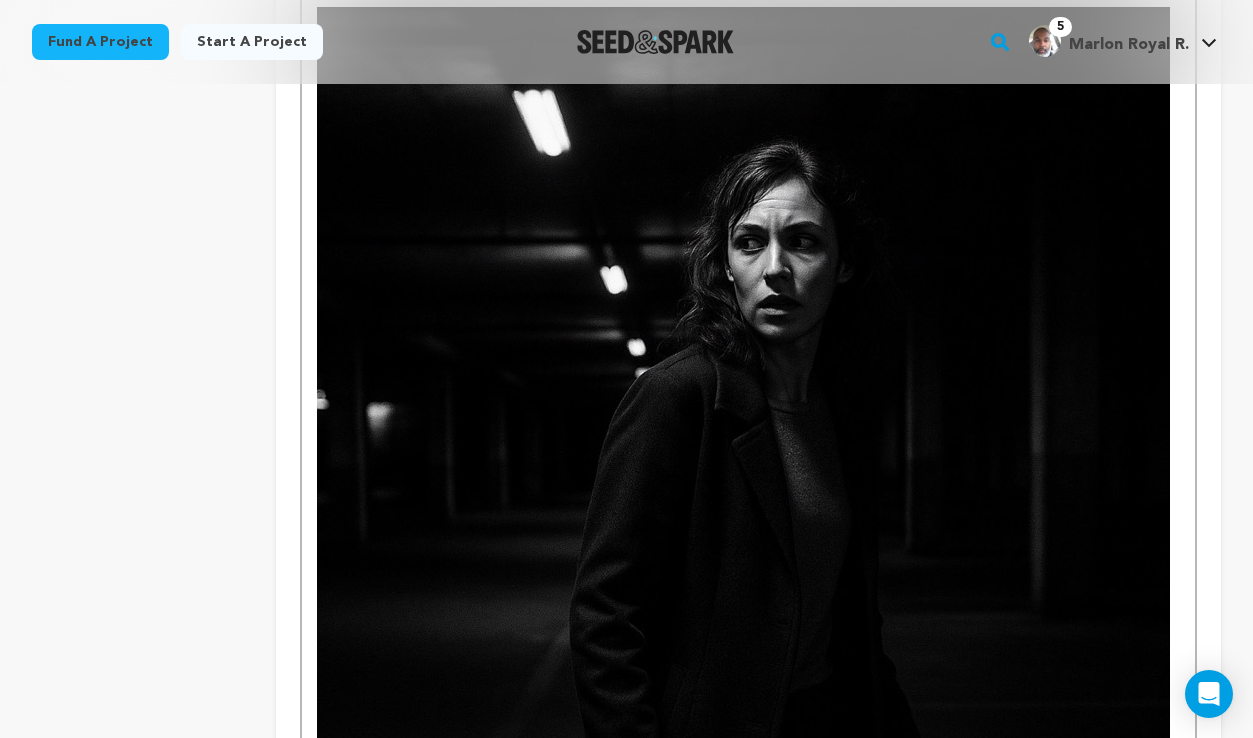 scroll, scrollTop: 2880, scrollLeft: 0, axis: vertical 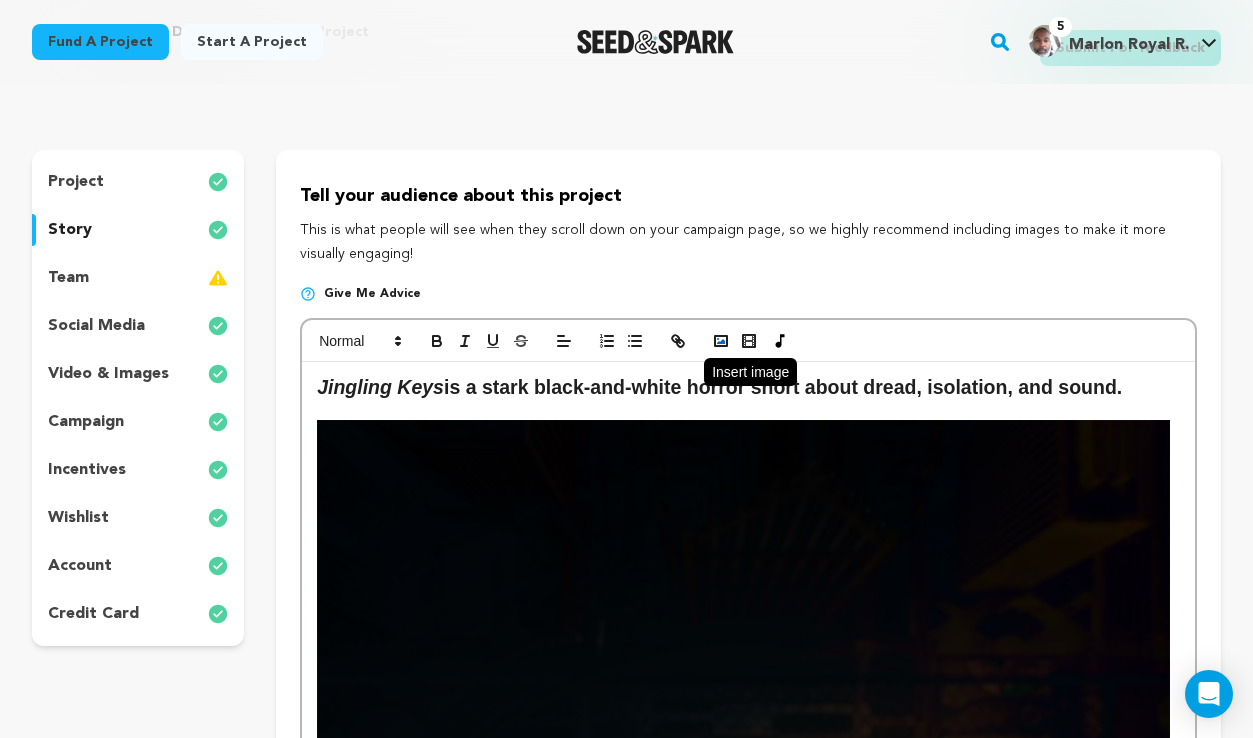 click 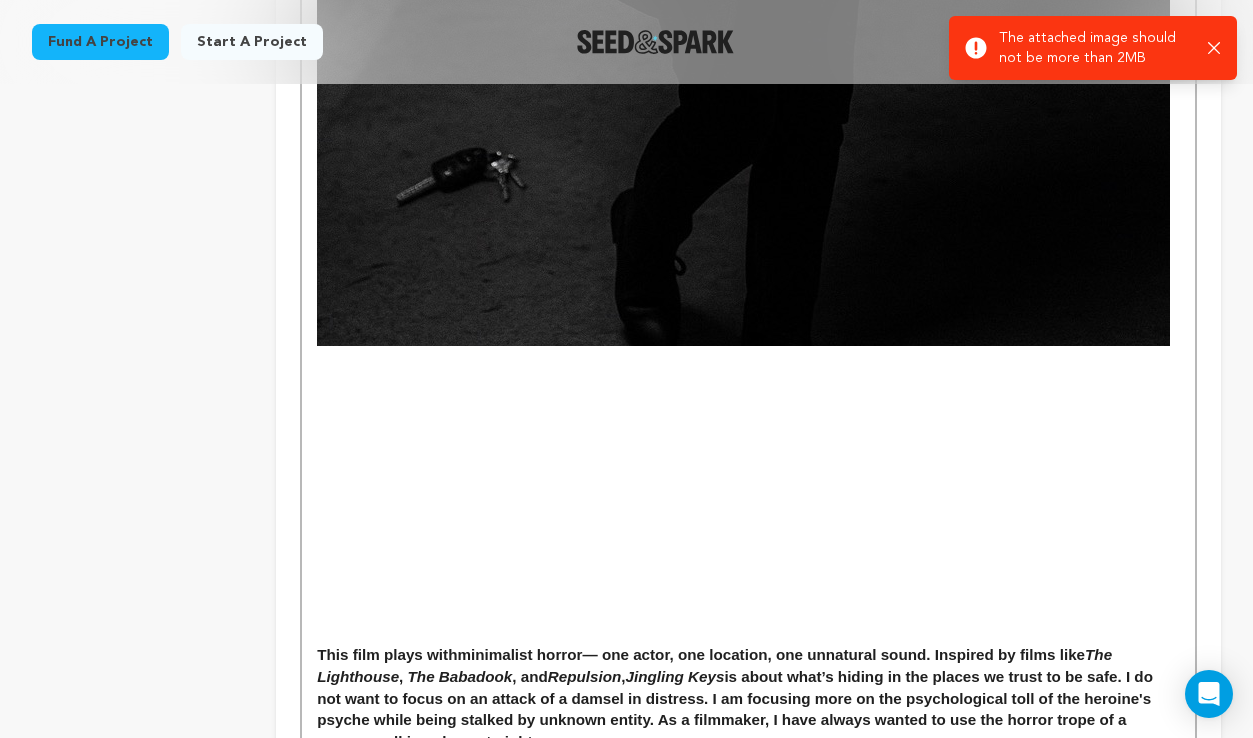 click on "Success:
Info:
Warning:
Error:
The attached image should not be more than 2MB
Close notification" at bounding box center [1093, 48] 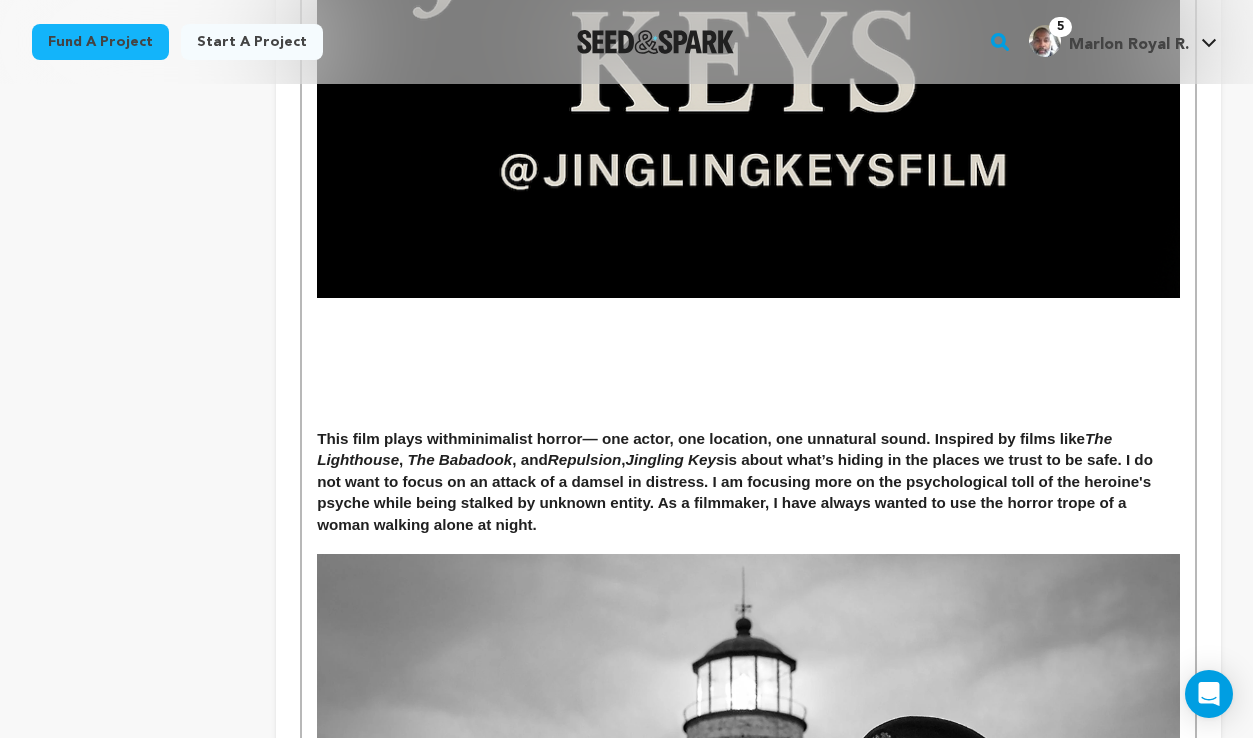 scroll, scrollTop: 4268, scrollLeft: 0, axis: vertical 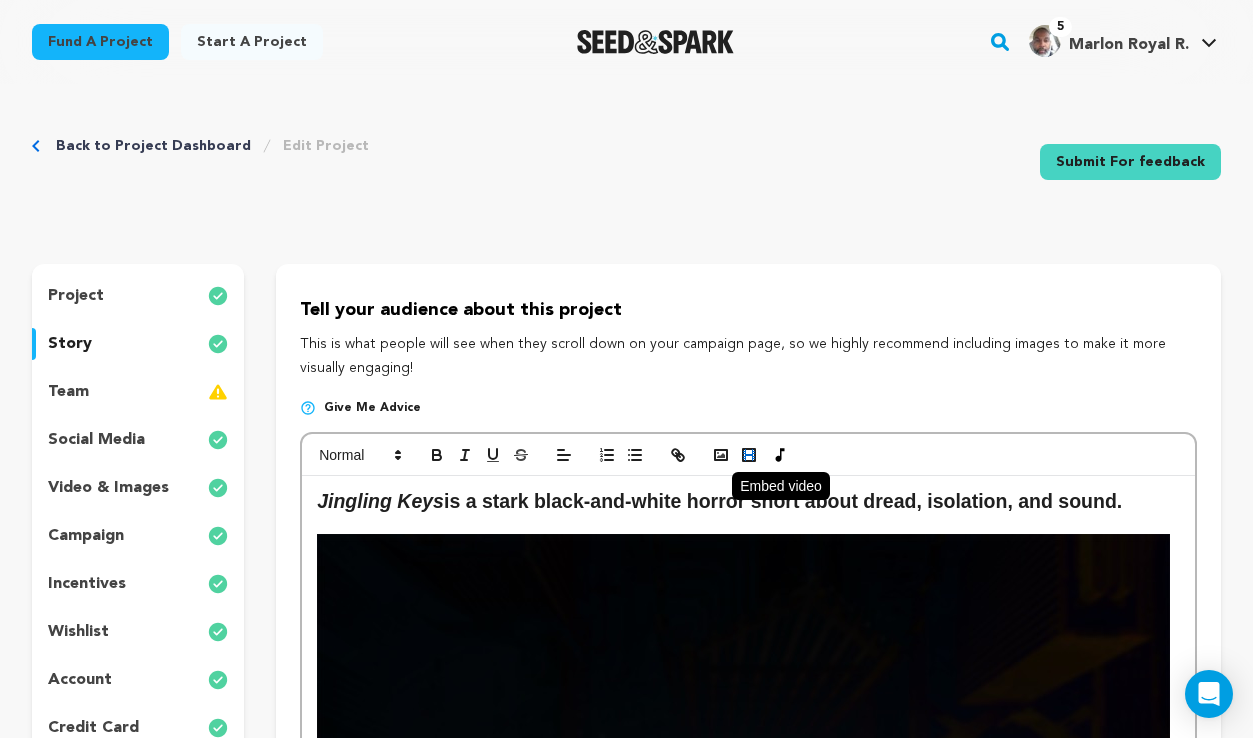 click 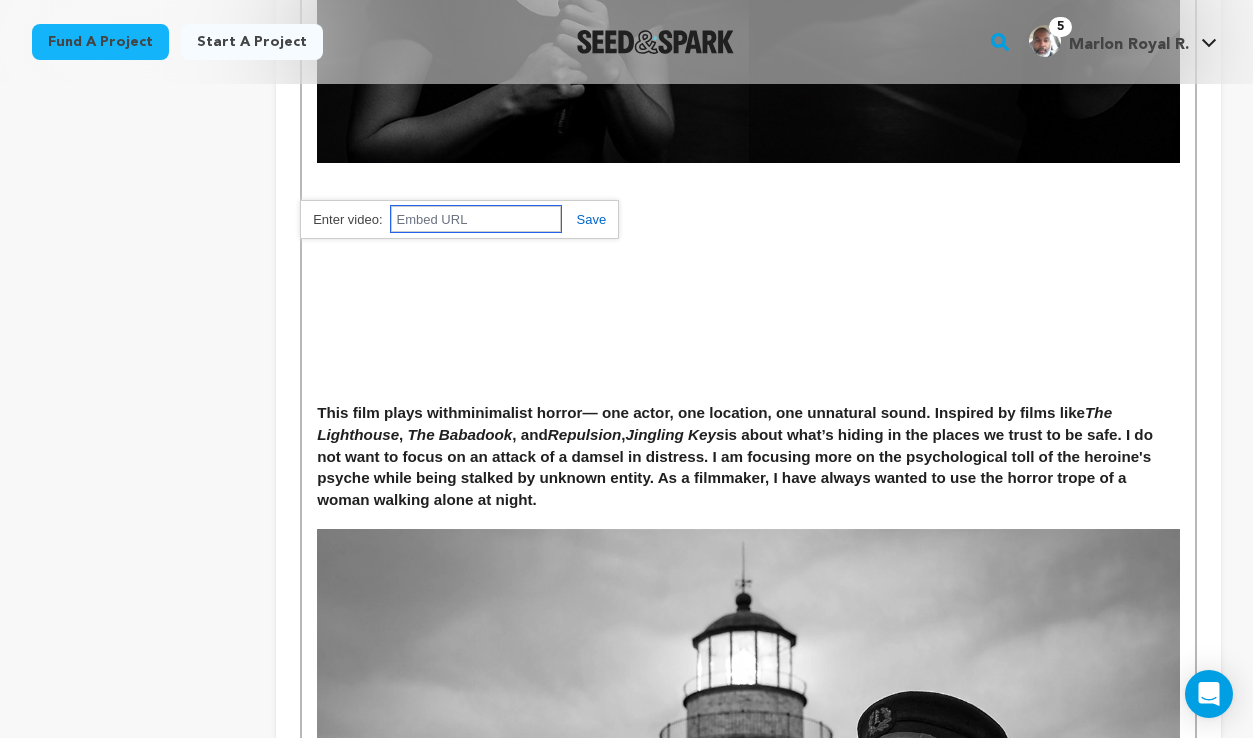 scroll, scrollTop: 5341, scrollLeft: 0, axis: vertical 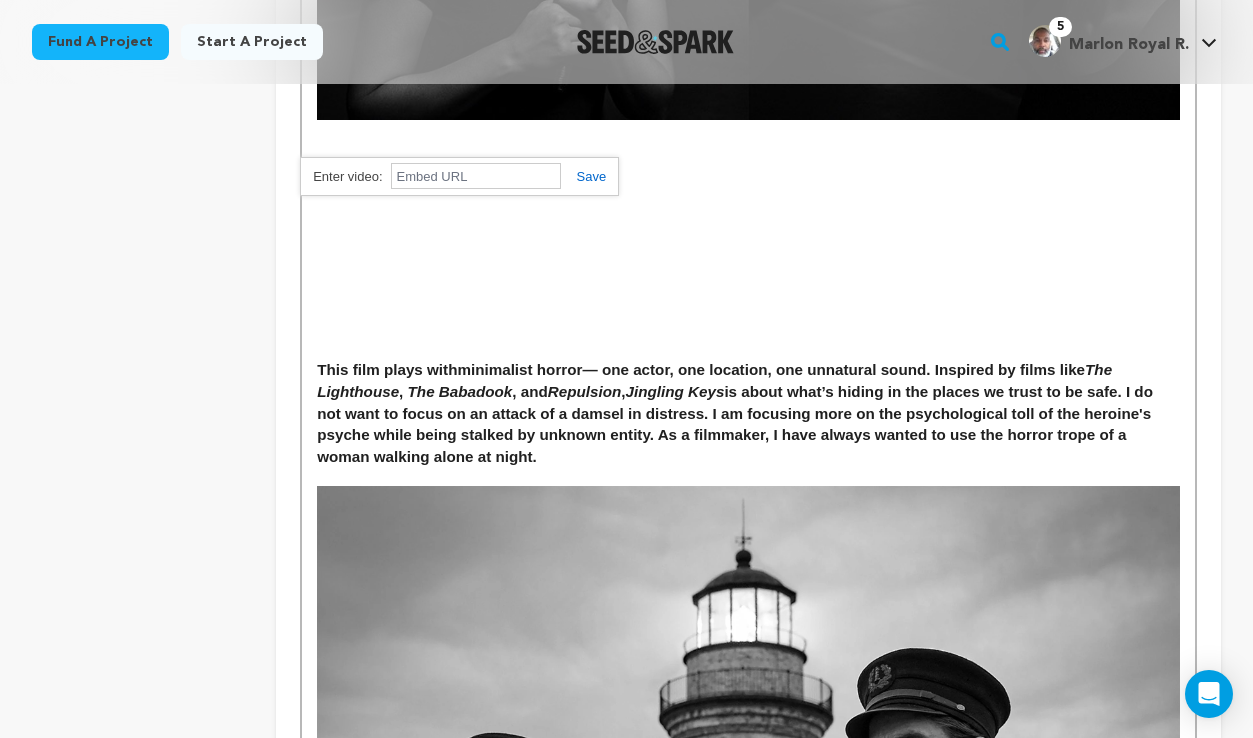 click at bounding box center [748, 184] 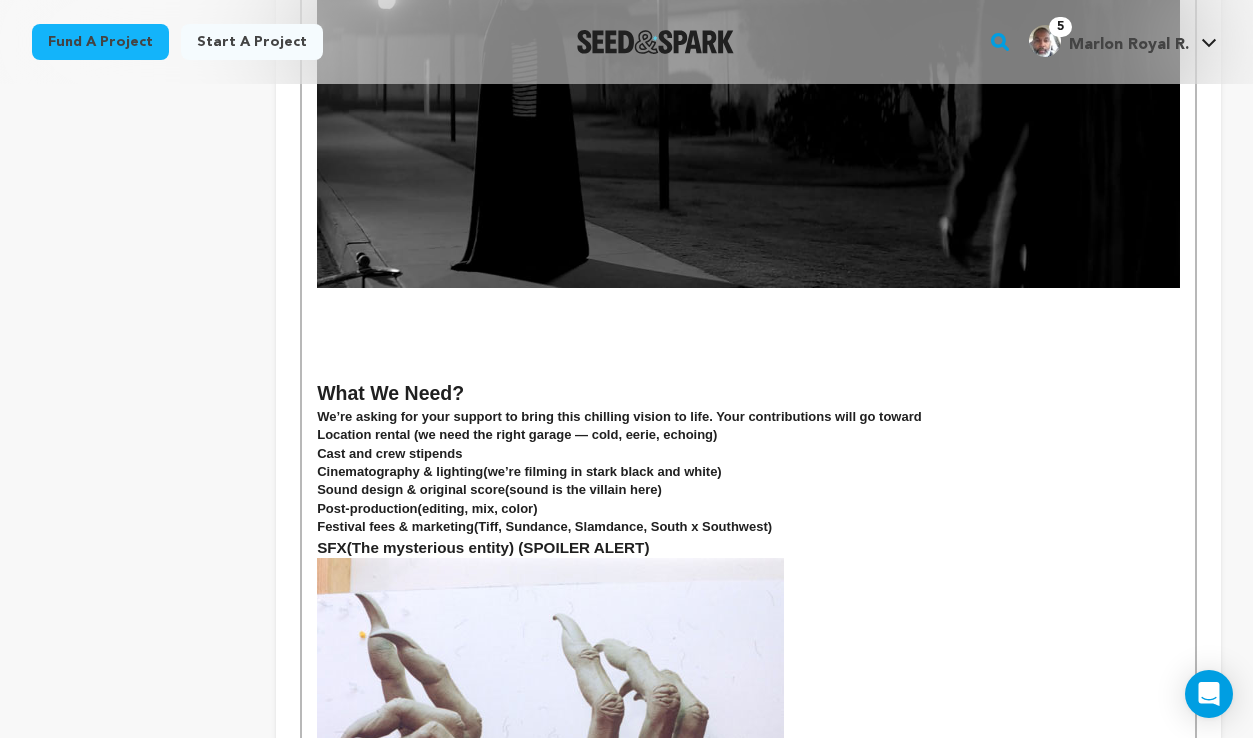 scroll, scrollTop: 7733, scrollLeft: 0, axis: vertical 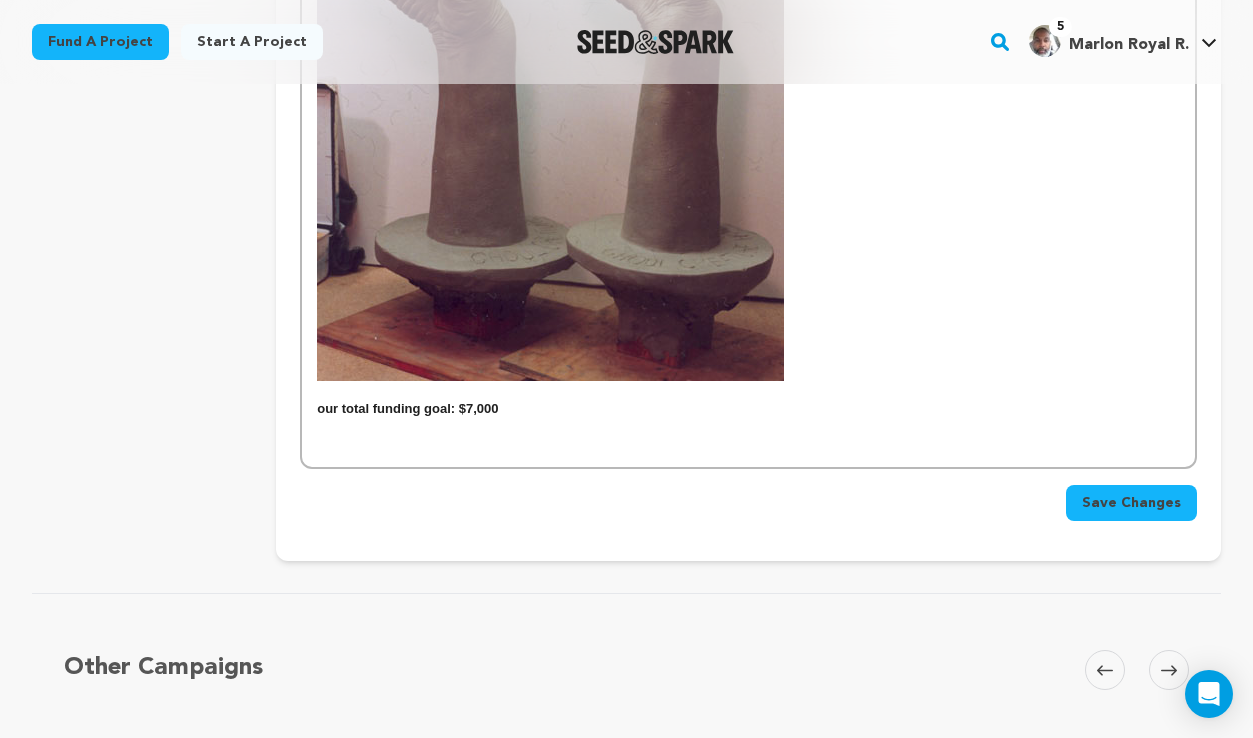 click on "Save Changes" at bounding box center [1131, 503] 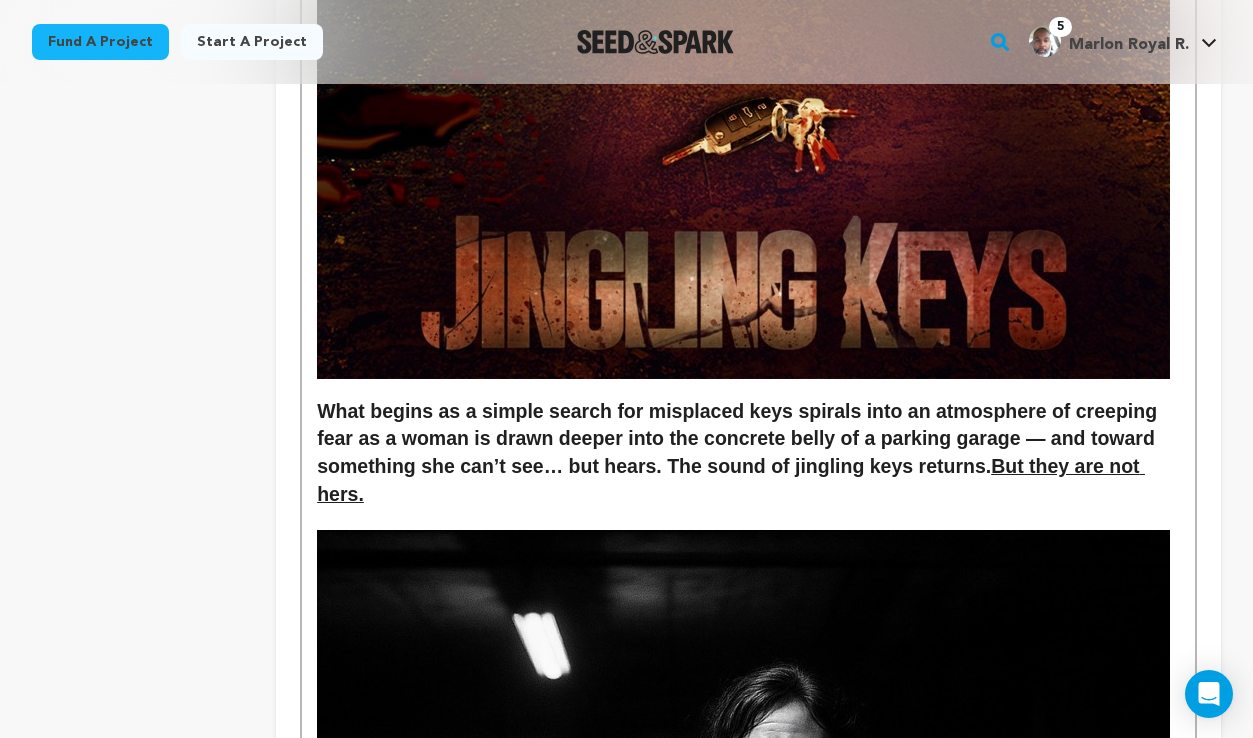 scroll, scrollTop: 0, scrollLeft: 0, axis: both 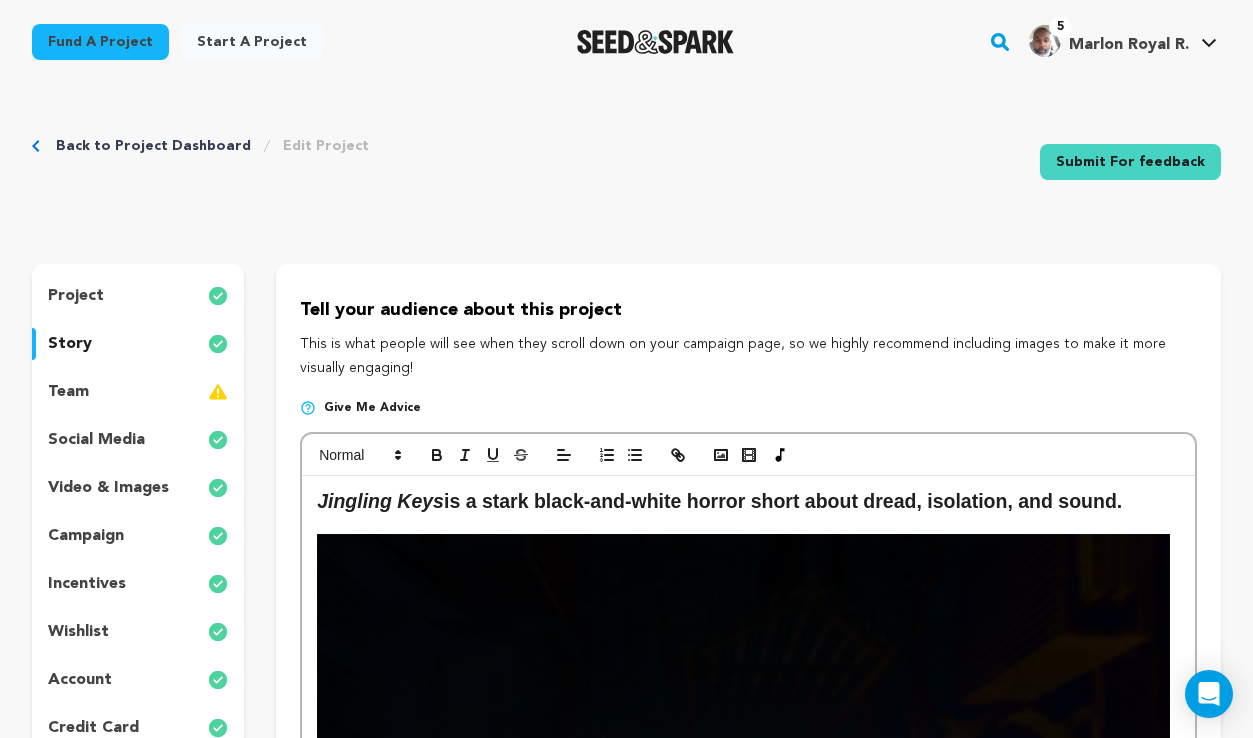 click on "wishlist" at bounding box center (78, 632) 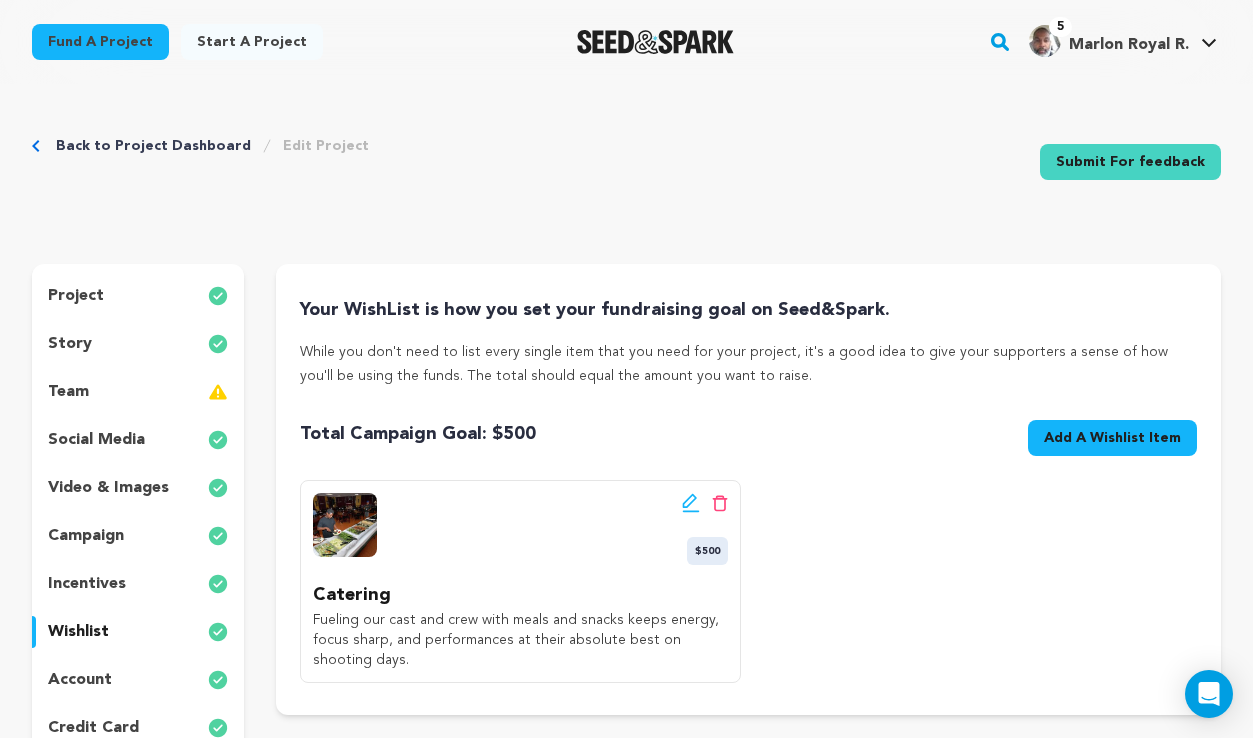 scroll, scrollTop: 171, scrollLeft: 0, axis: vertical 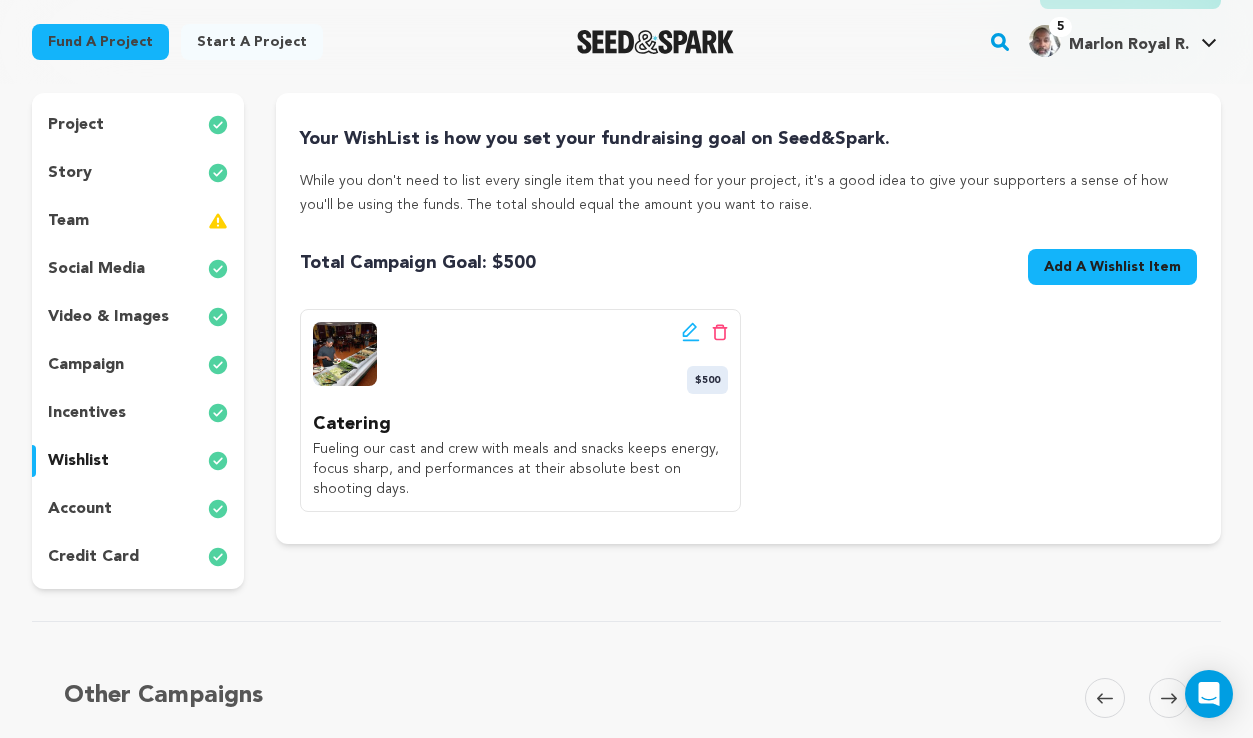 click on "Add A Wishlist Item" at bounding box center (1112, 267) 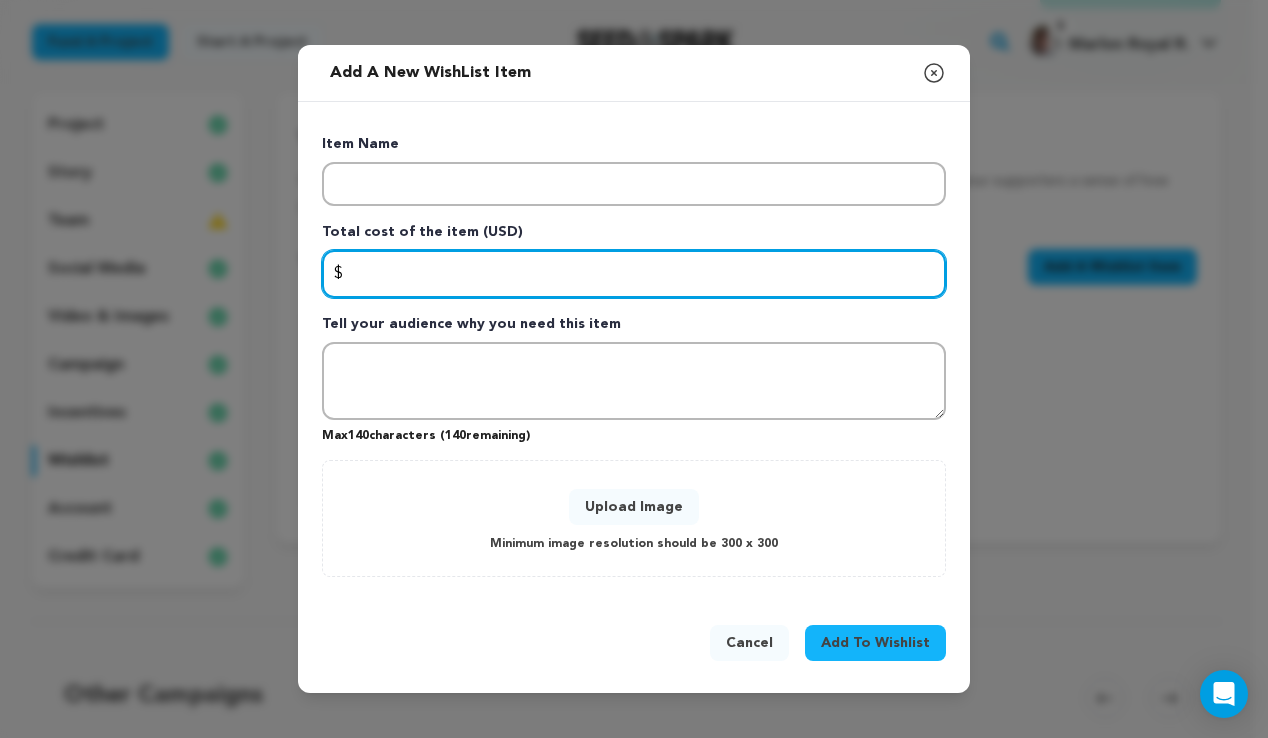 click at bounding box center [634, 274] 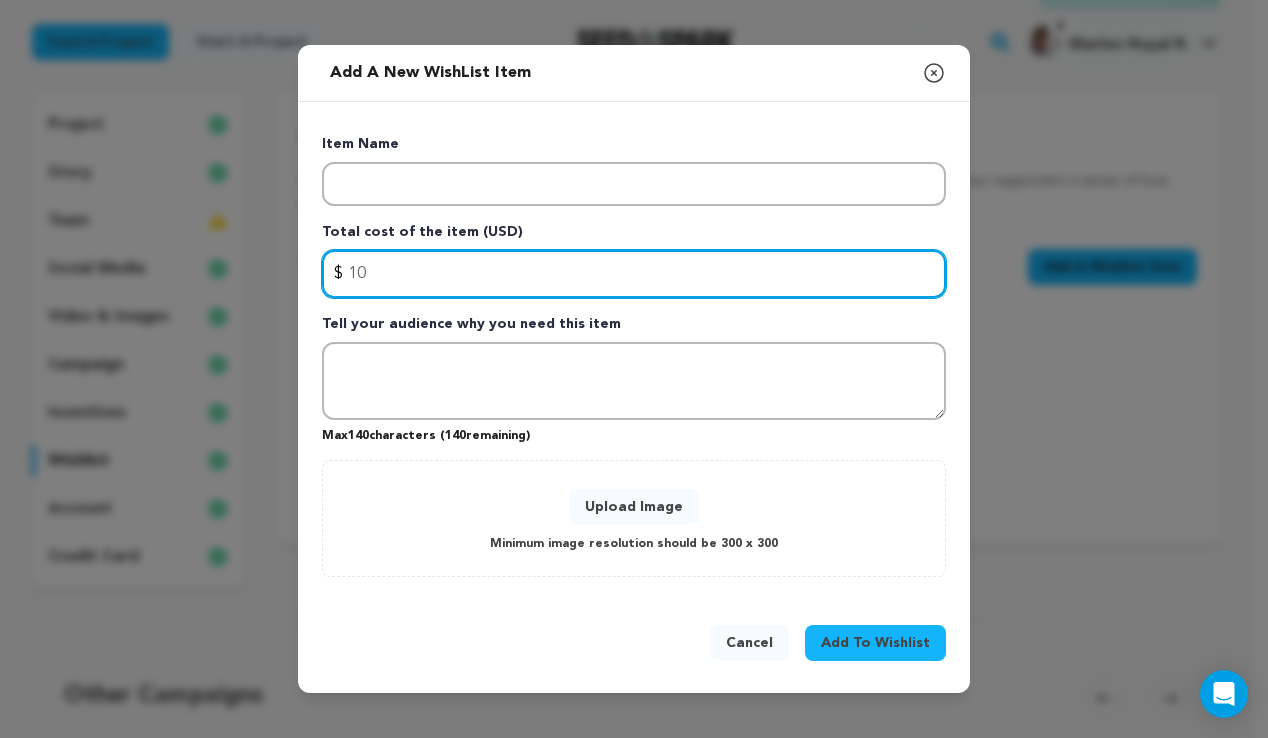 type on "1" 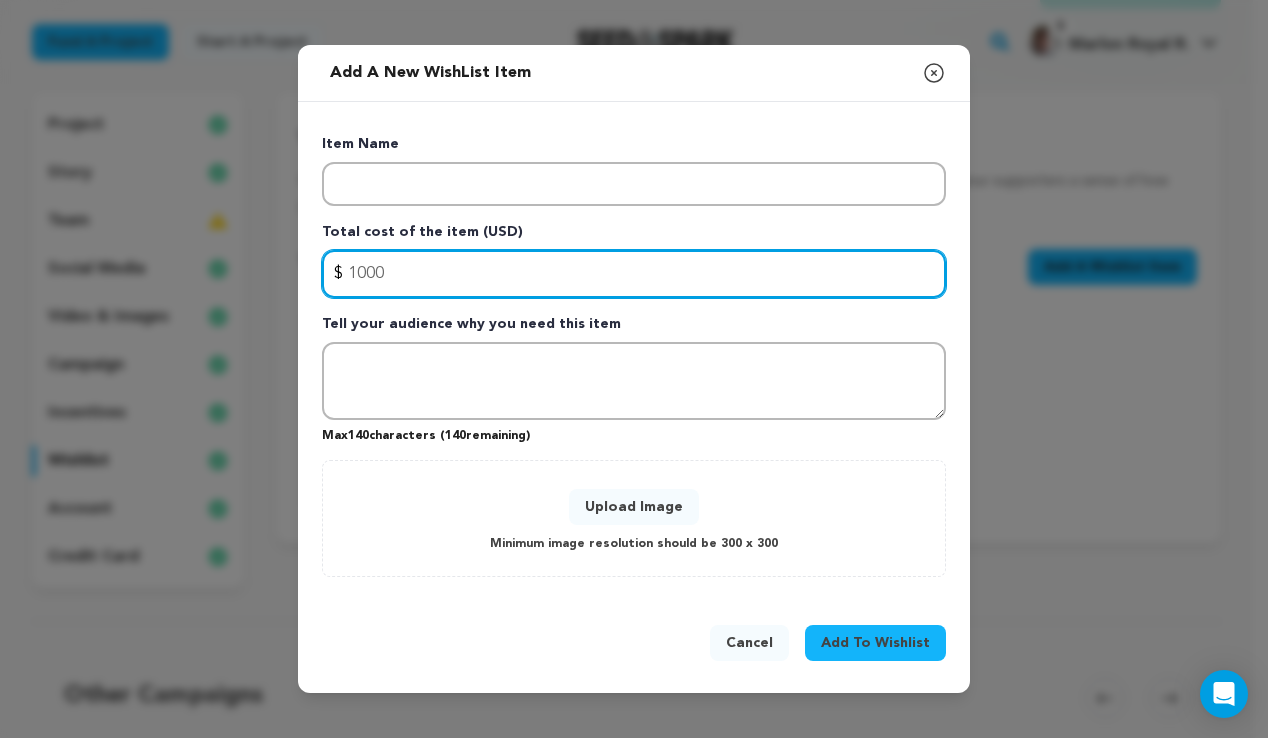 type on "1000" 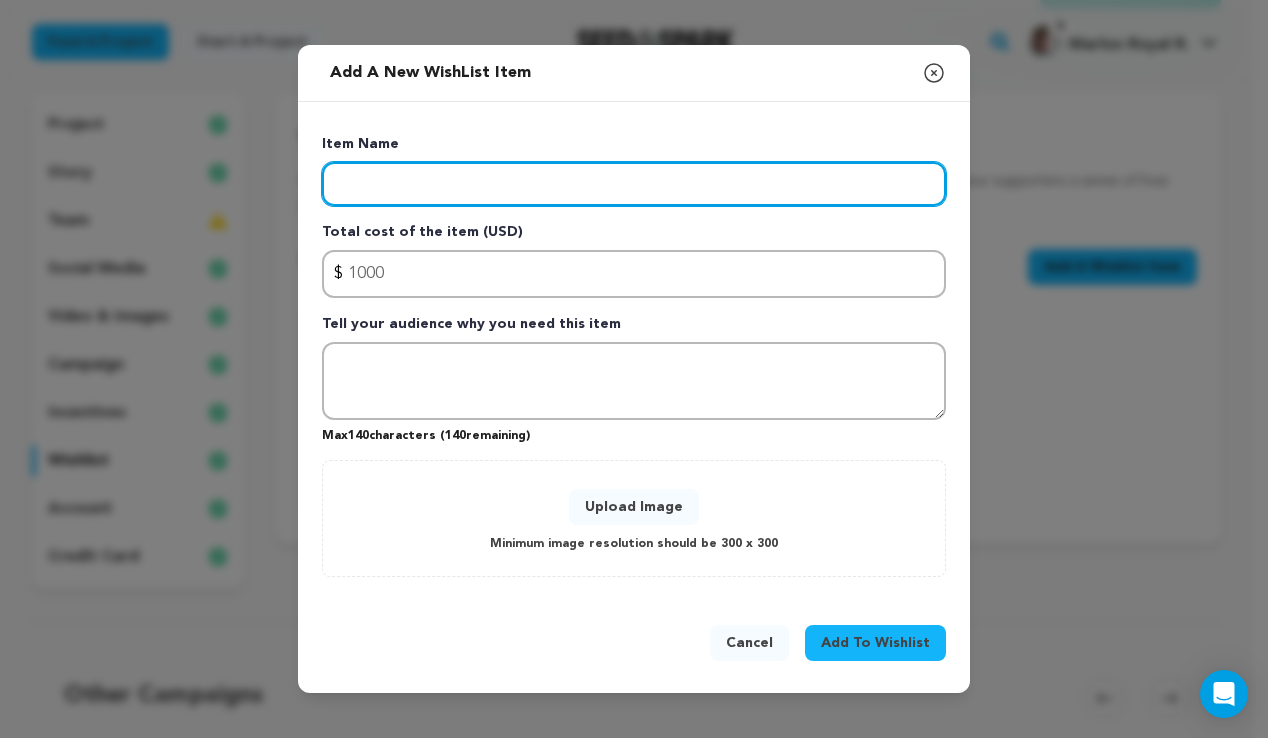 click at bounding box center (634, 184) 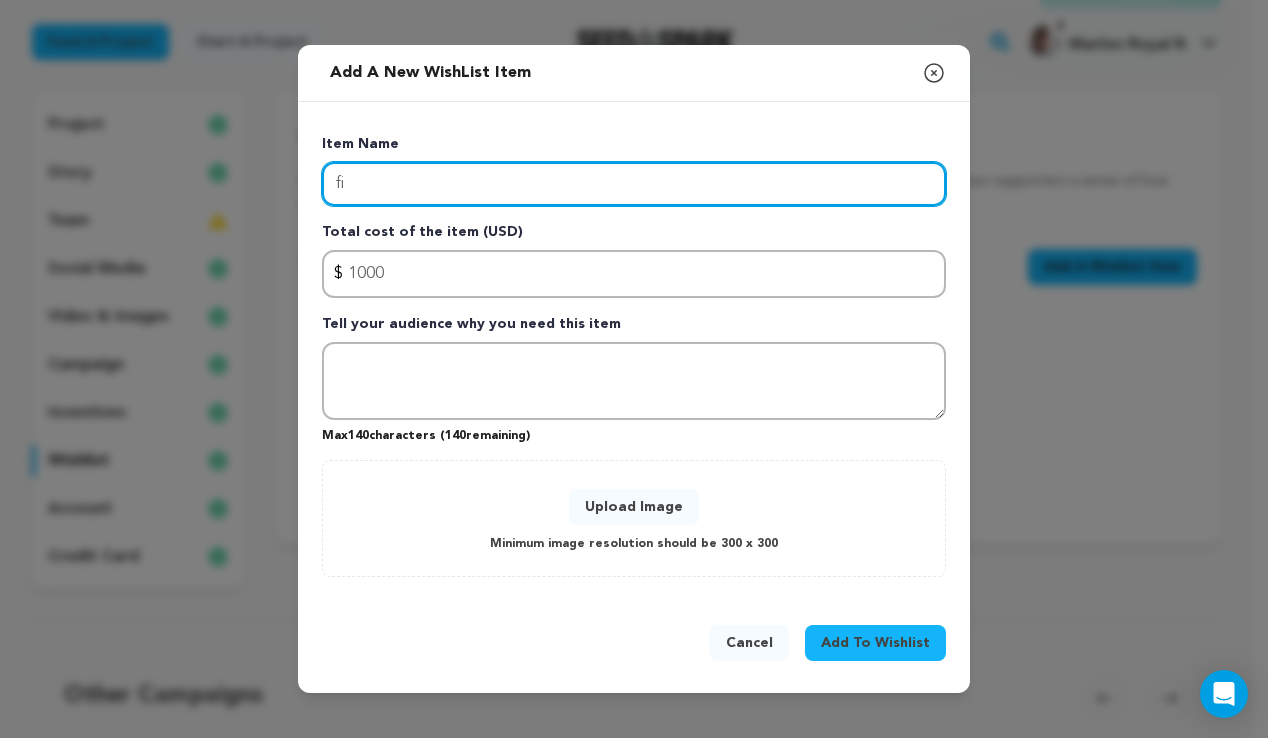 type on "f" 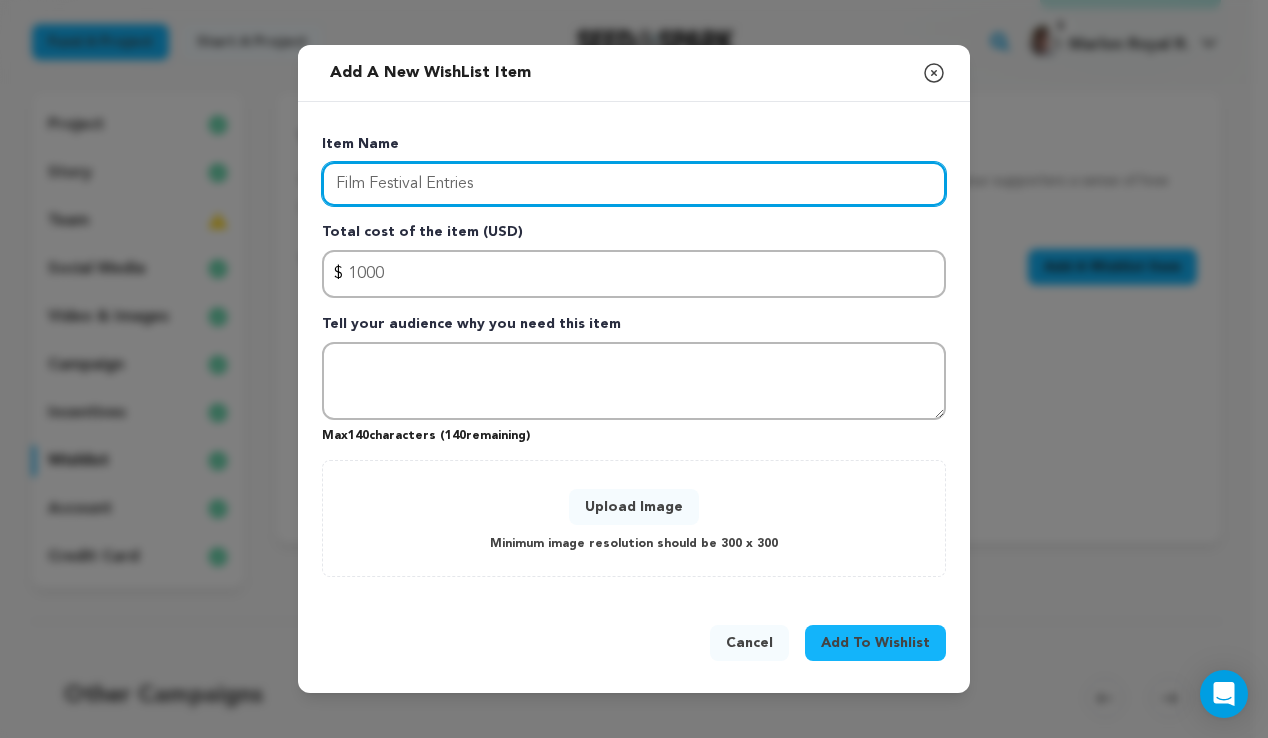 type on "Film Festival Entries" 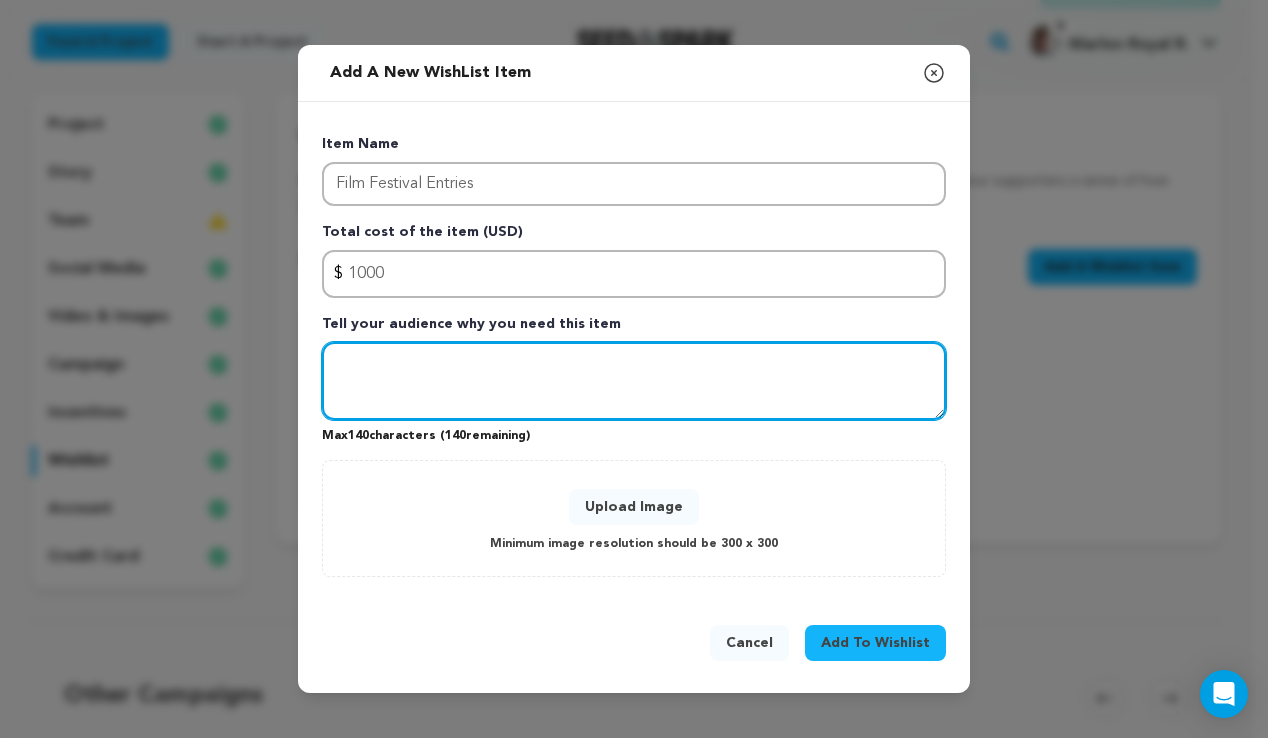 click at bounding box center [634, 381] 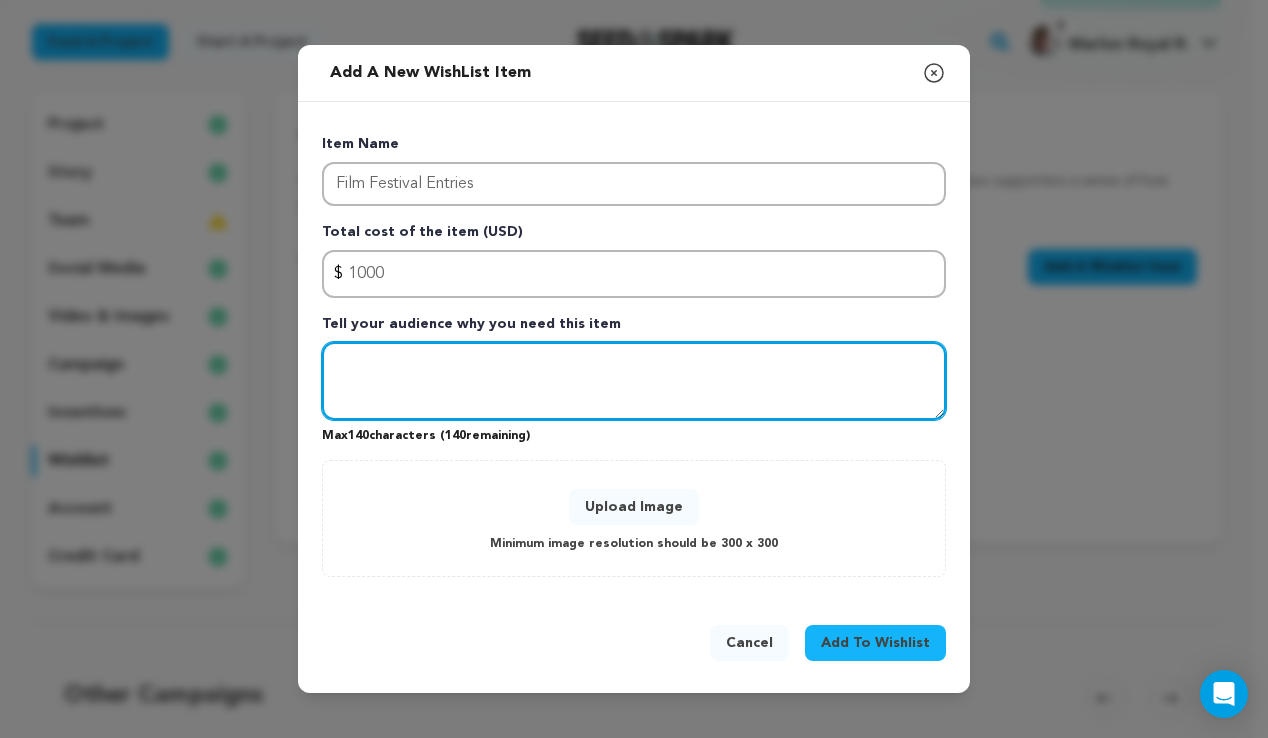click at bounding box center [634, 381] 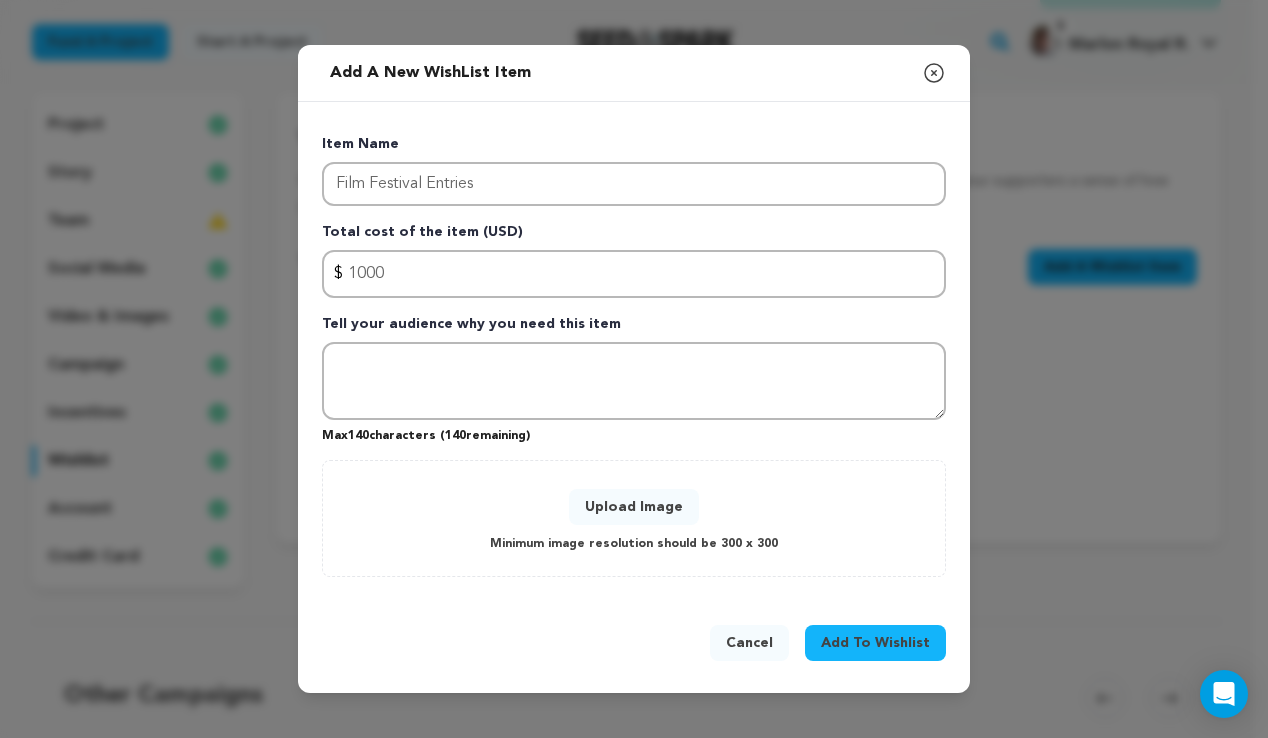 click on "Item Name
Film Festival Entries
Total cost of the item (USD)
$
Amount
1000
Tell your audience why you need this item
Max  140  characters
( 140  remaining)
0 %
0" at bounding box center (634, 355) 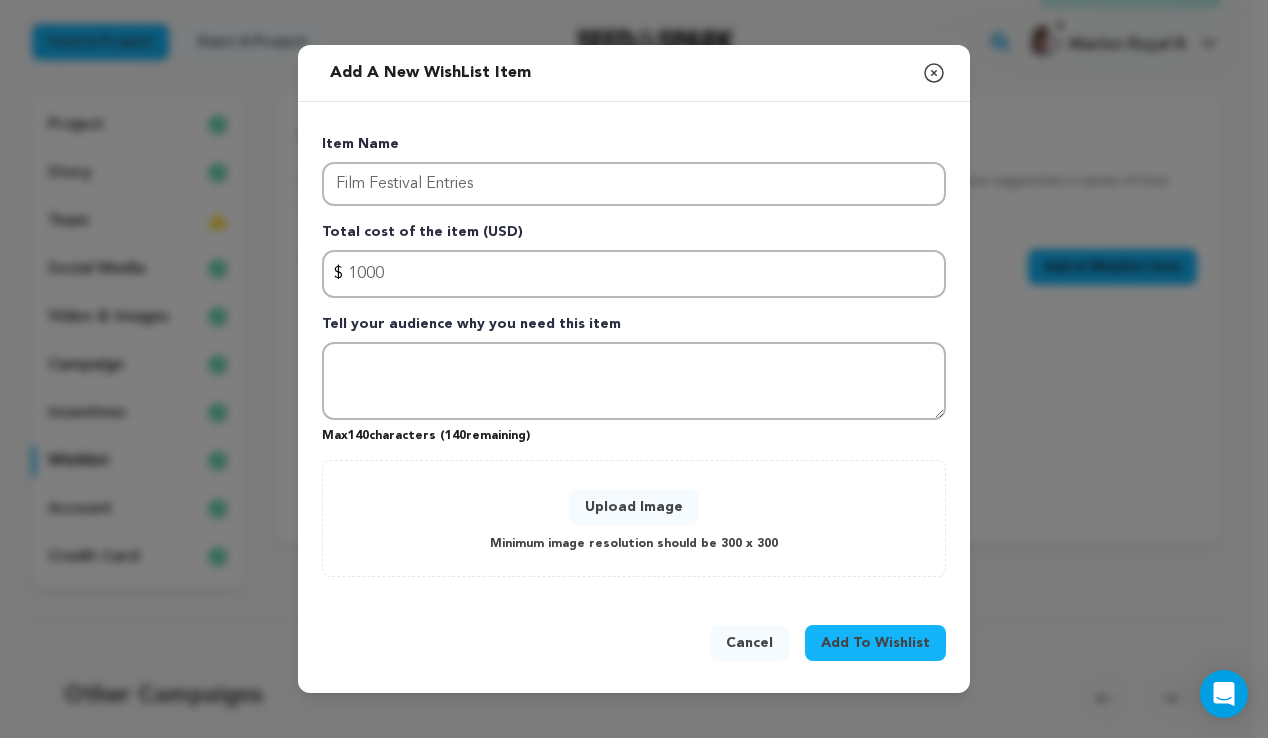 click on "Upload Image" at bounding box center (634, 507) 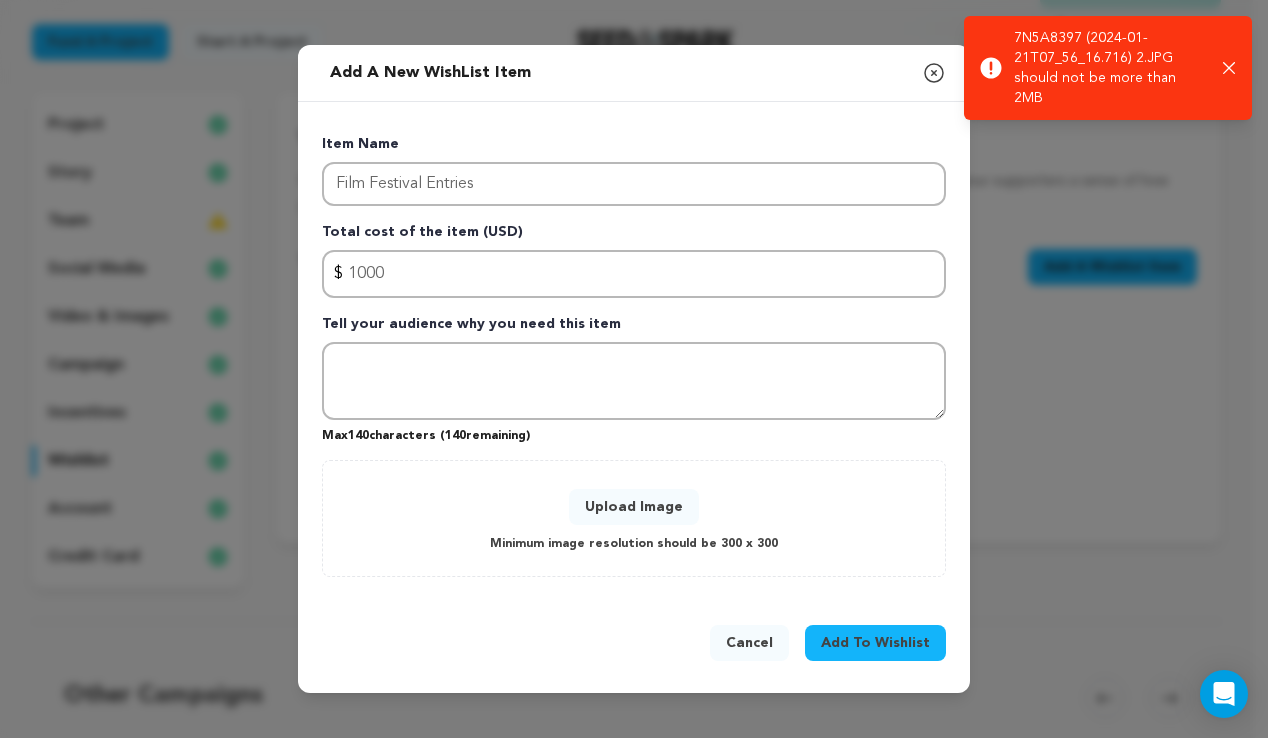 click 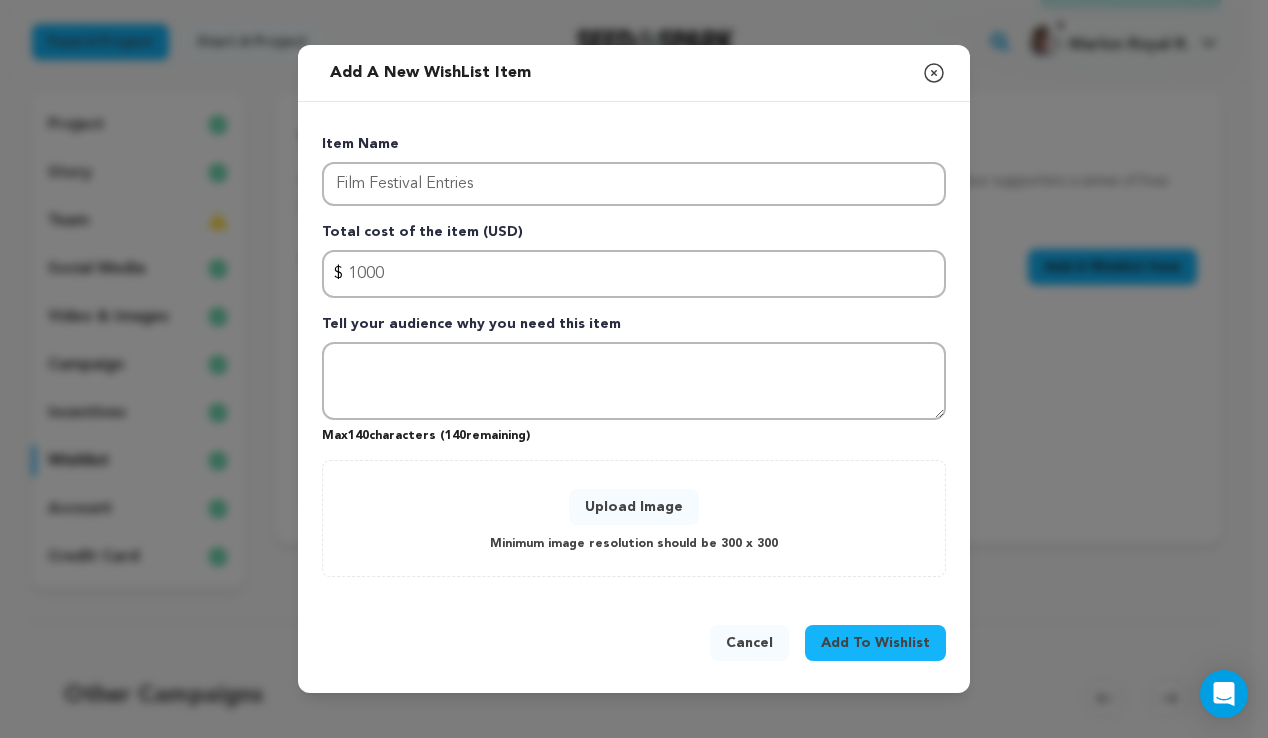 click on "Cancel" at bounding box center [749, 643] 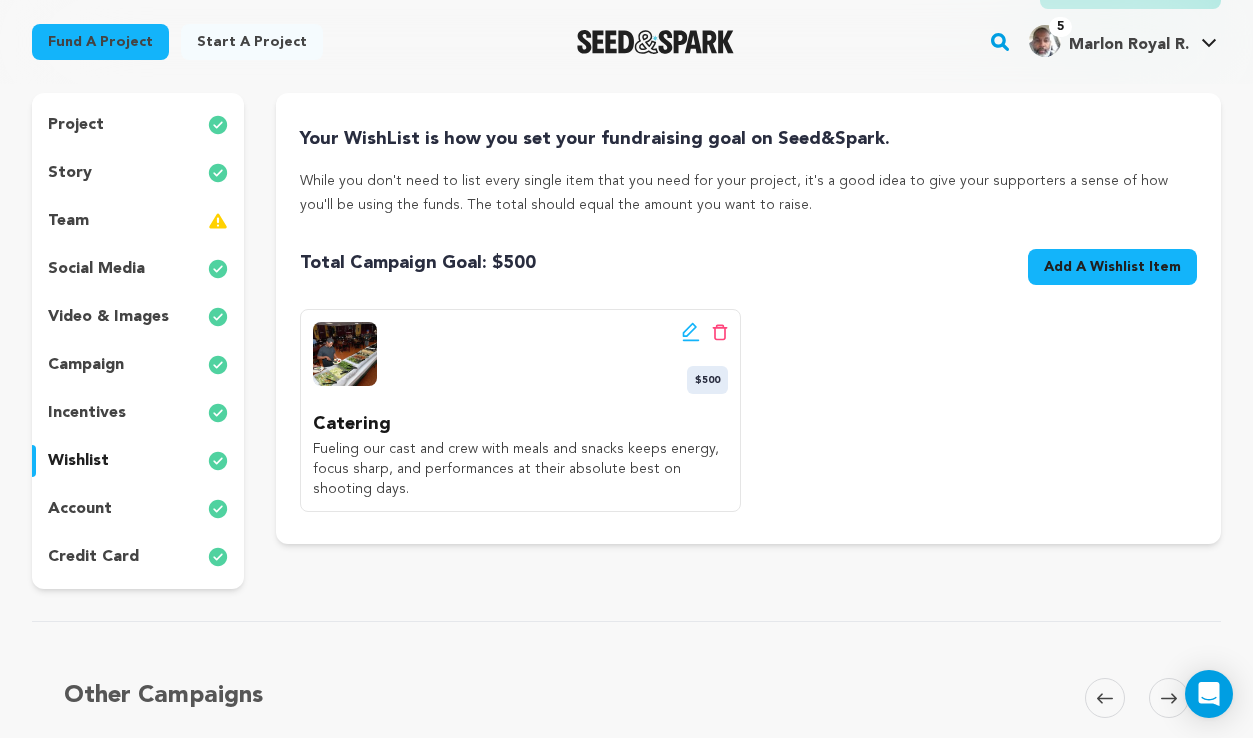click on "team" at bounding box center [138, 221] 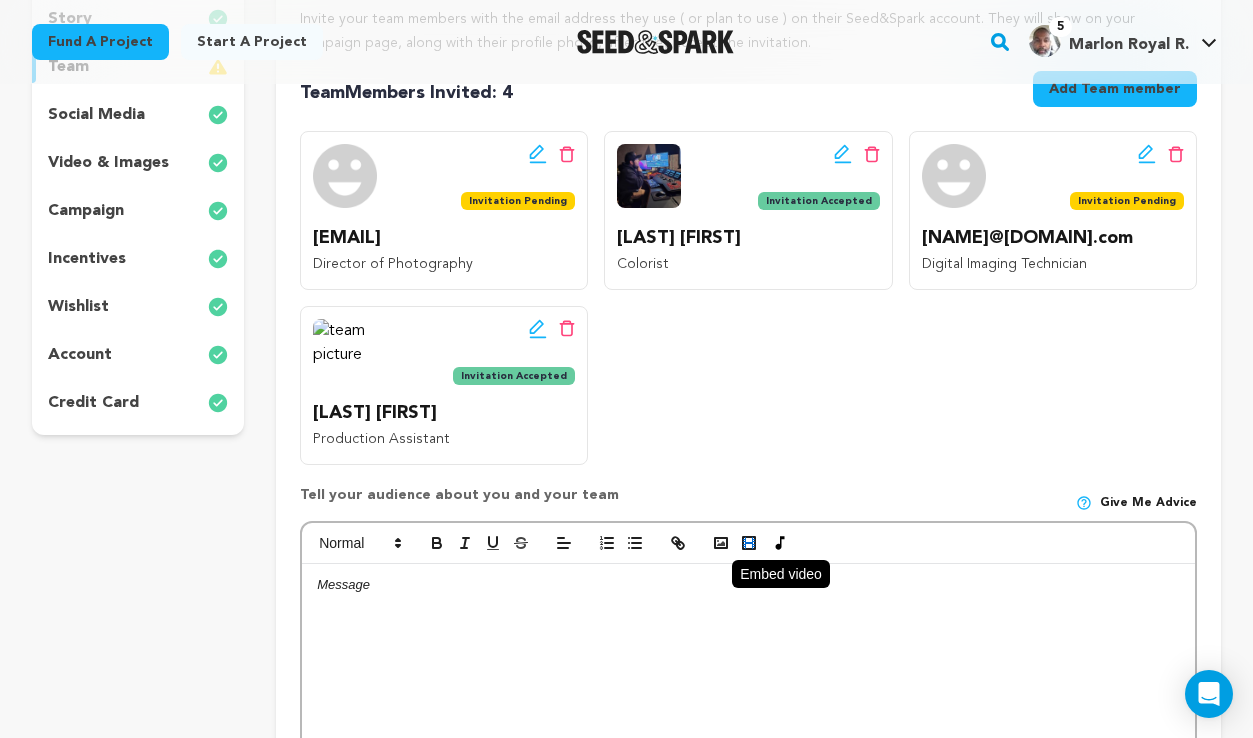 scroll, scrollTop: 329, scrollLeft: 0, axis: vertical 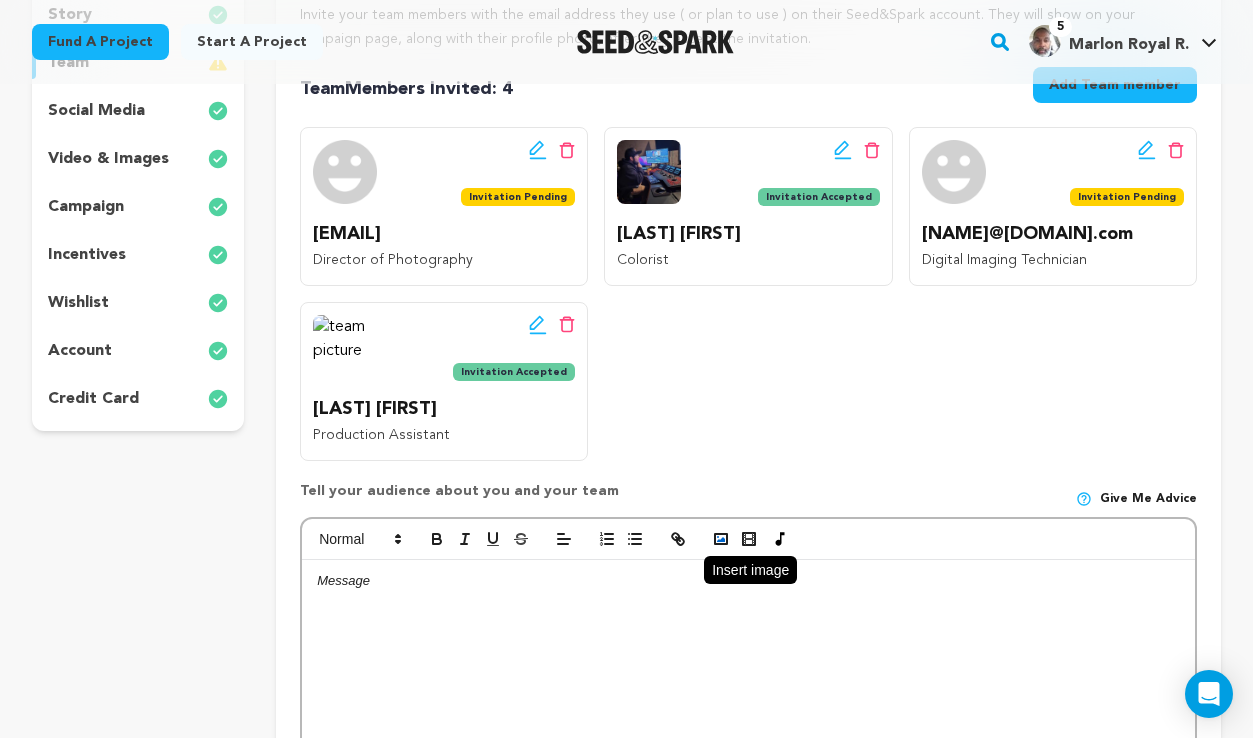 click 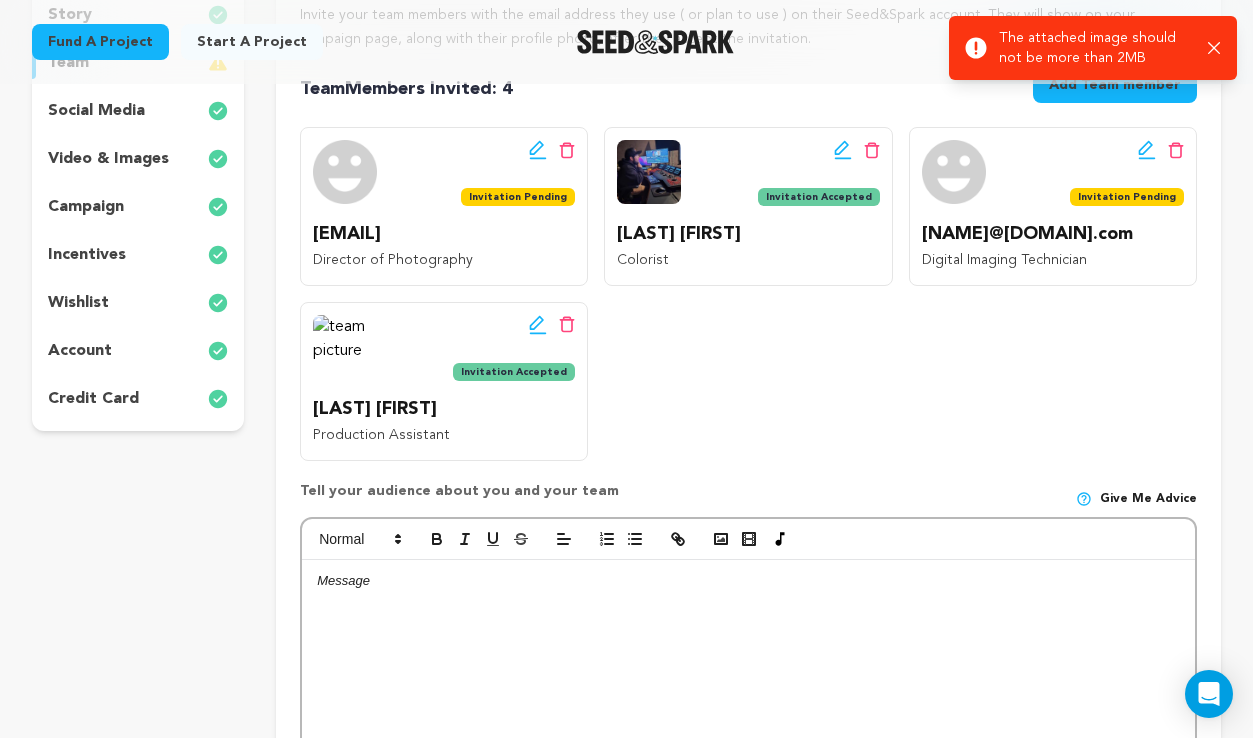 click 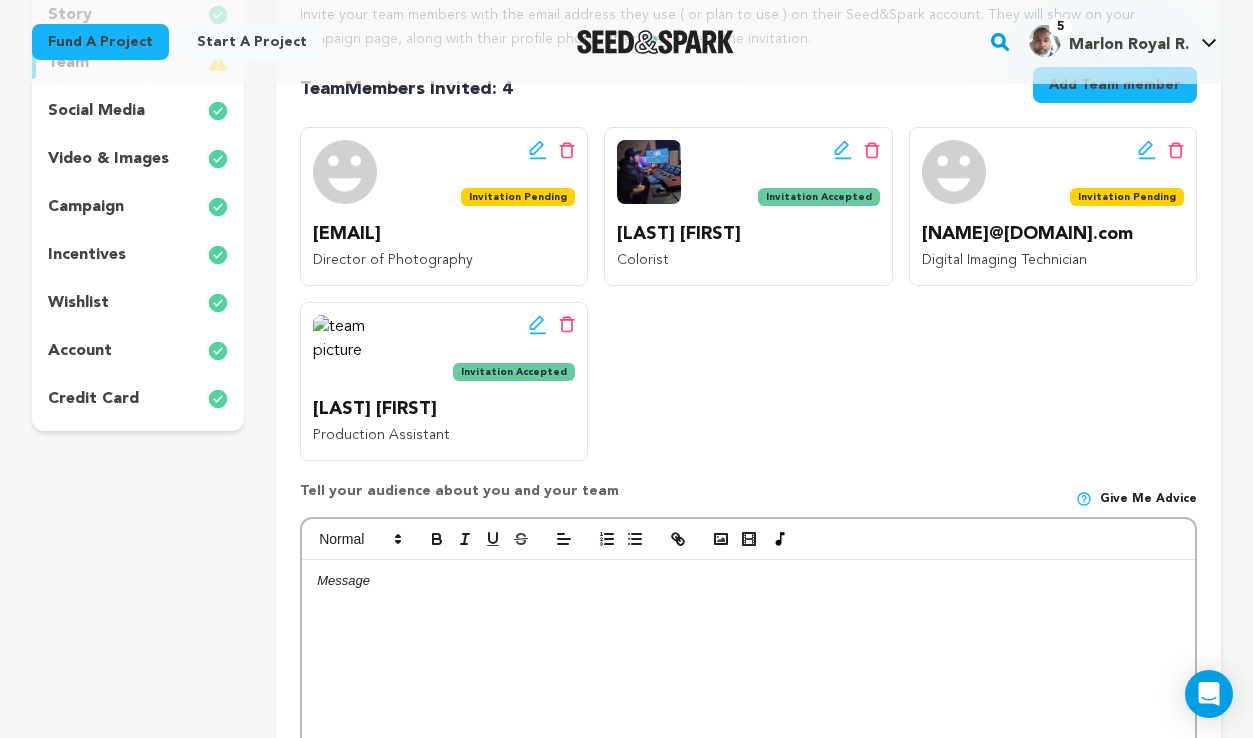 scroll, scrollTop: 0, scrollLeft: 0, axis: both 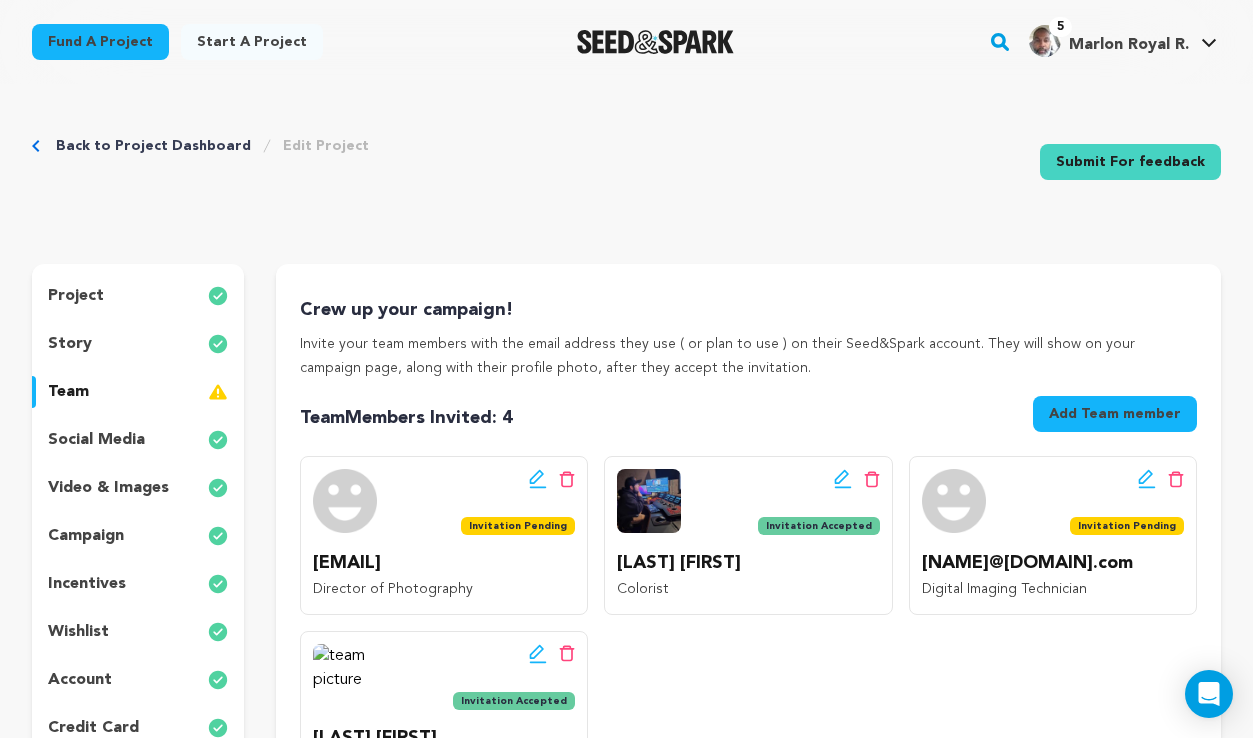 click on "project" at bounding box center [76, 296] 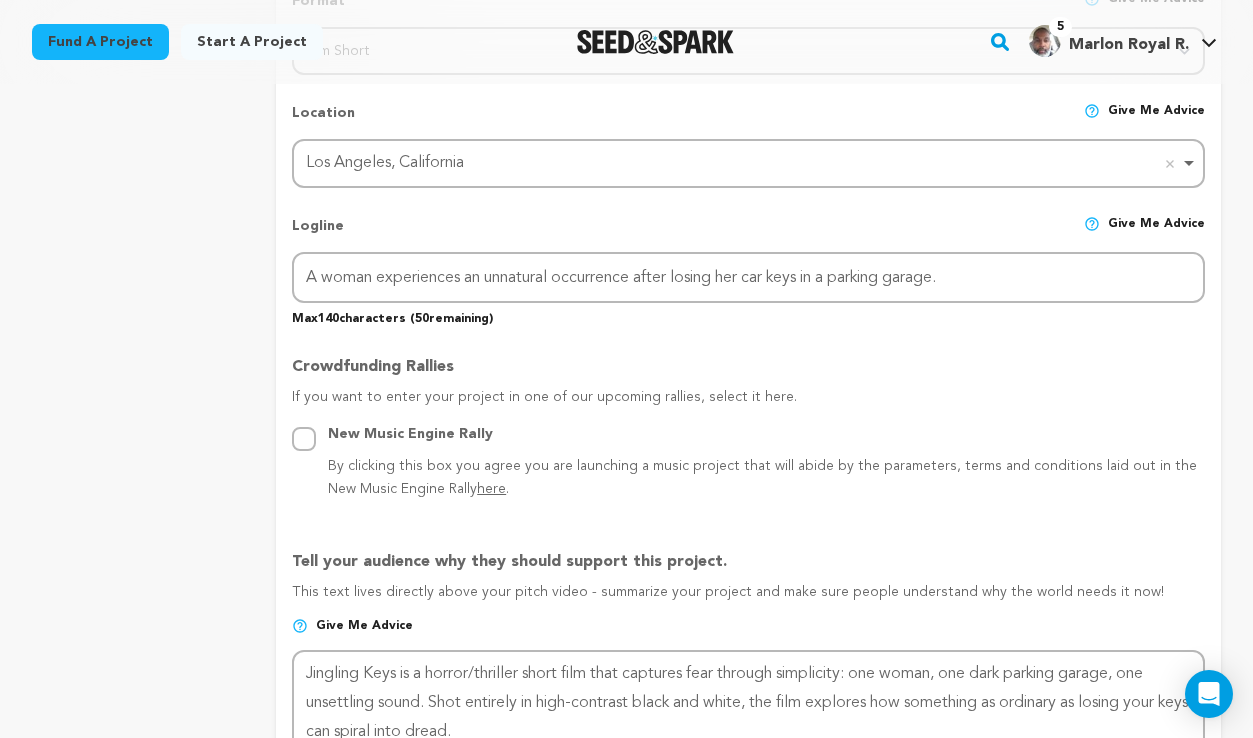scroll, scrollTop: 447, scrollLeft: 0, axis: vertical 